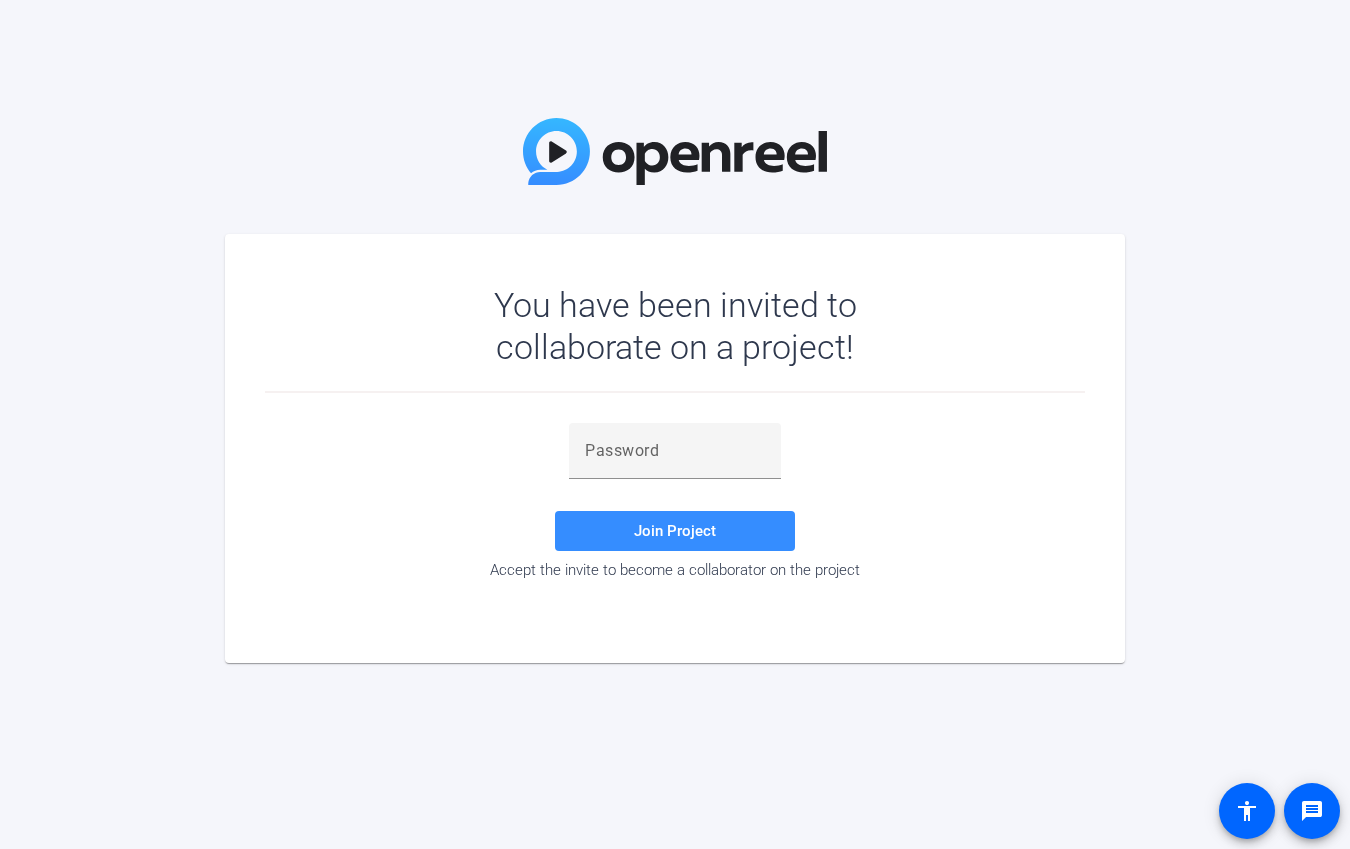 scroll, scrollTop: 0, scrollLeft: 0, axis: both 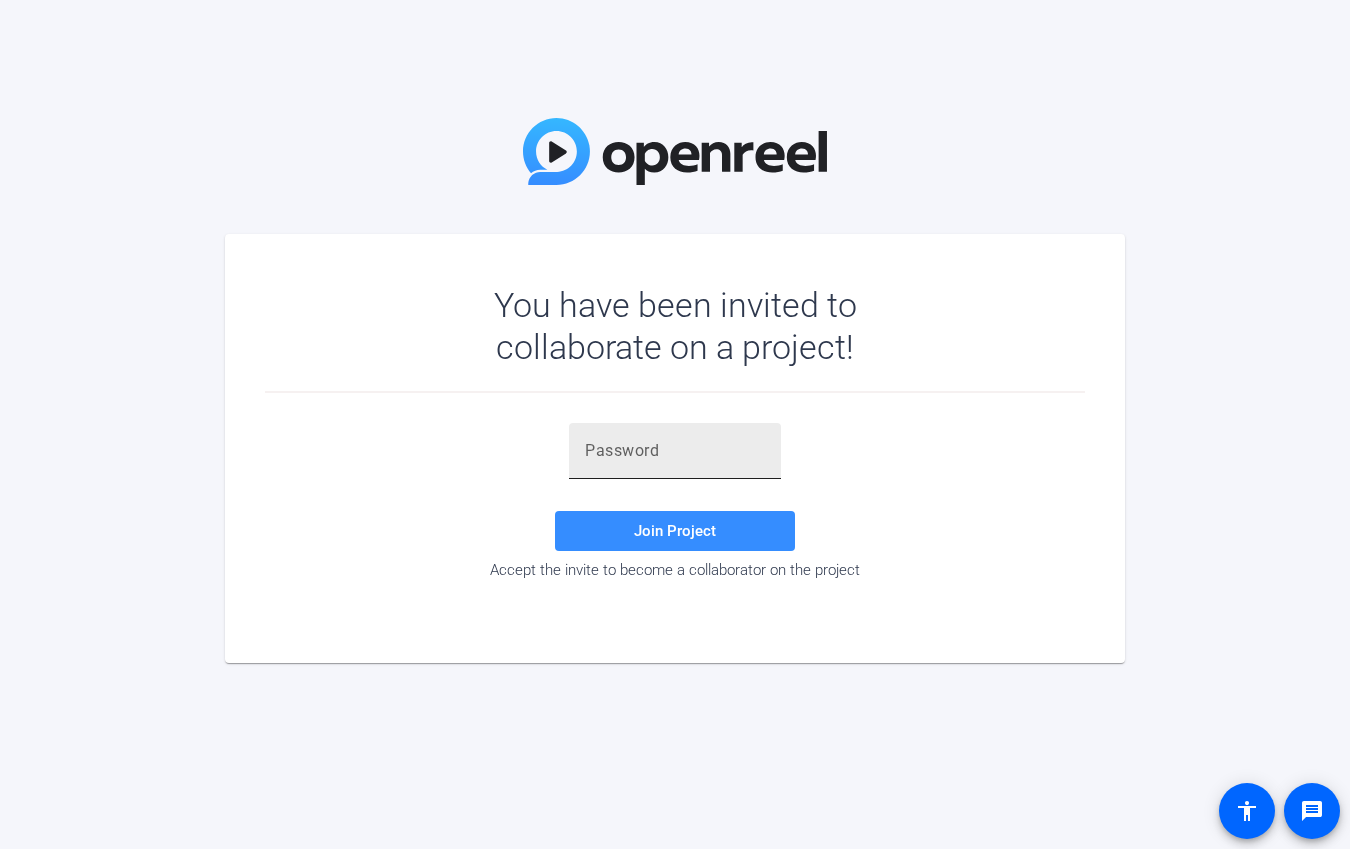 click at bounding box center [675, 451] 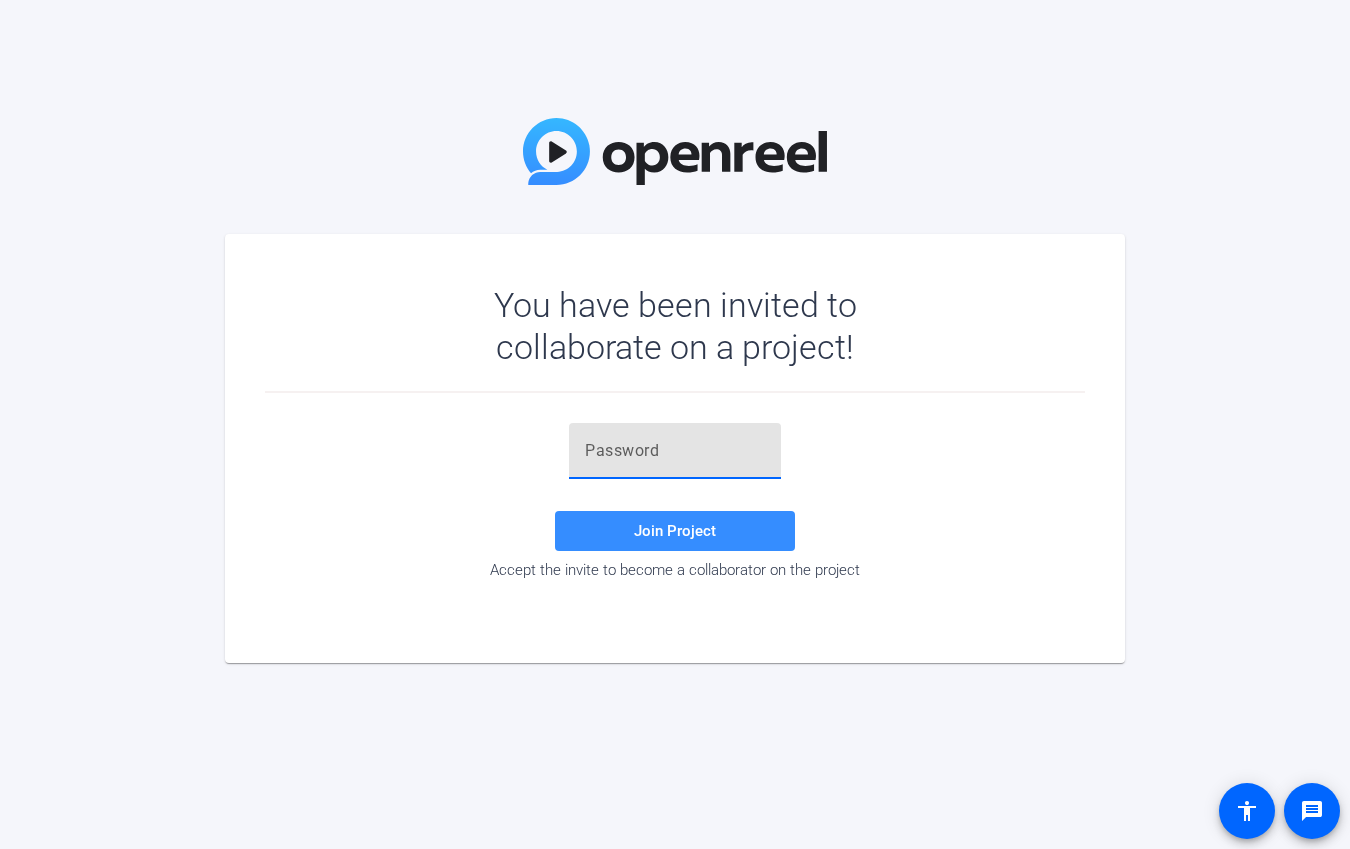 paste on "Q5wdQB" 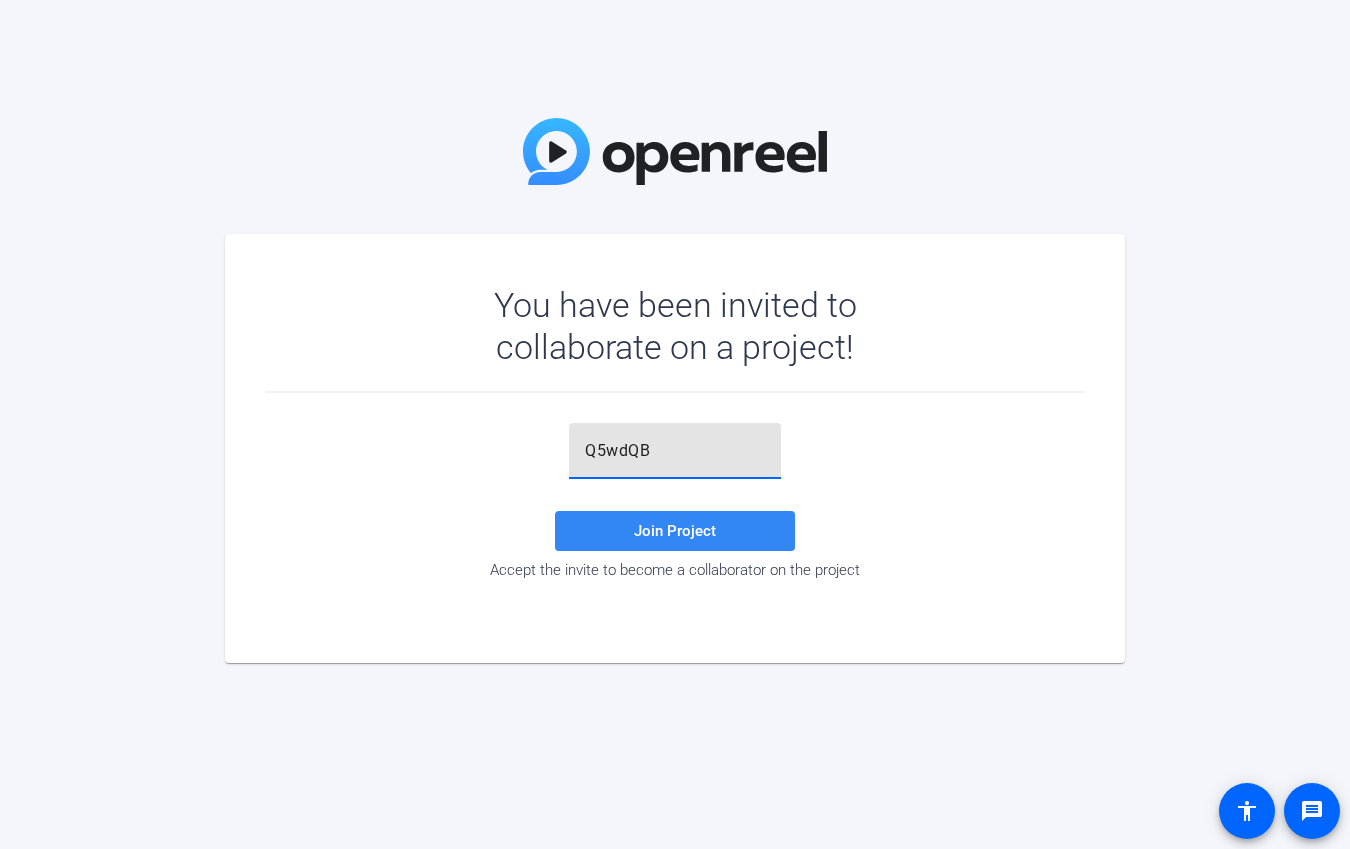 type on "Q5wdQB" 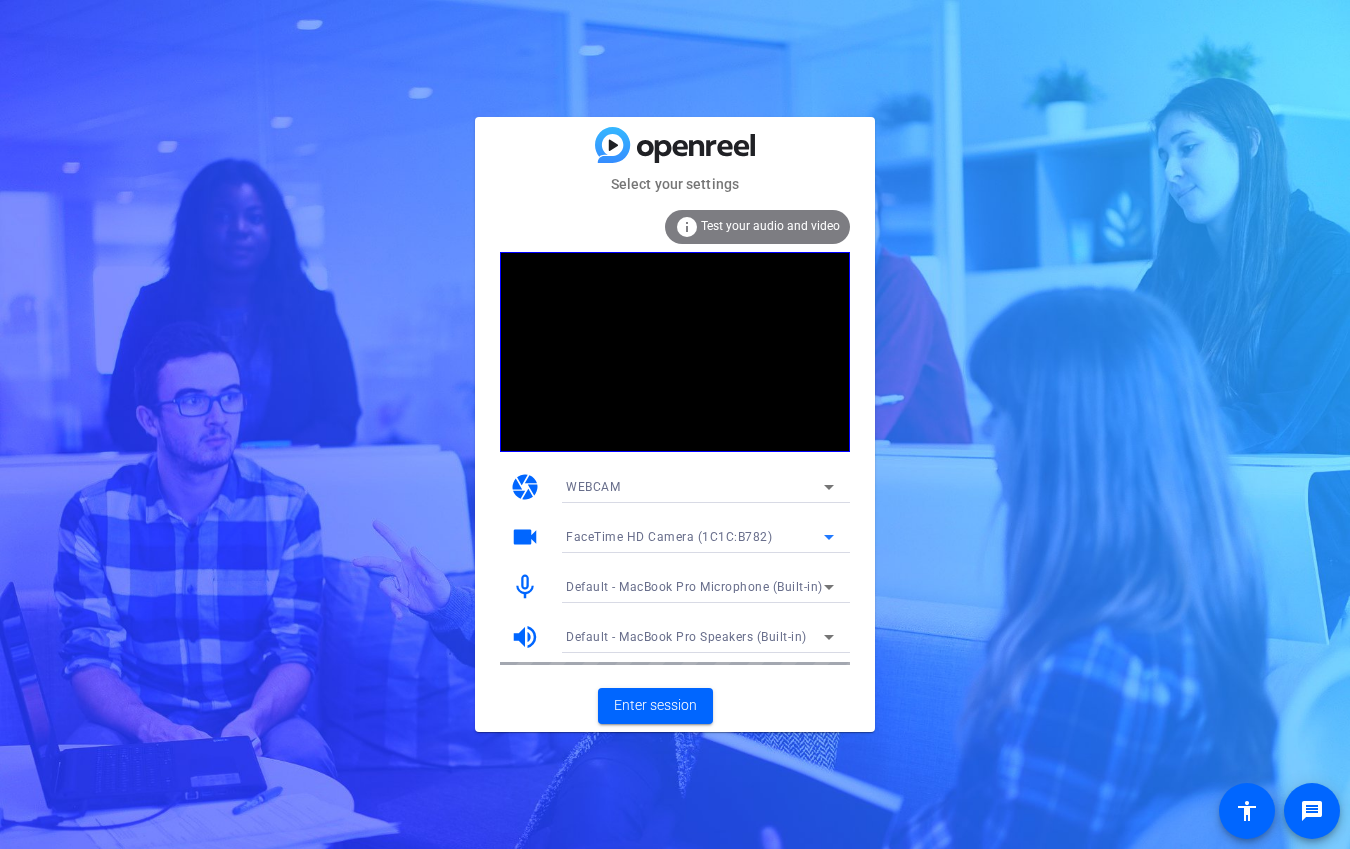 click on "FaceTime HD Camera (1C1C:B782)" at bounding box center [695, 536] 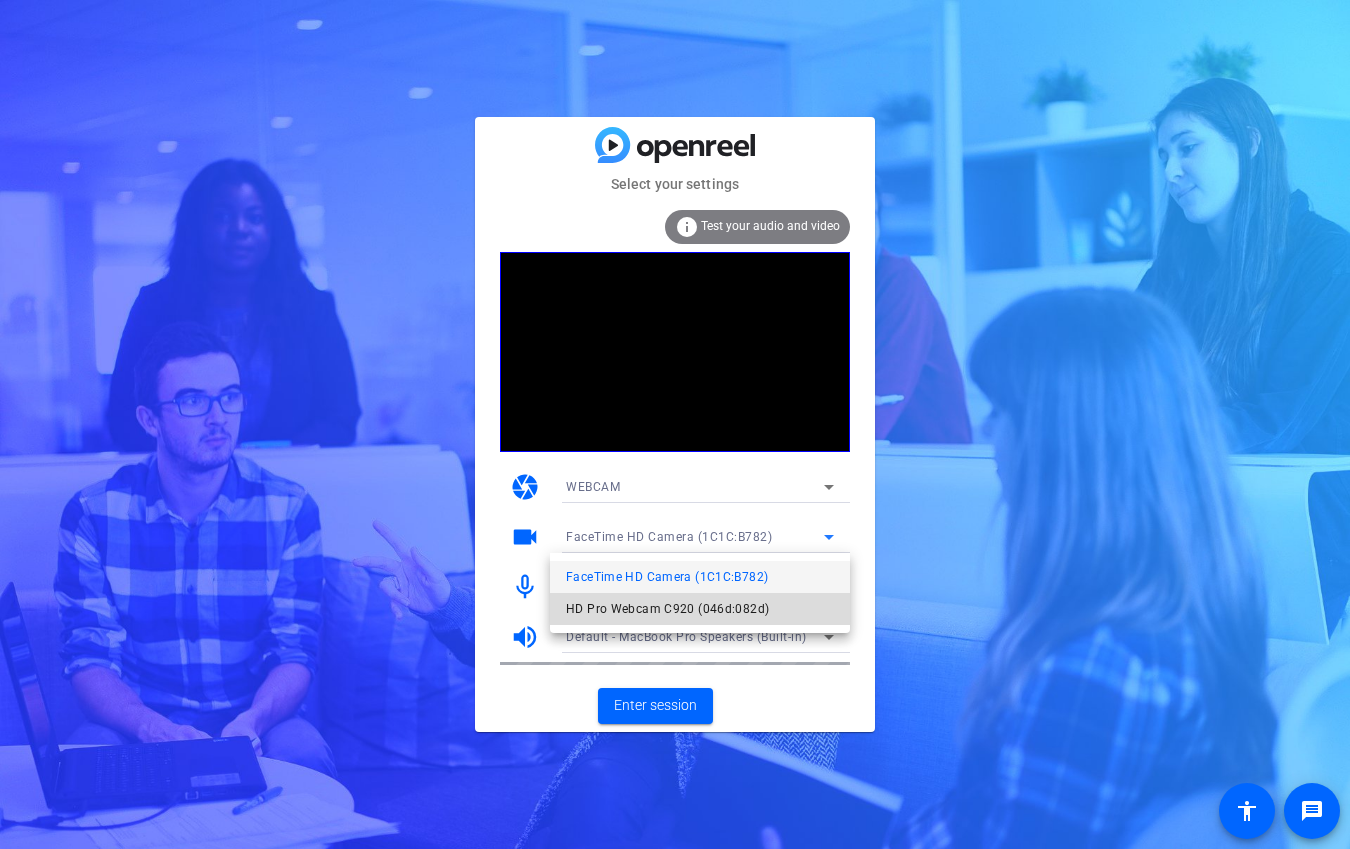 click on "HD Pro Webcam C920 (046d:082d)" at bounding box center (700, 609) 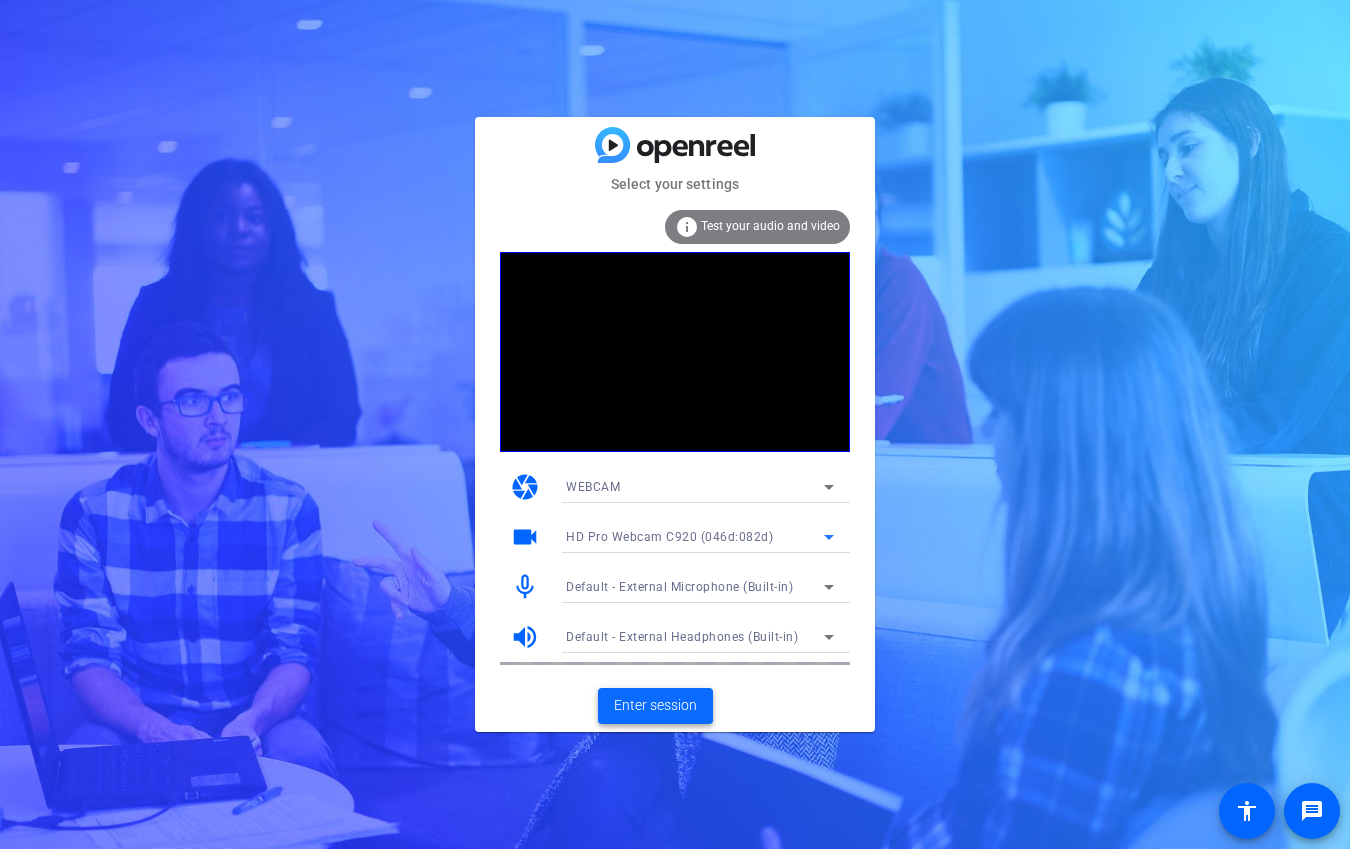 click 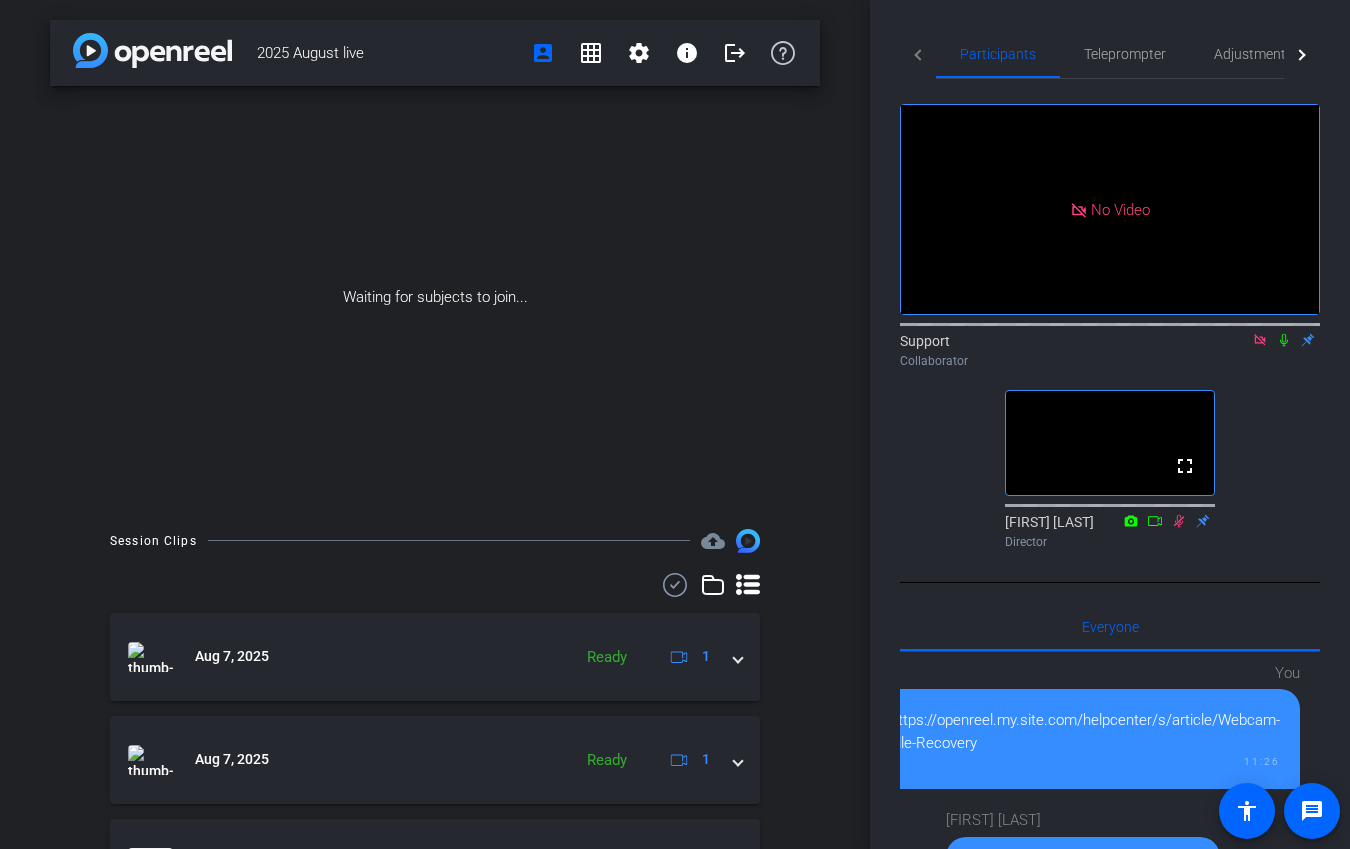 click 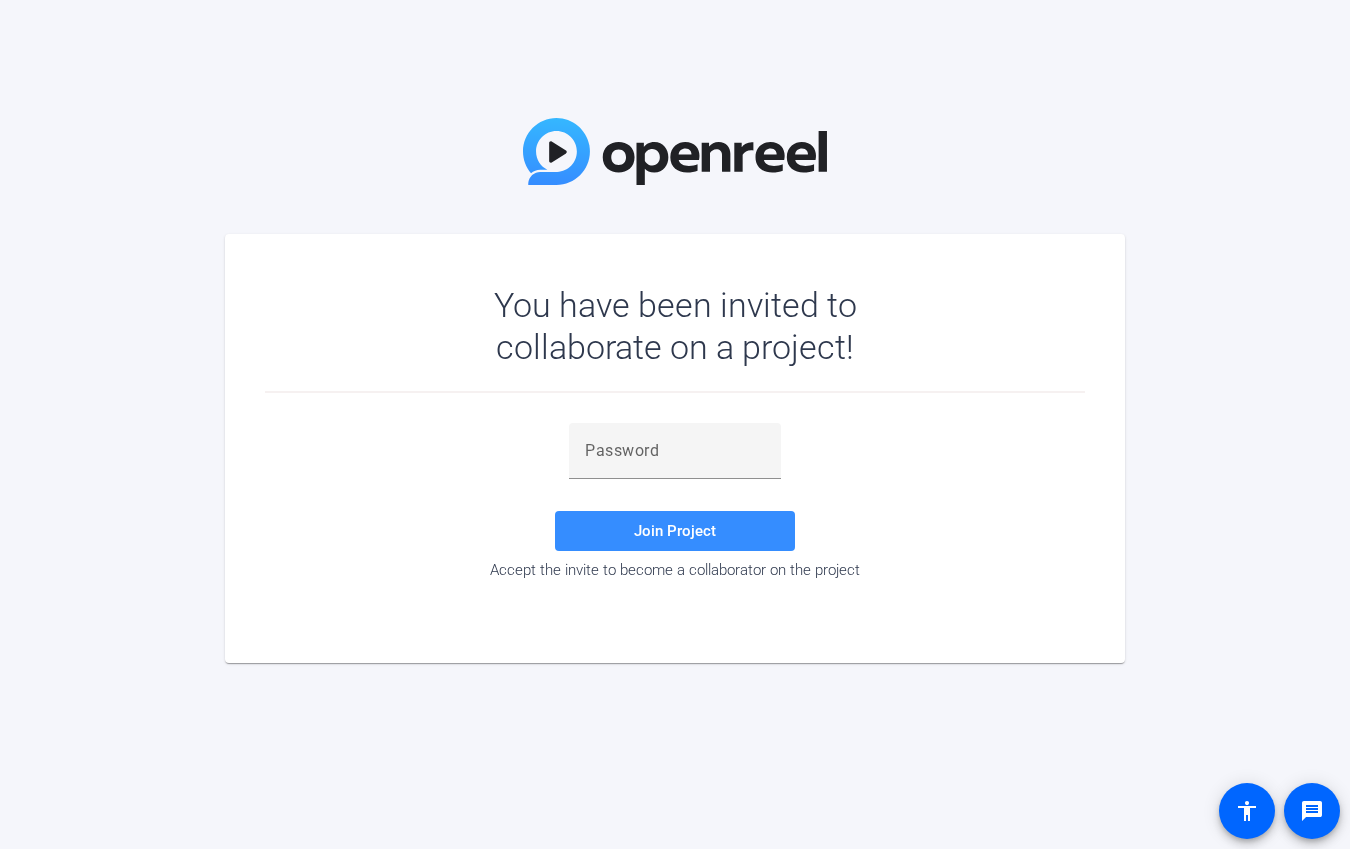 scroll, scrollTop: 0, scrollLeft: 0, axis: both 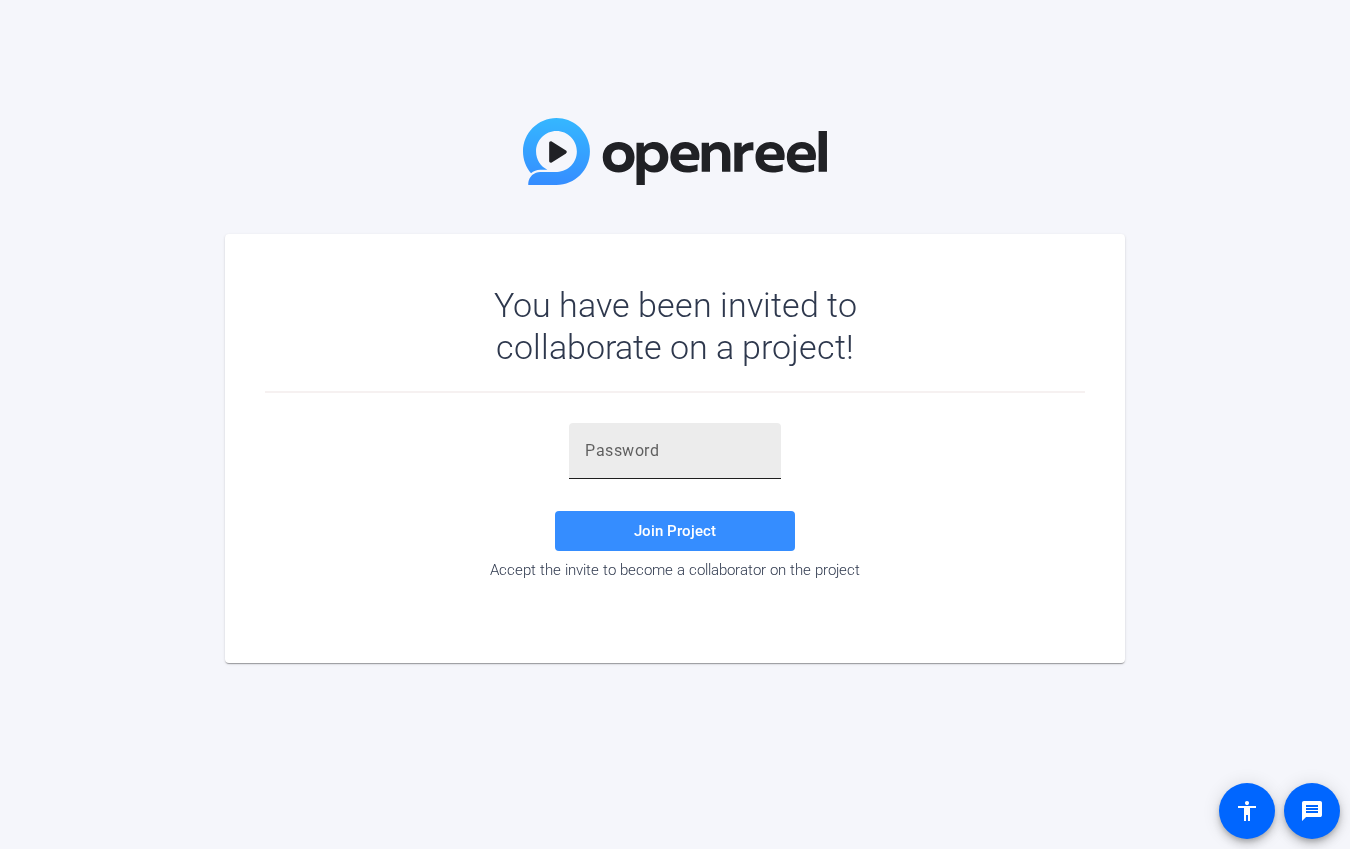 click at bounding box center [675, 451] 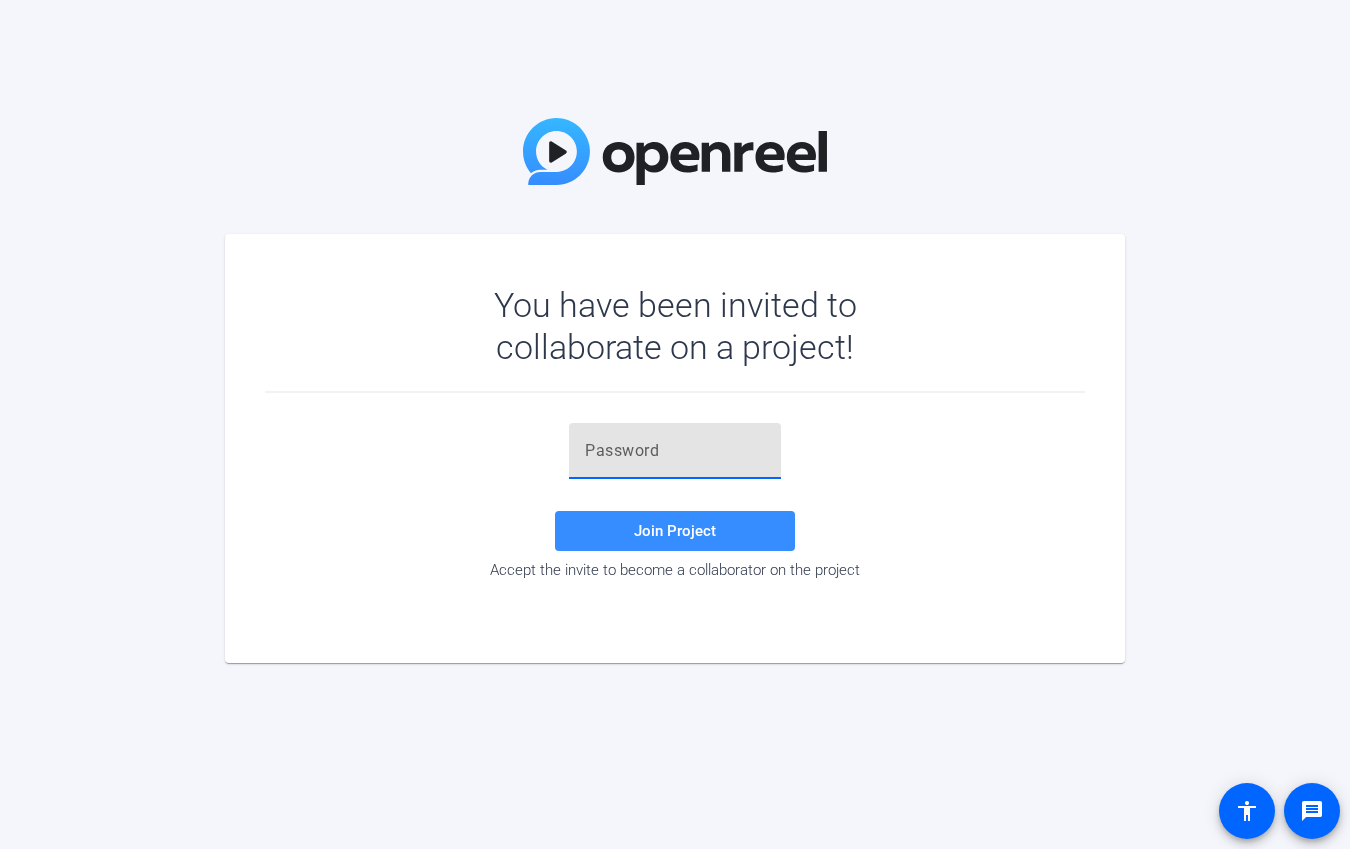 paste on "Q5wdQB" 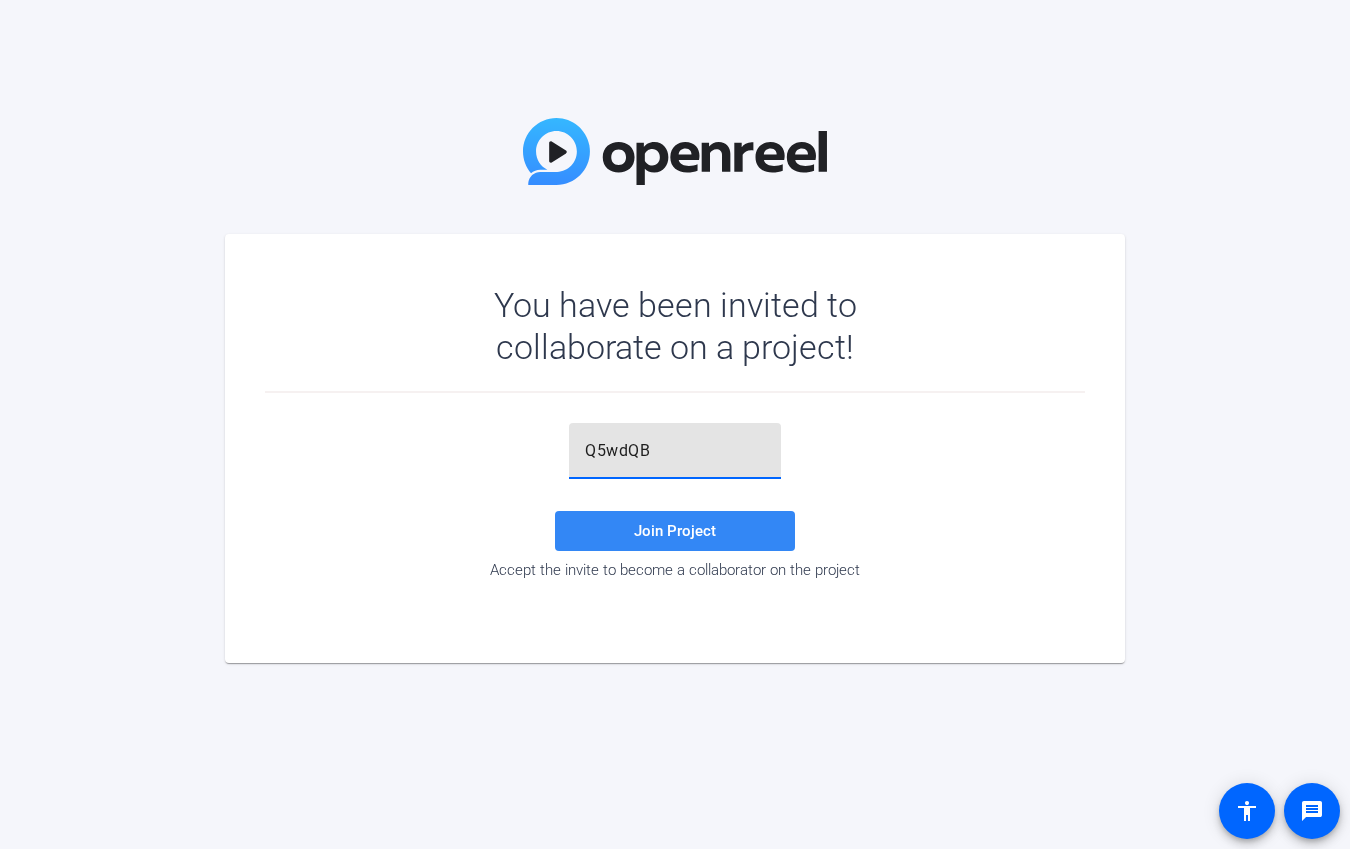 type on "Q5wdQB" 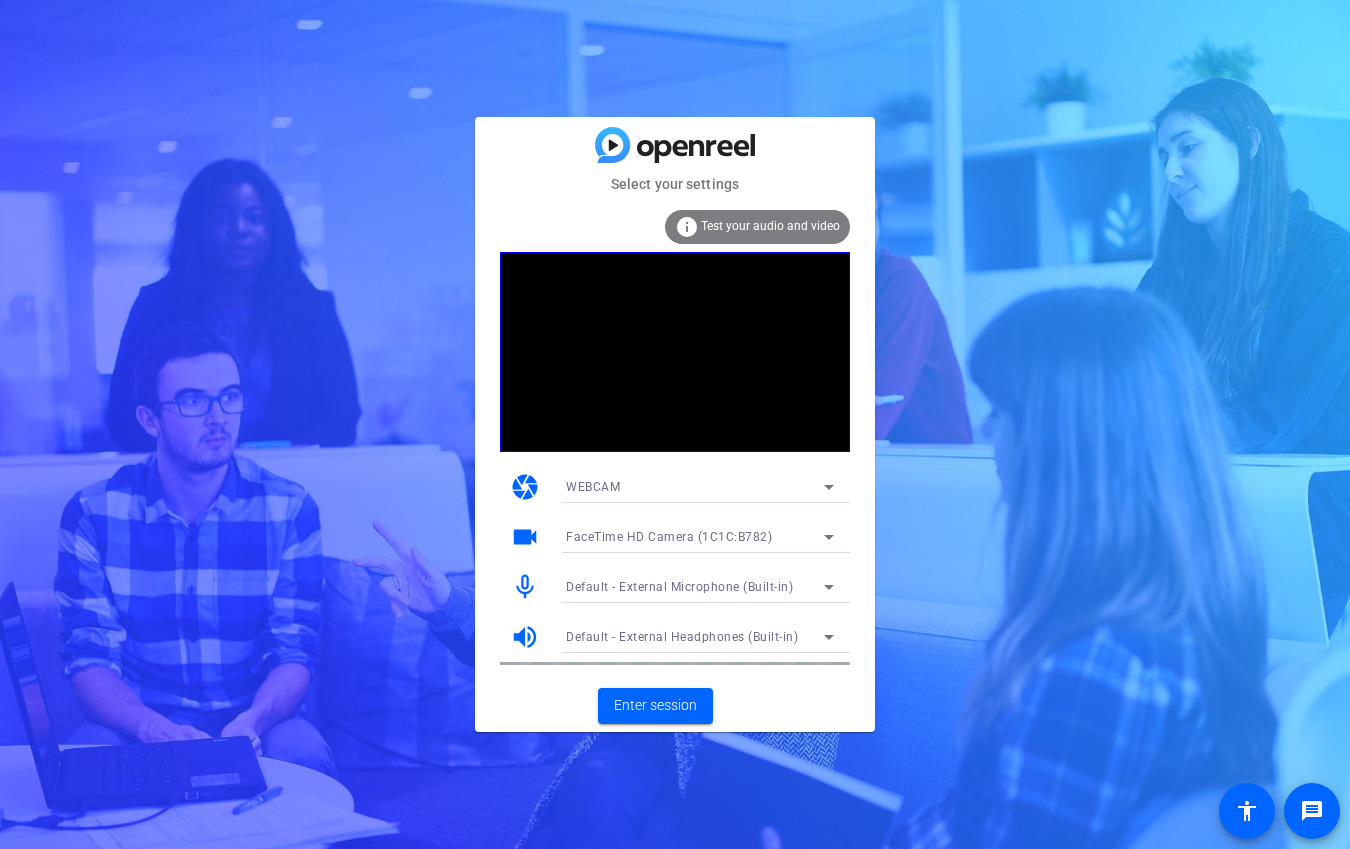 click on "FaceTime HD Camera (1C1C:B782)" at bounding box center [669, 537] 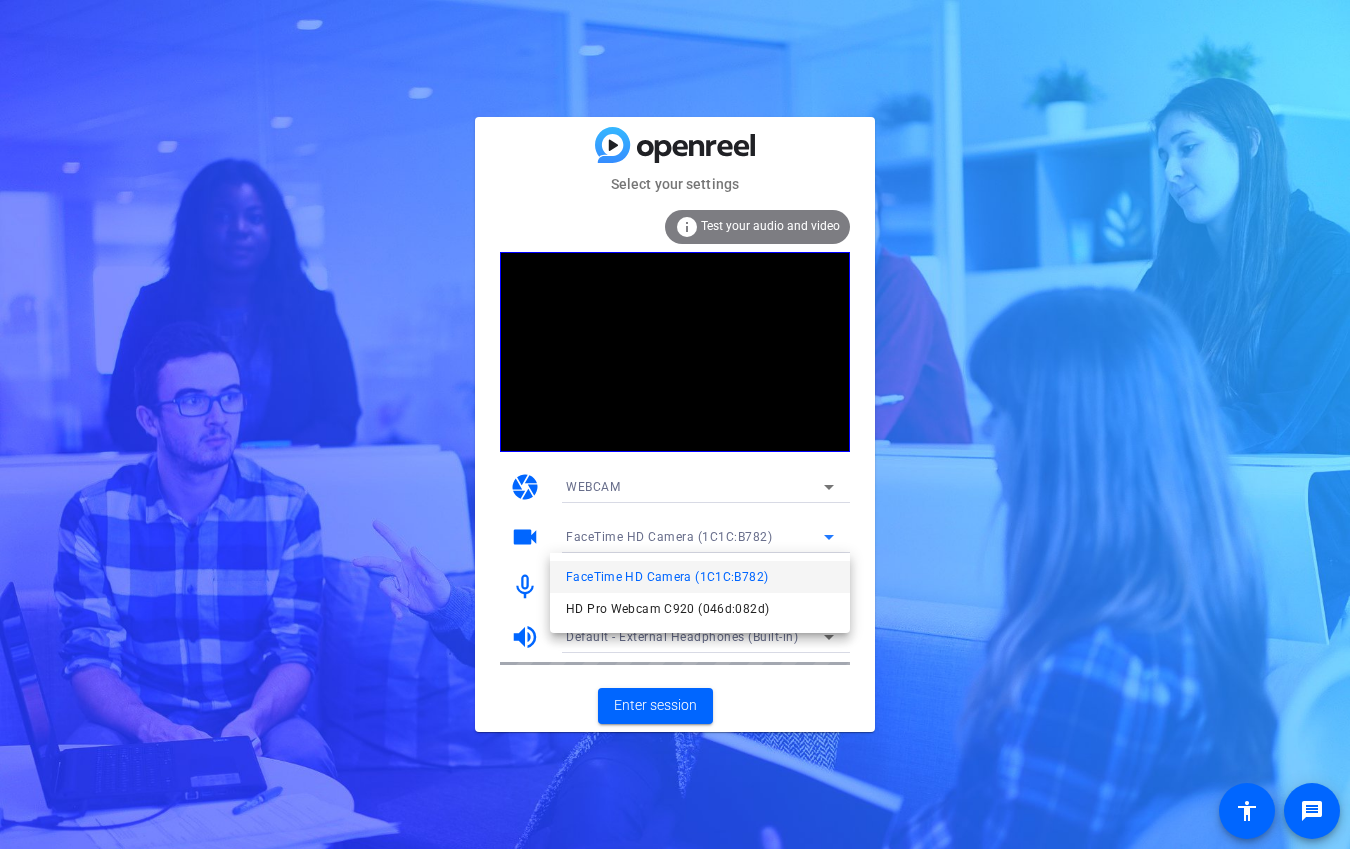 click on "HD Pro Webcam C920 (046d:082d)" at bounding box center (667, 609) 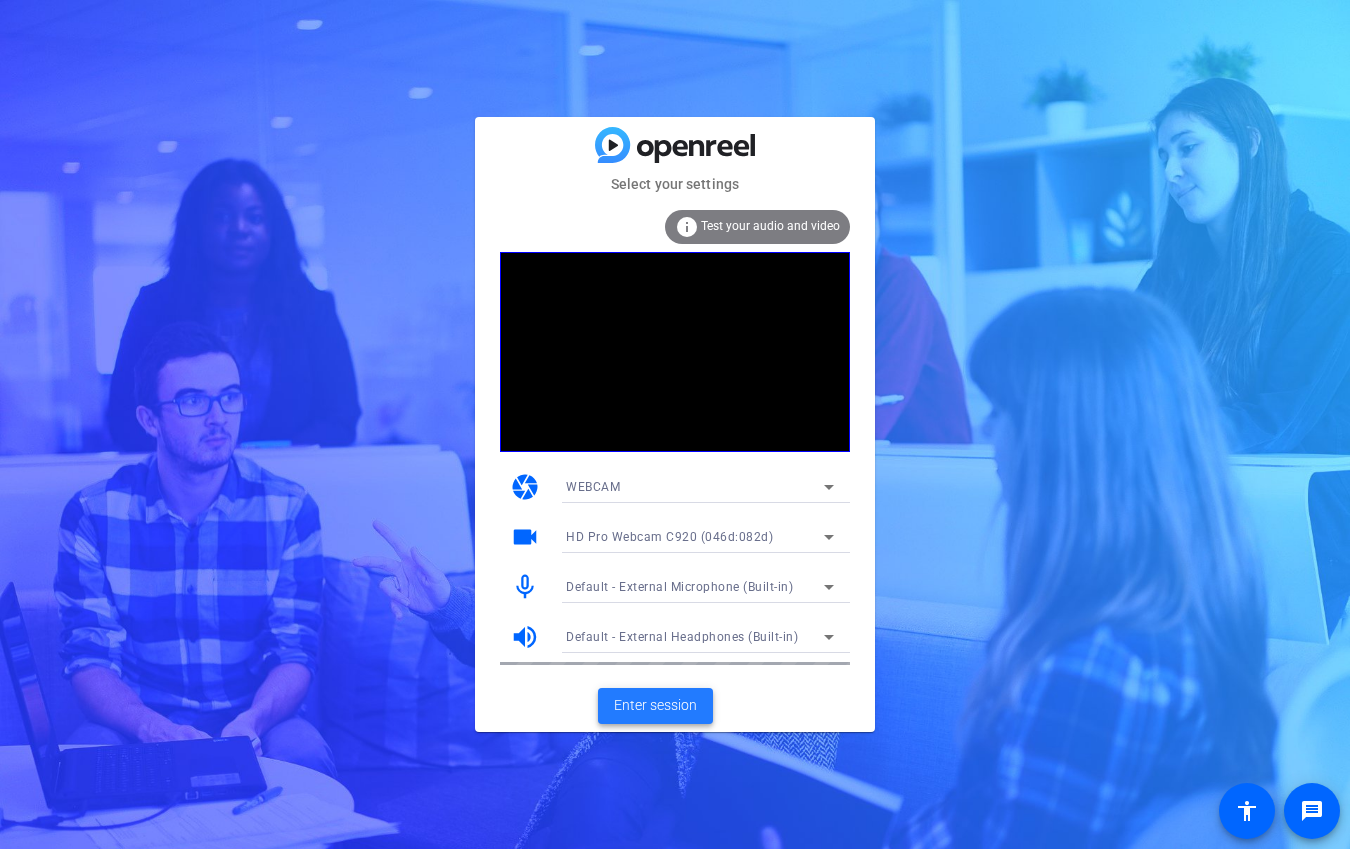 click on "Enter session" 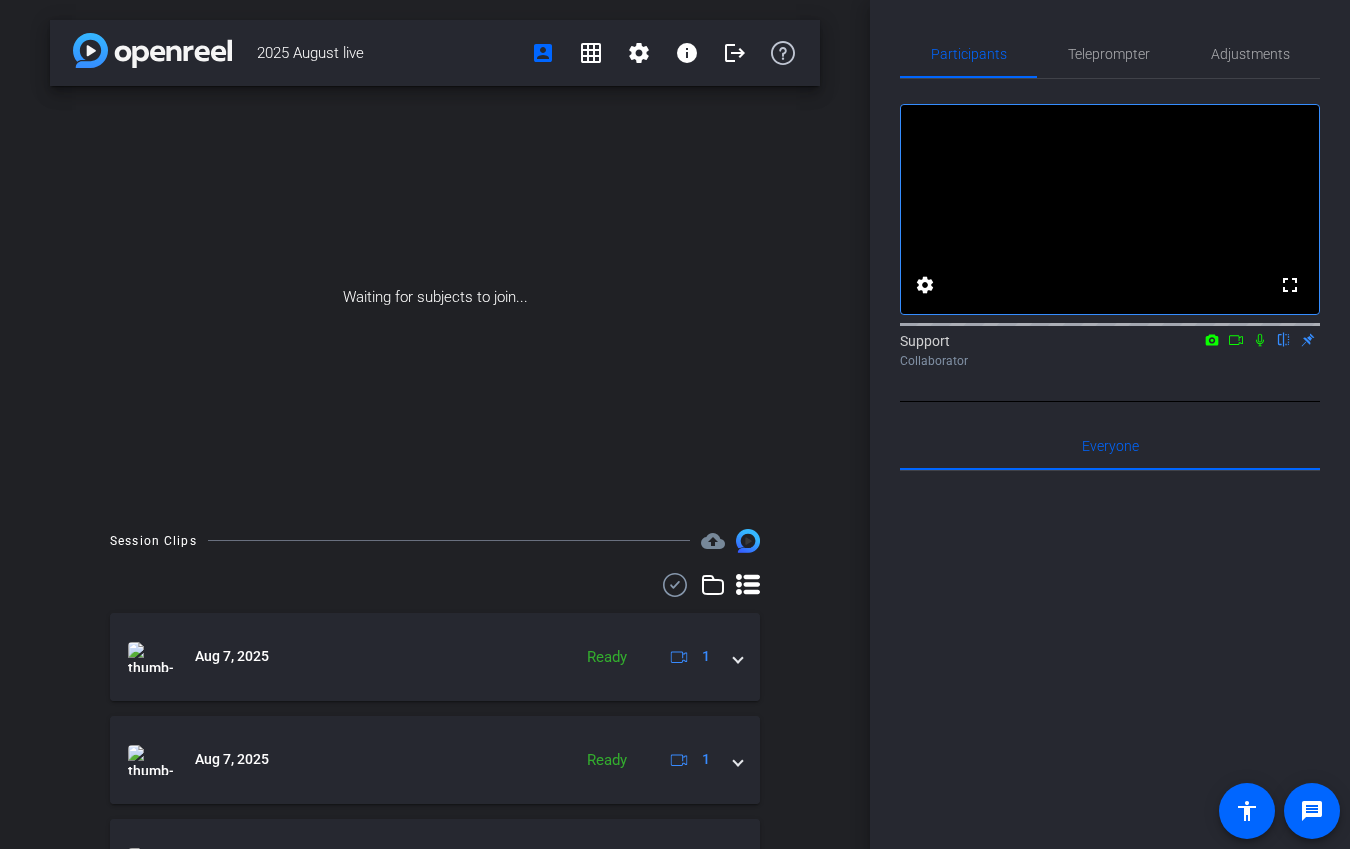 click 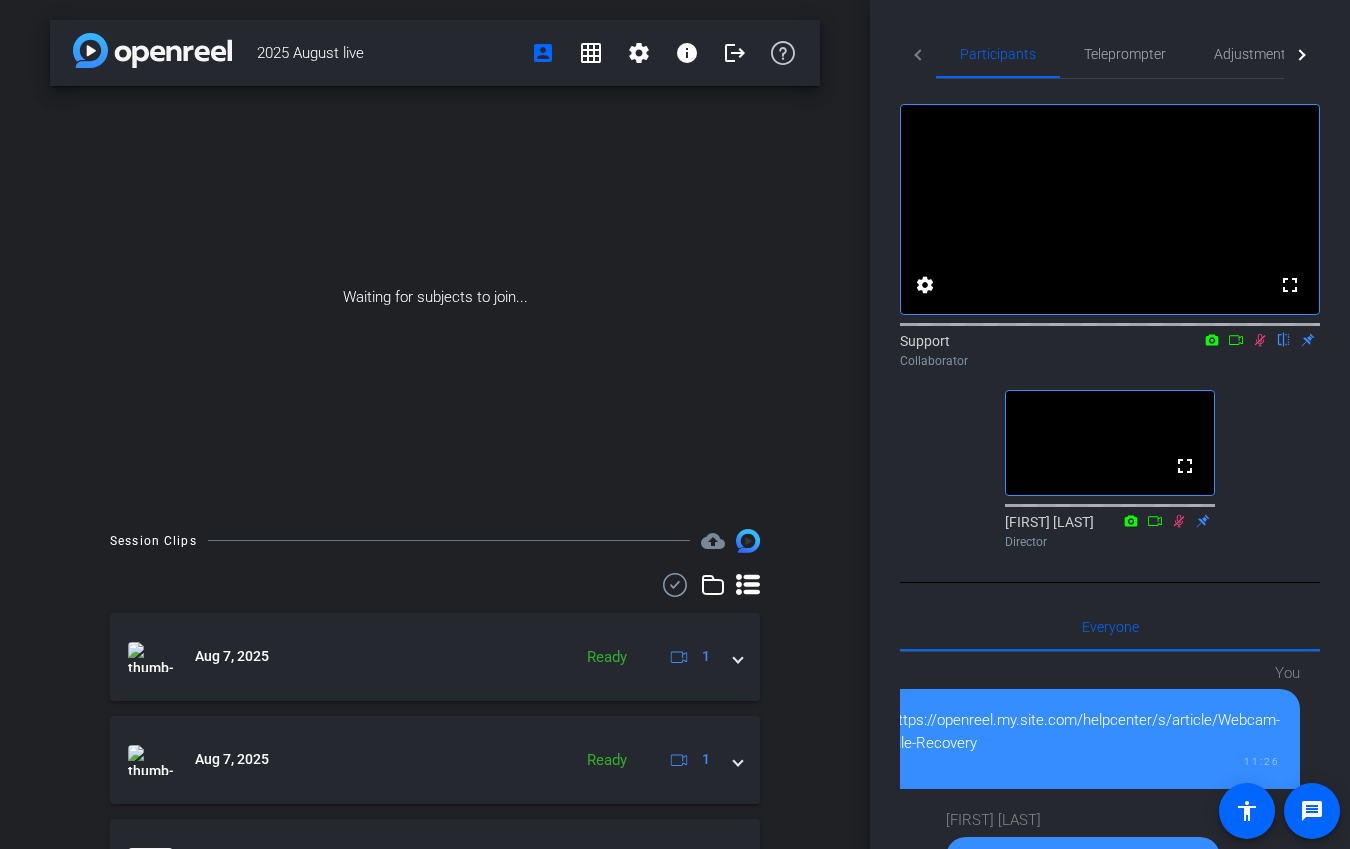 click 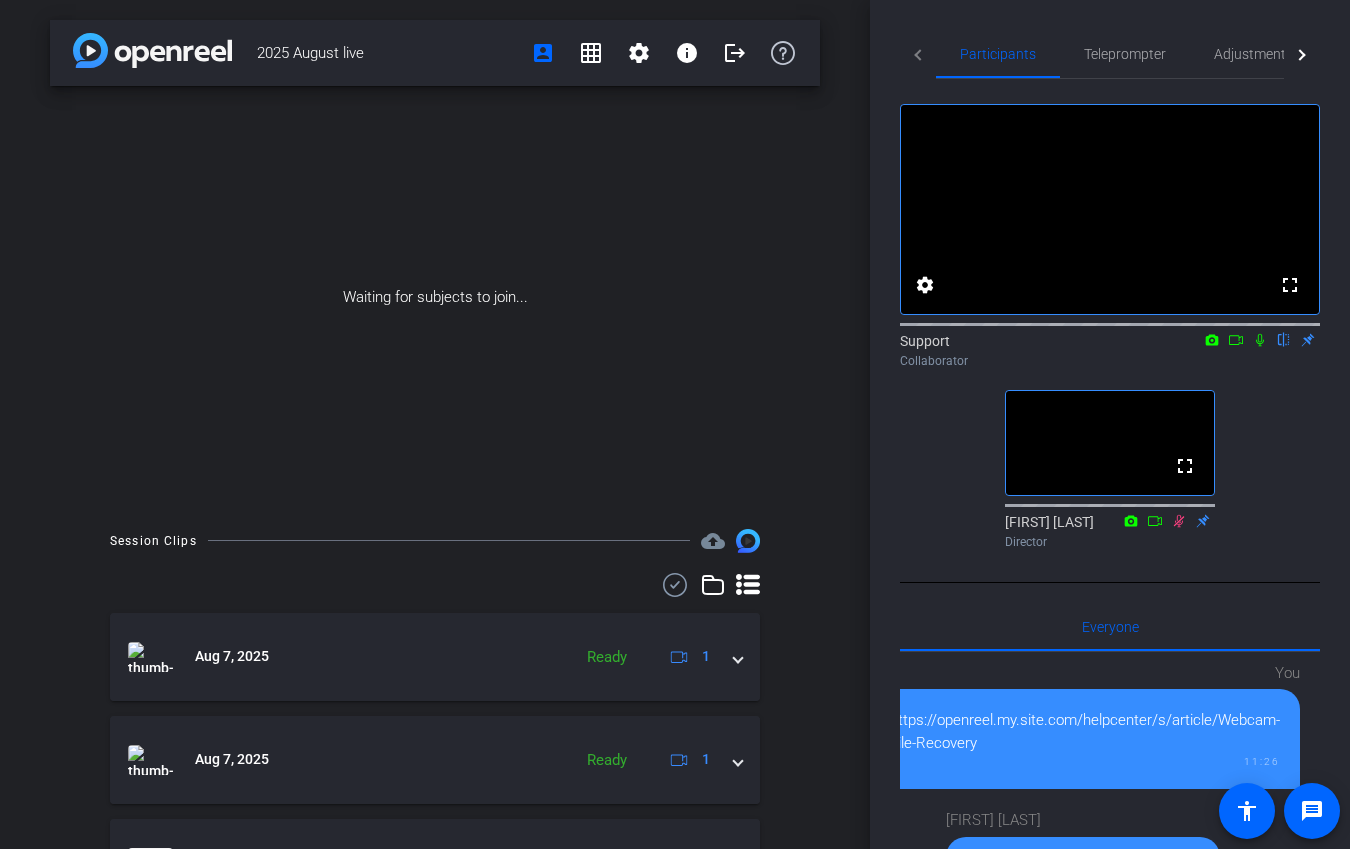 click 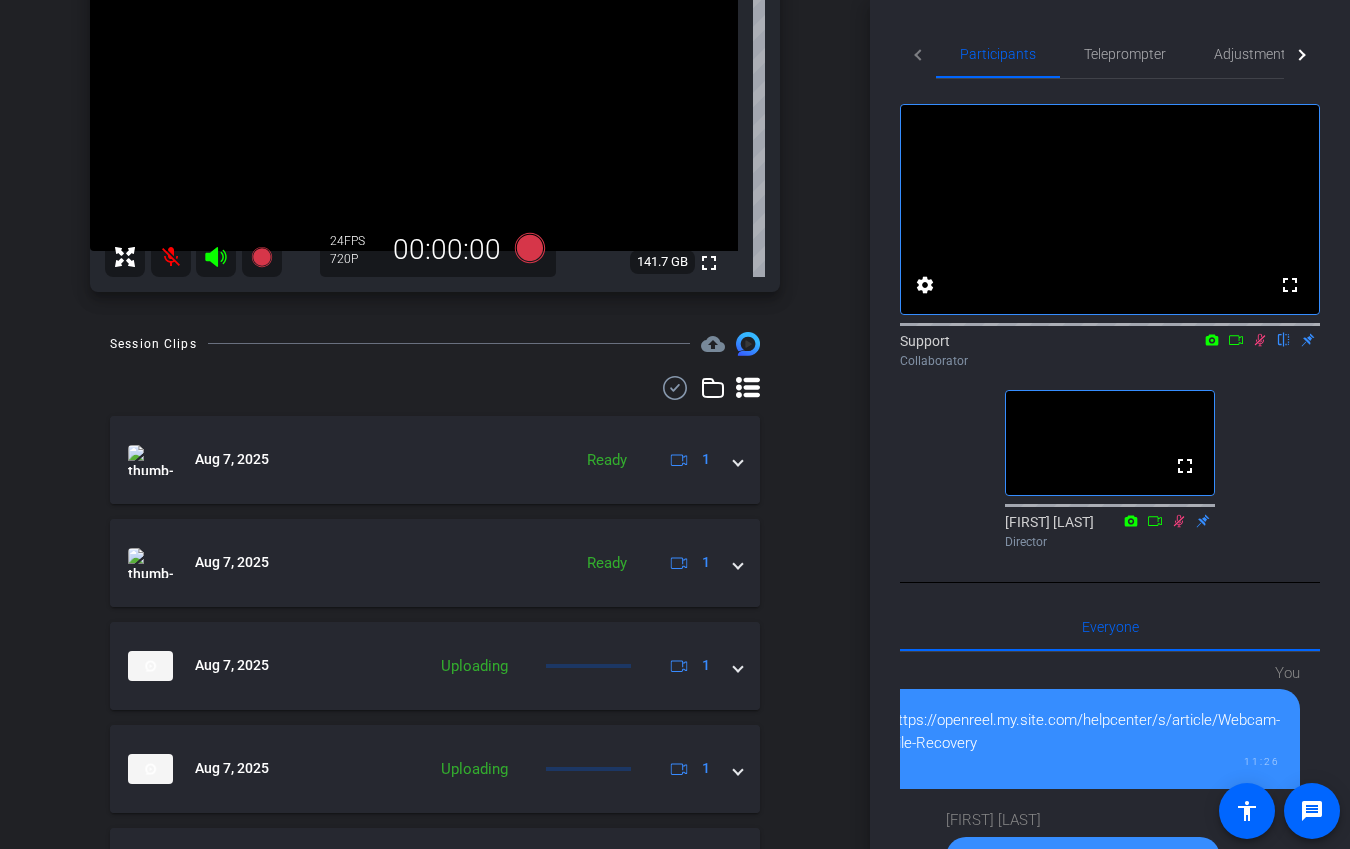 scroll, scrollTop: 0, scrollLeft: 0, axis: both 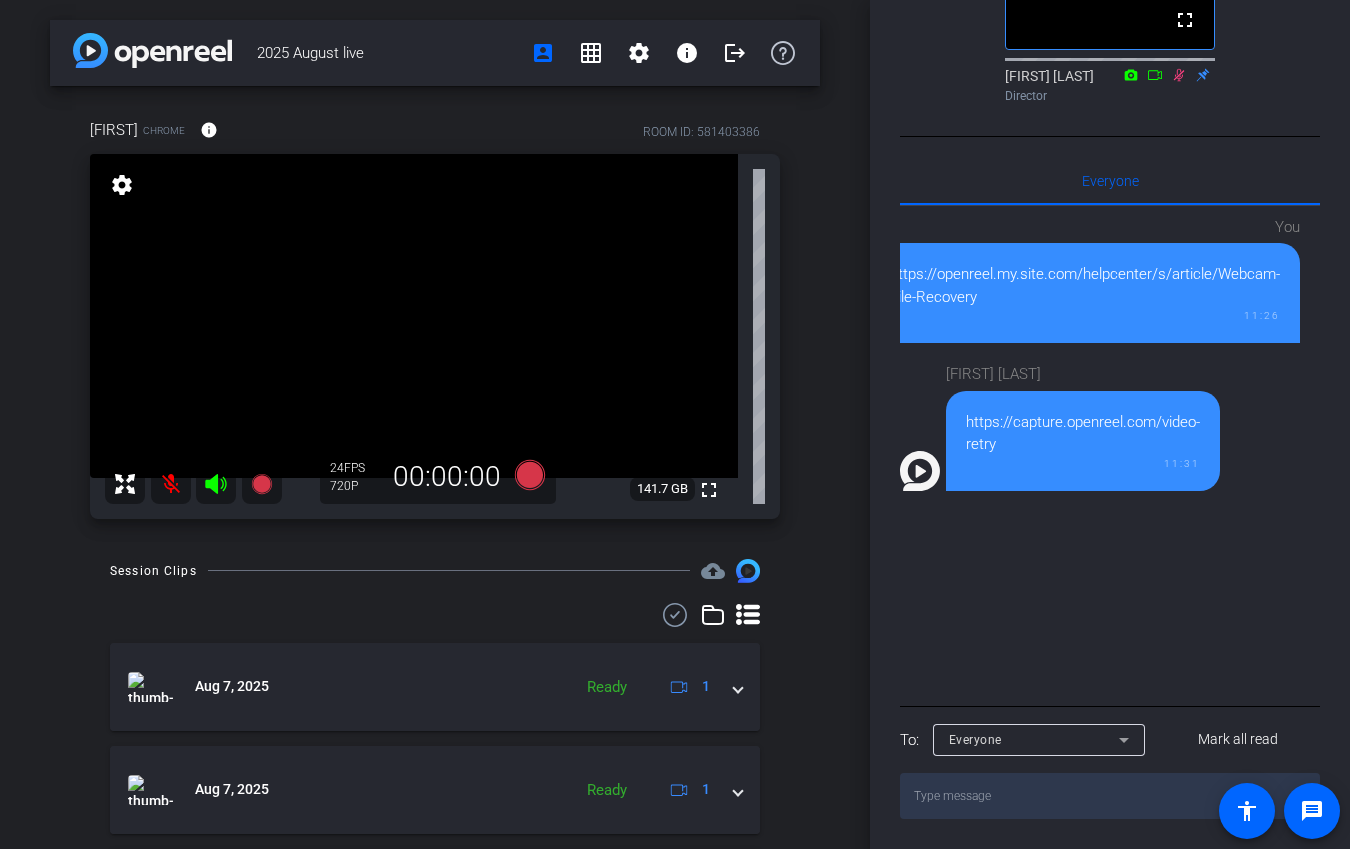 click at bounding box center [1110, 796] 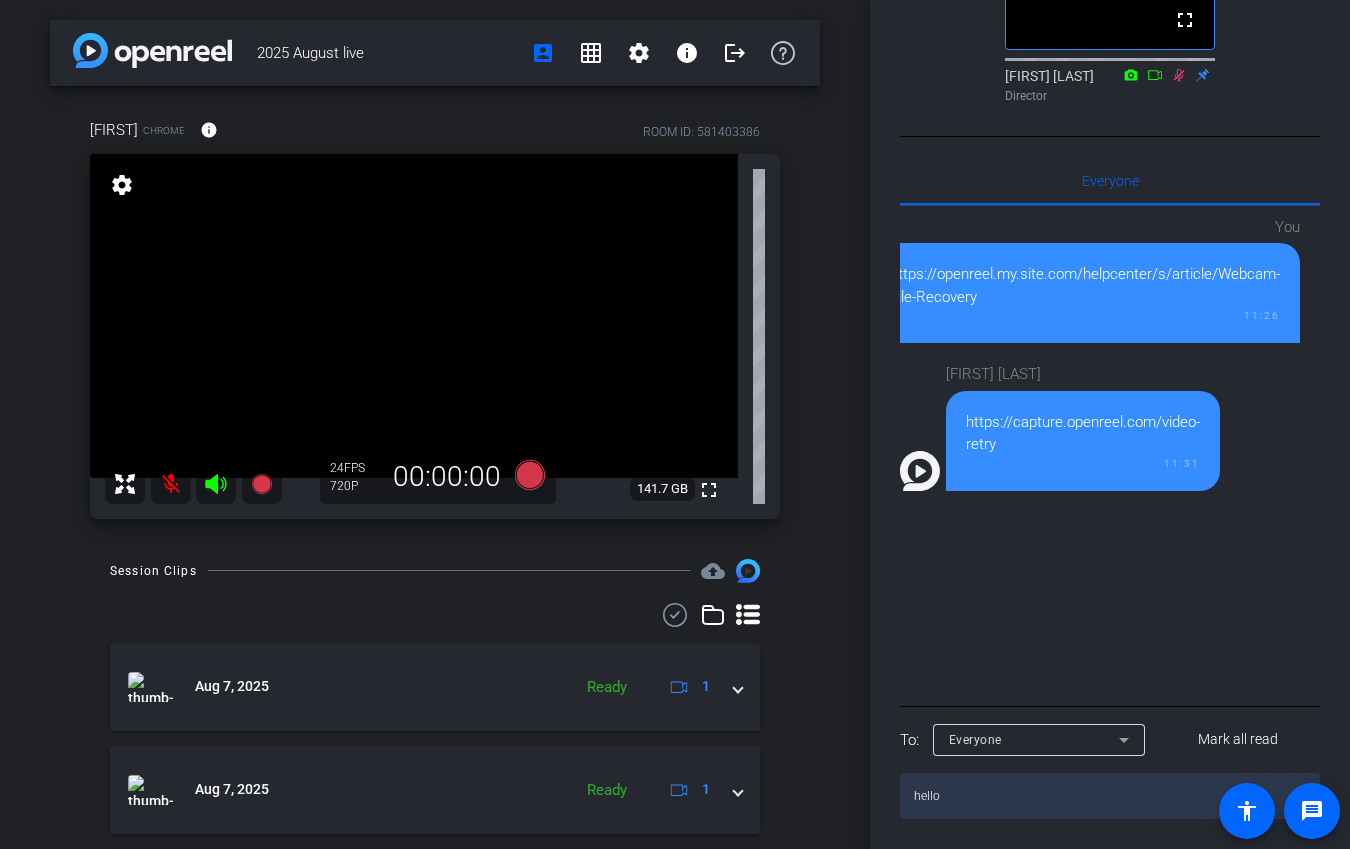 type on "hello!" 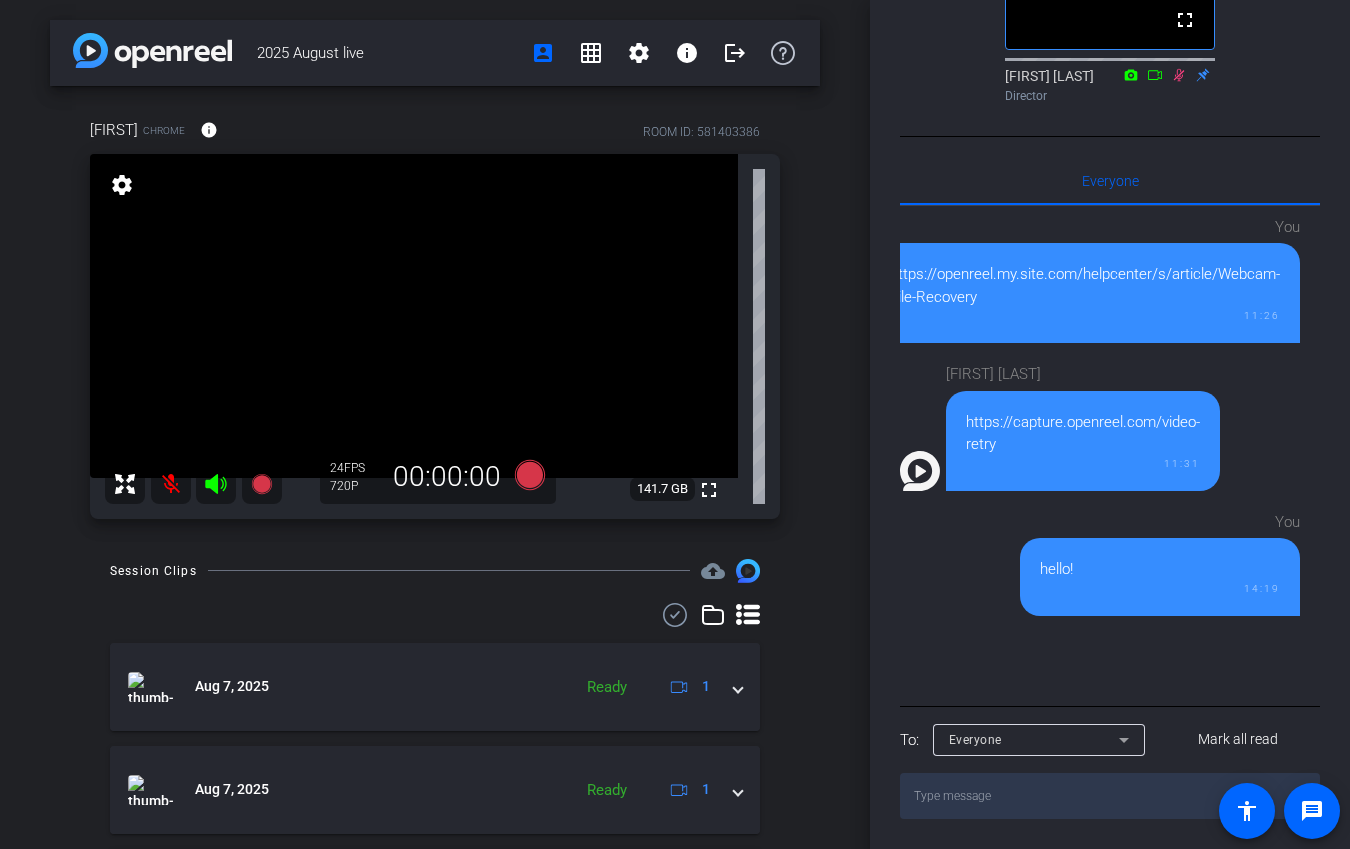 drag, startPoint x: 1007, startPoint y: 451, endPoint x: 943, endPoint y: 413, distance: 74.431175 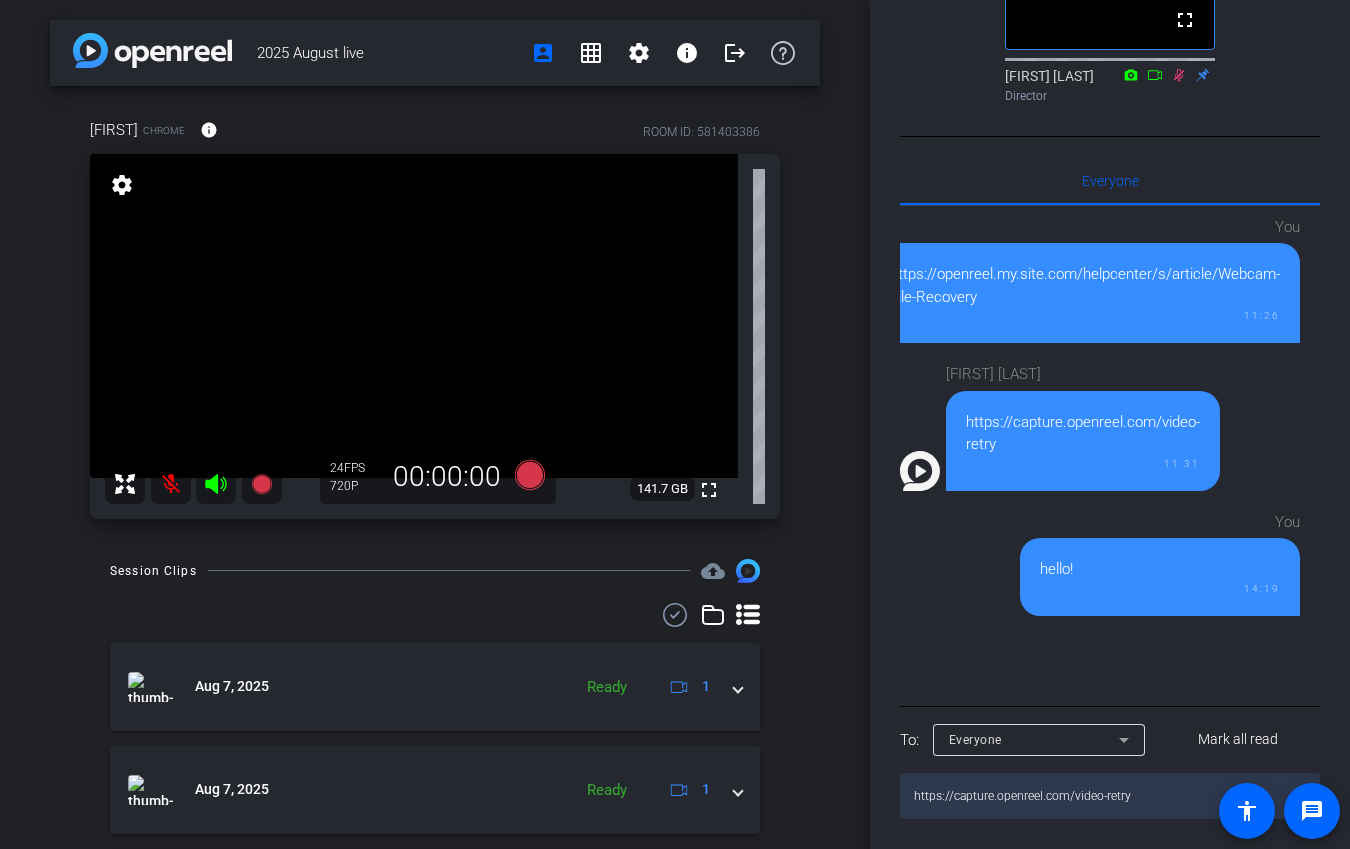 type 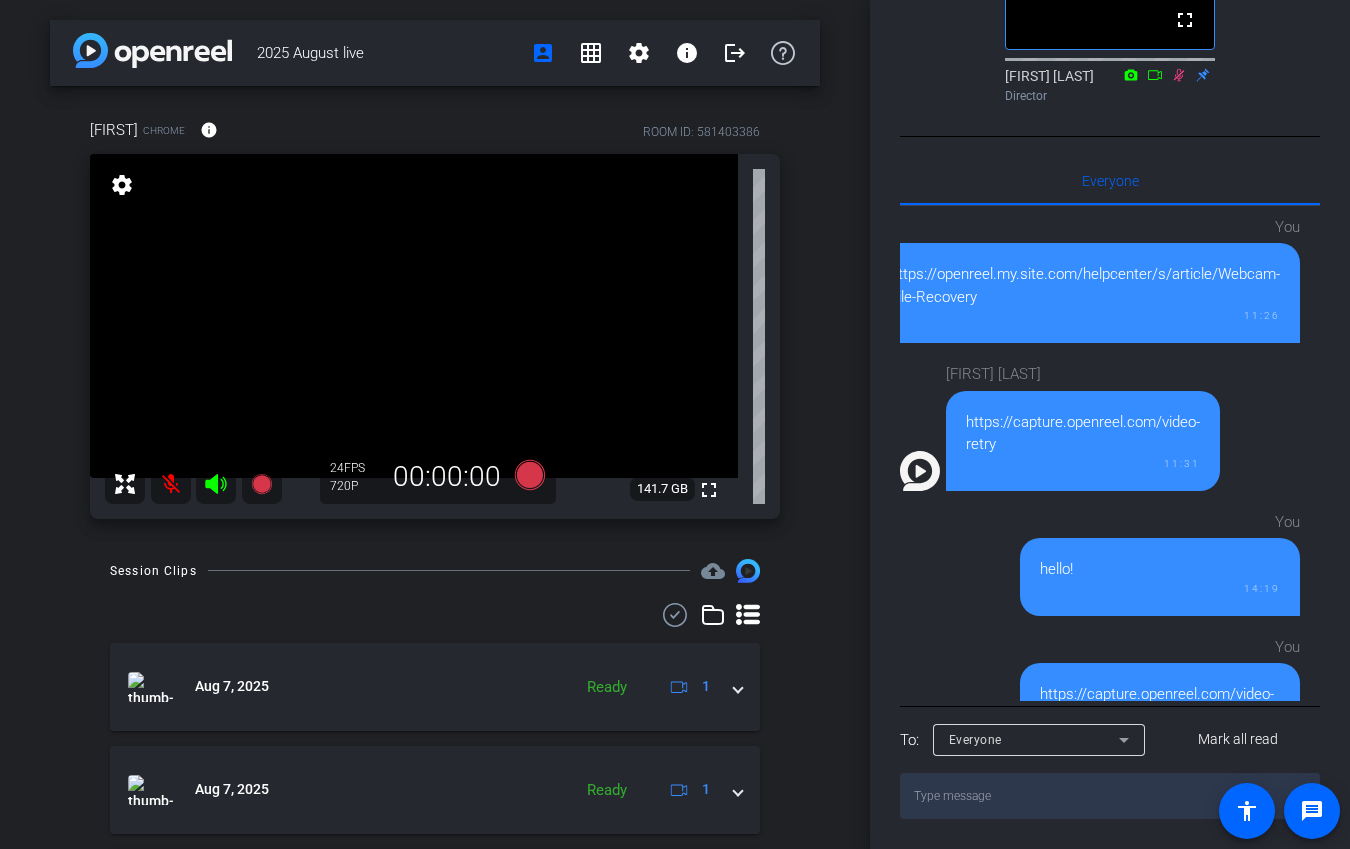 scroll, scrollTop: 72, scrollLeft: 0, axis: vertical 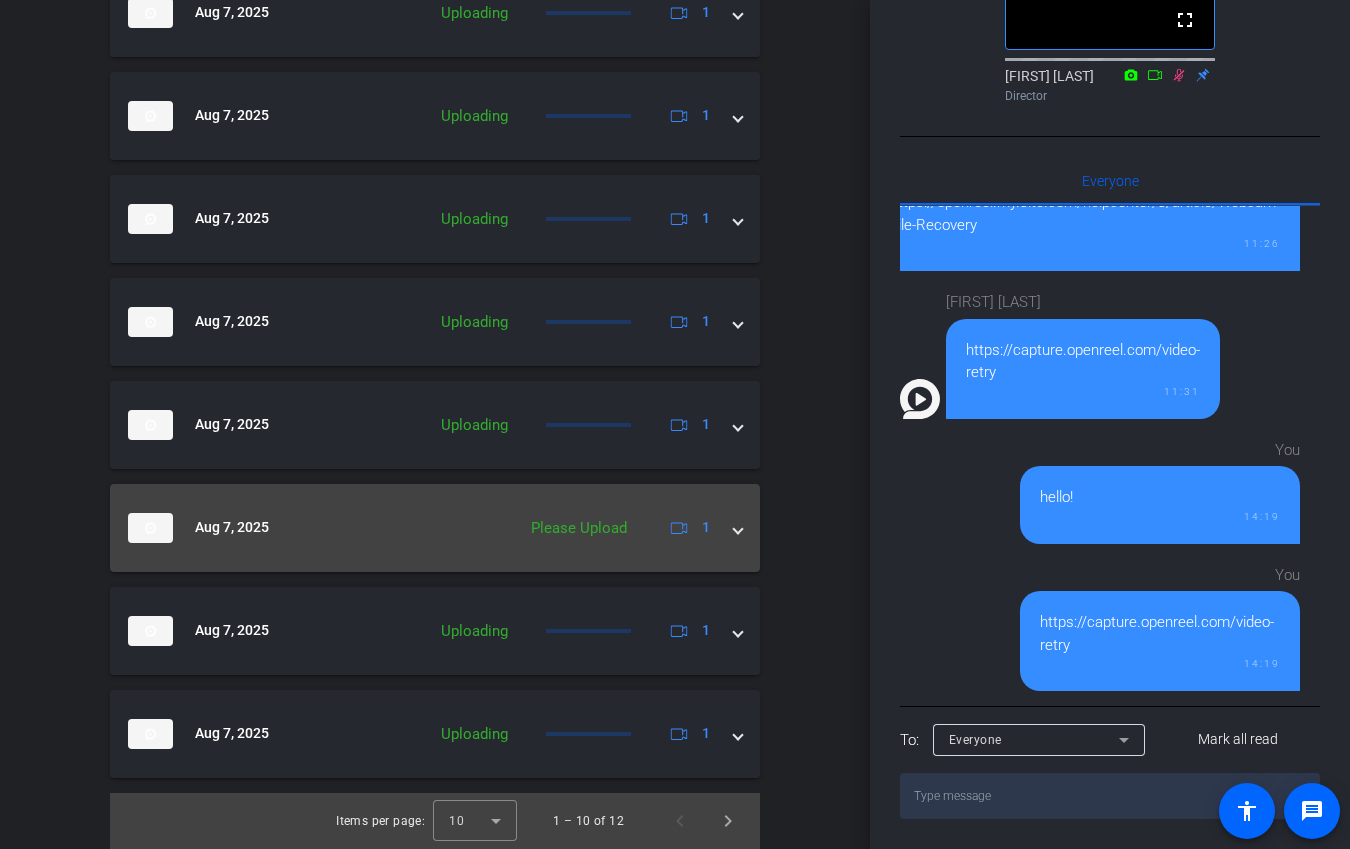click at bounding box center [738, 527] 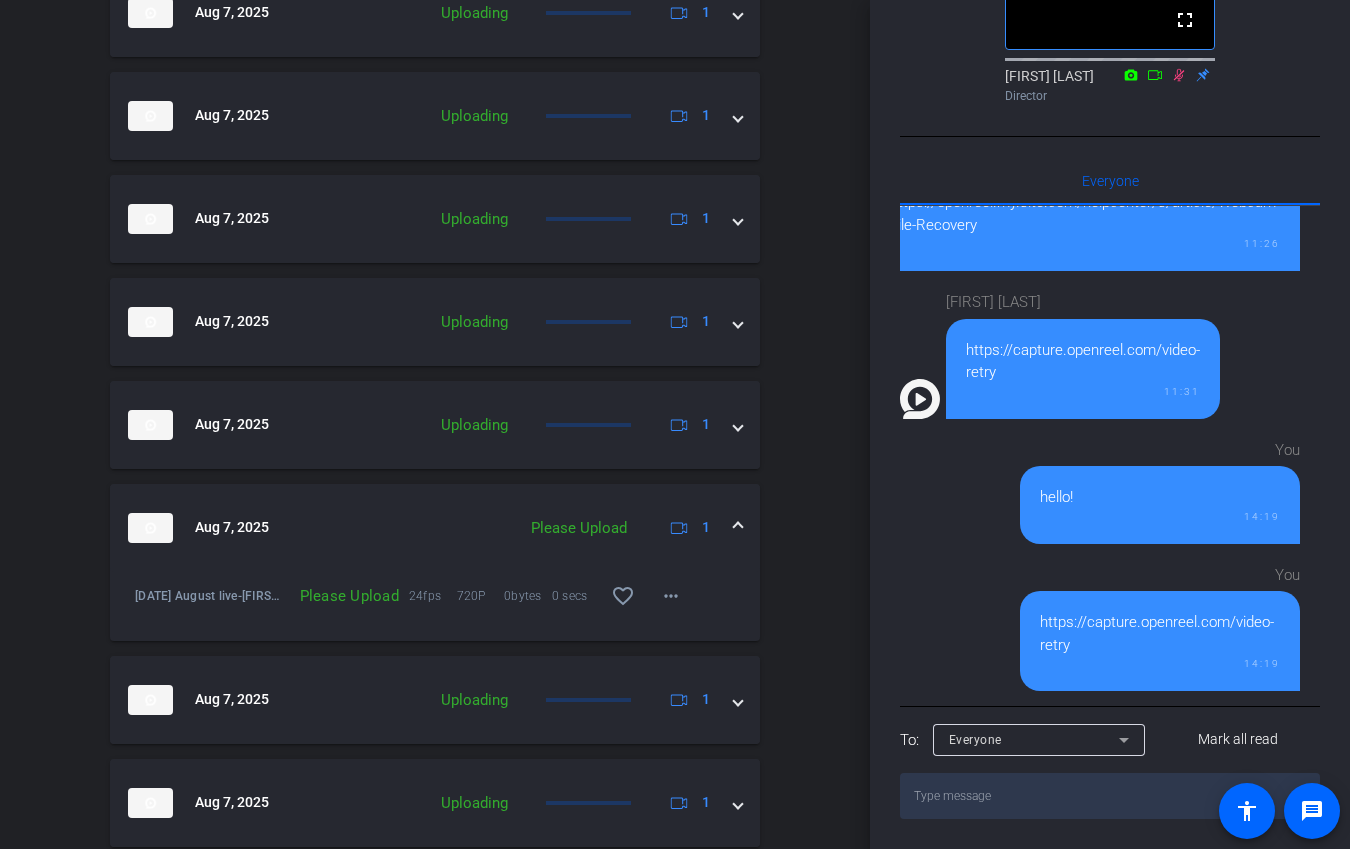 click on "Aug 7, 2025  Please Upload
1" at bounding box center [435, 528] 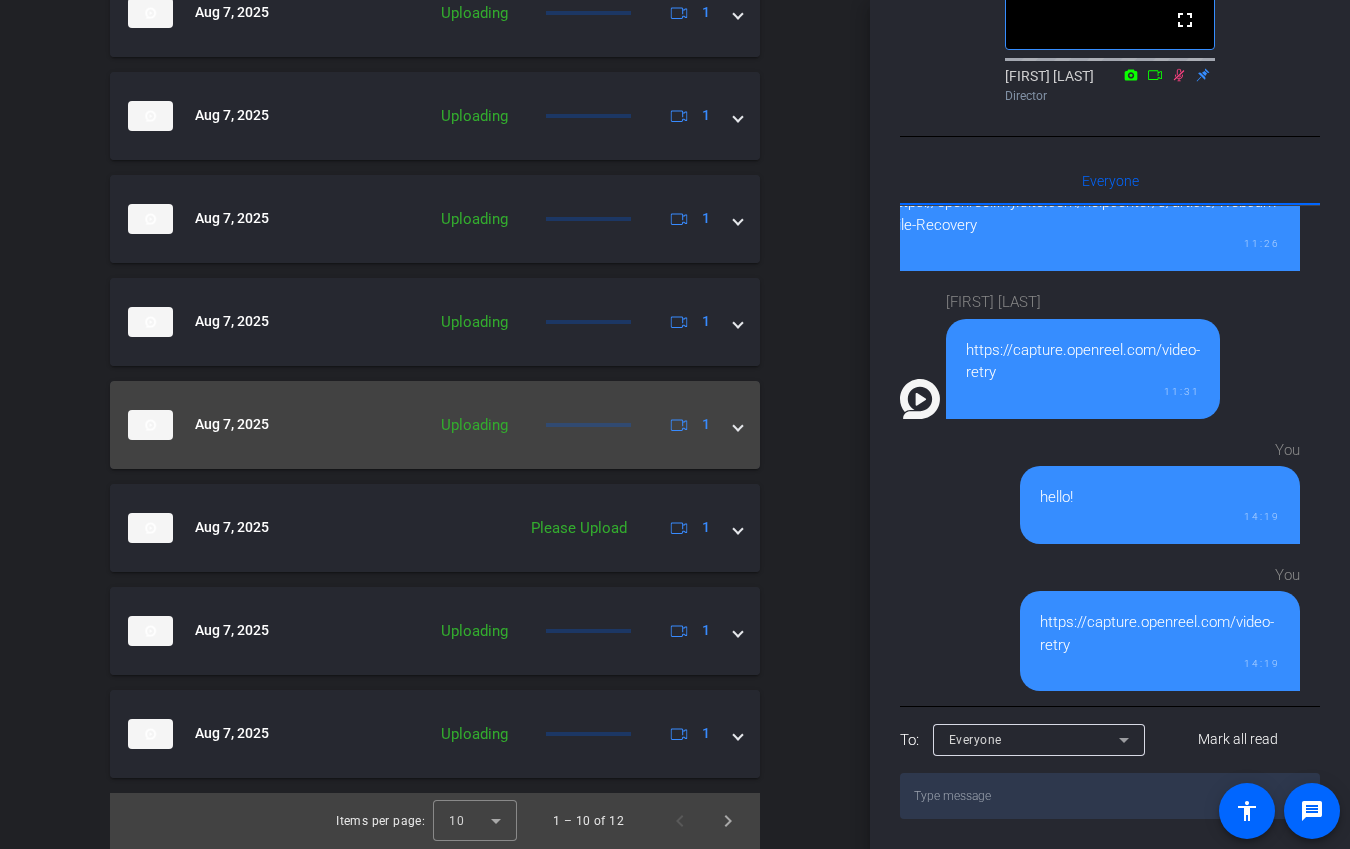 click on "Aug 7, 2025  Uploading
1" at bounding box center (435, 425) 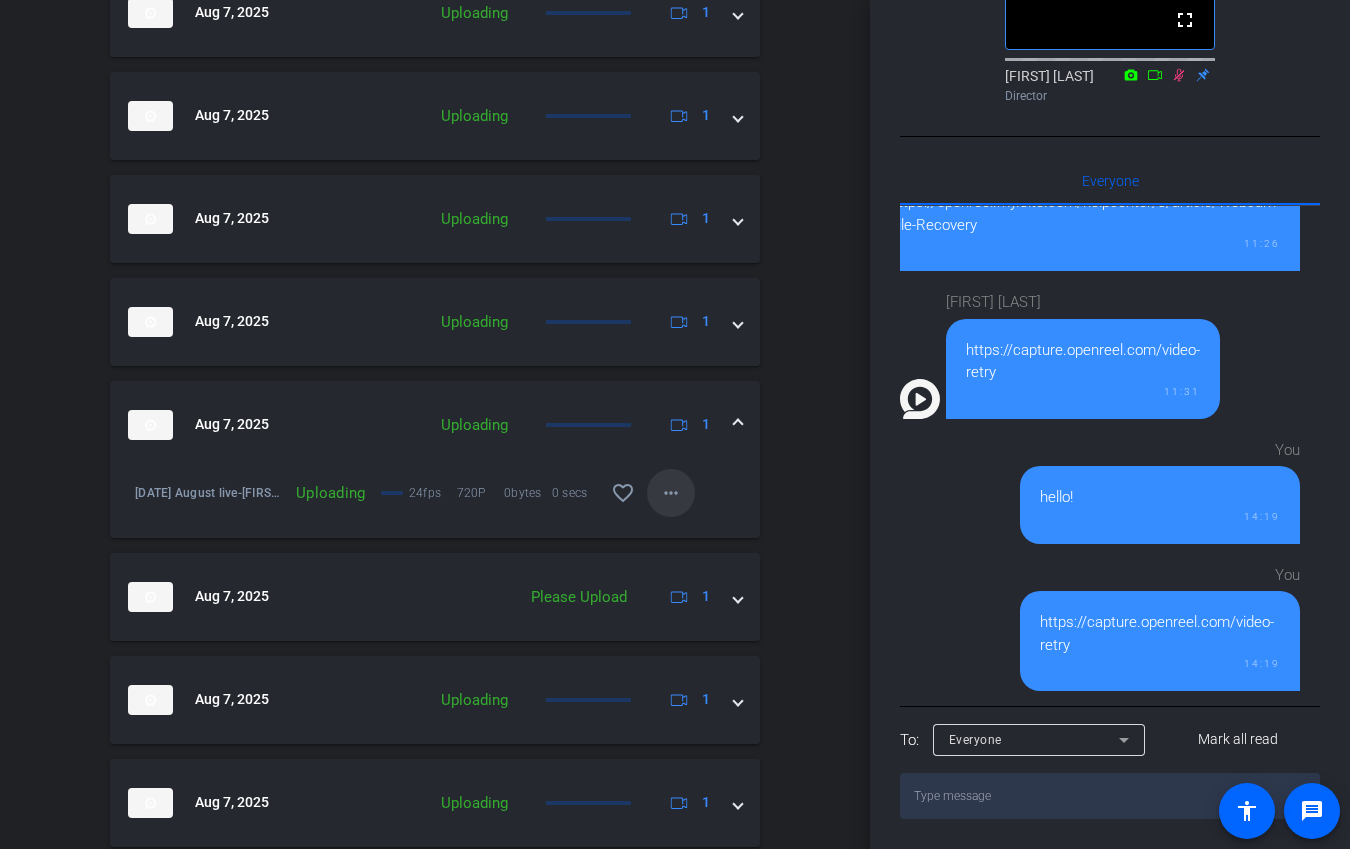 click on "more_horiz" at bounding box center (671, 493) 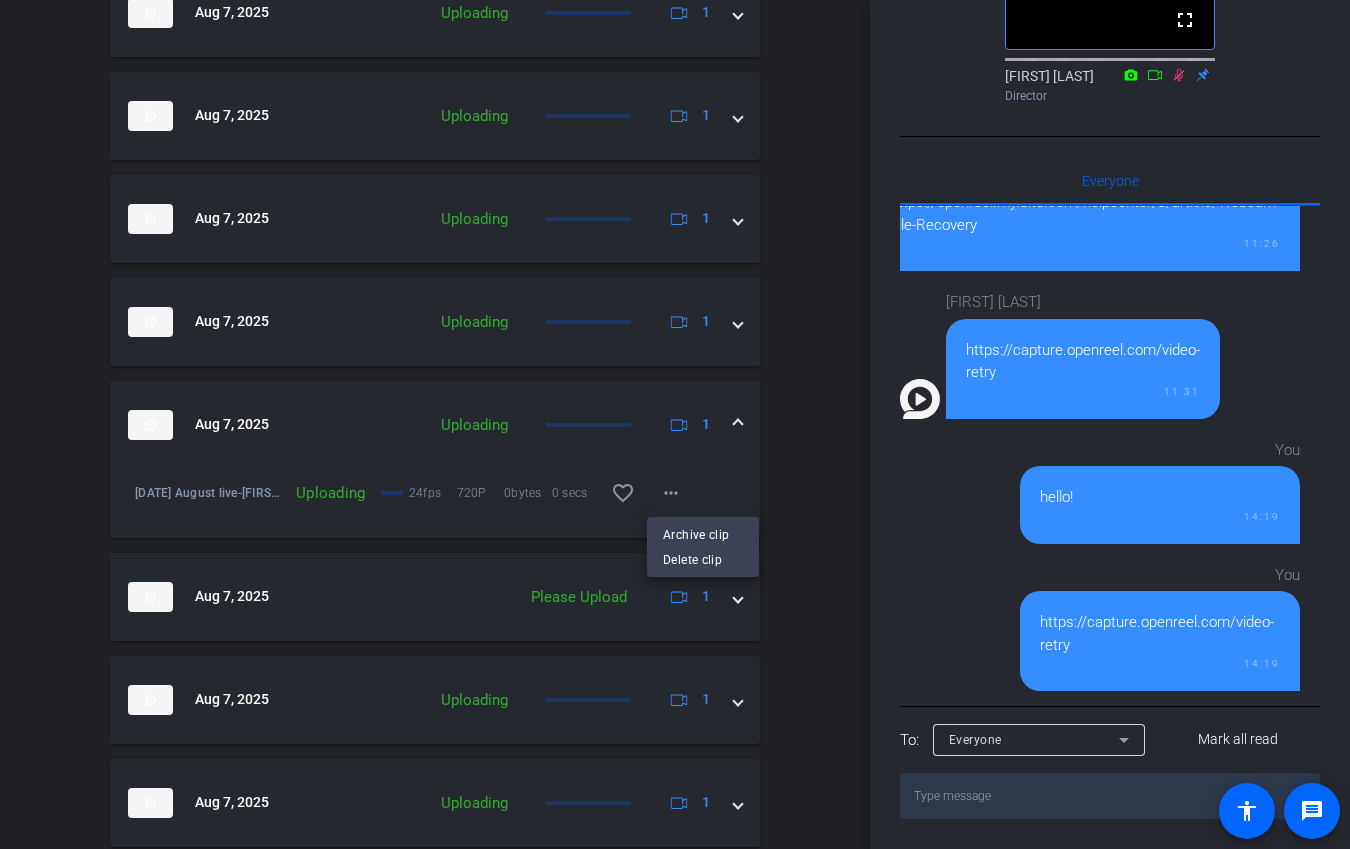 click at bounding box center (675, 424) 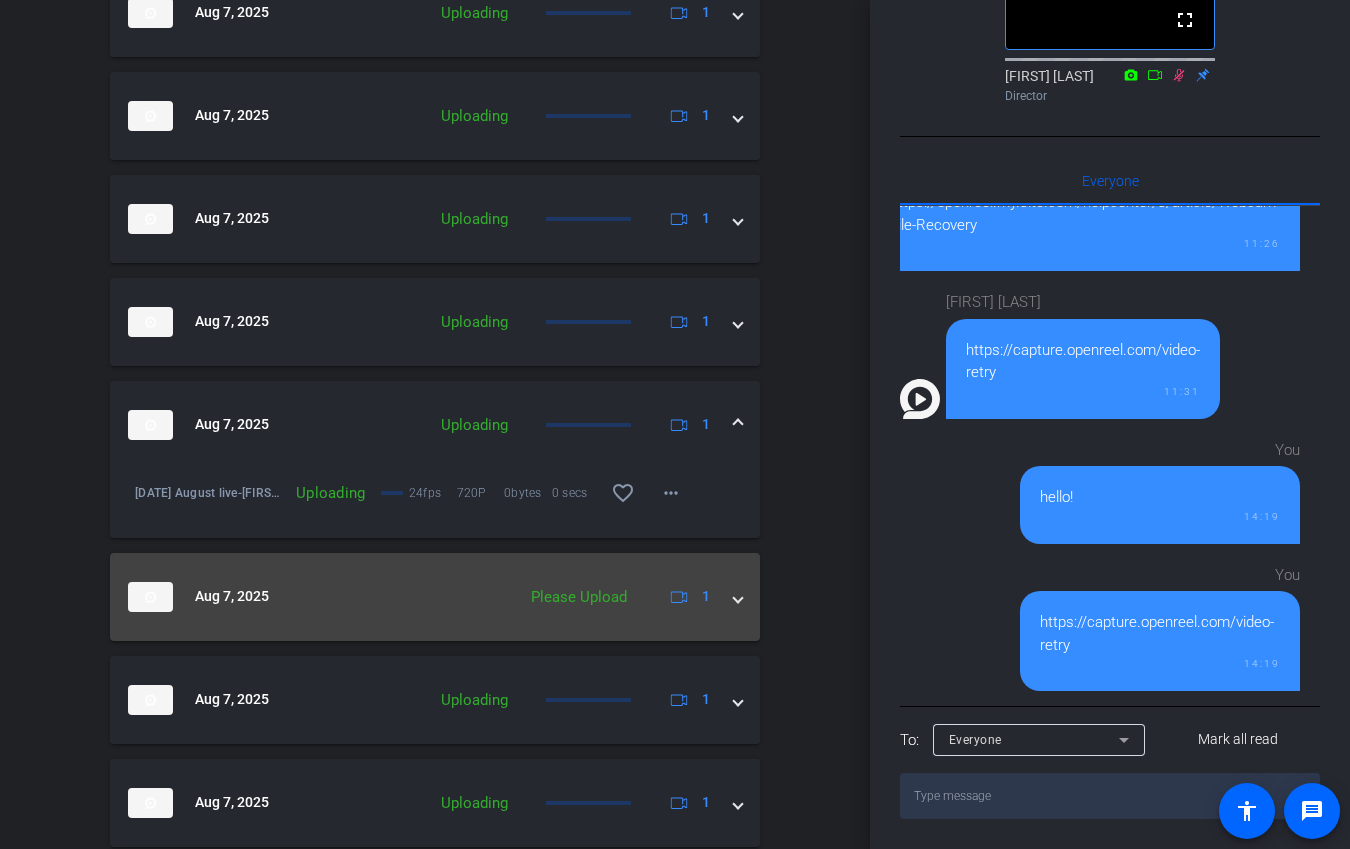click at bounding box center [738, 596] 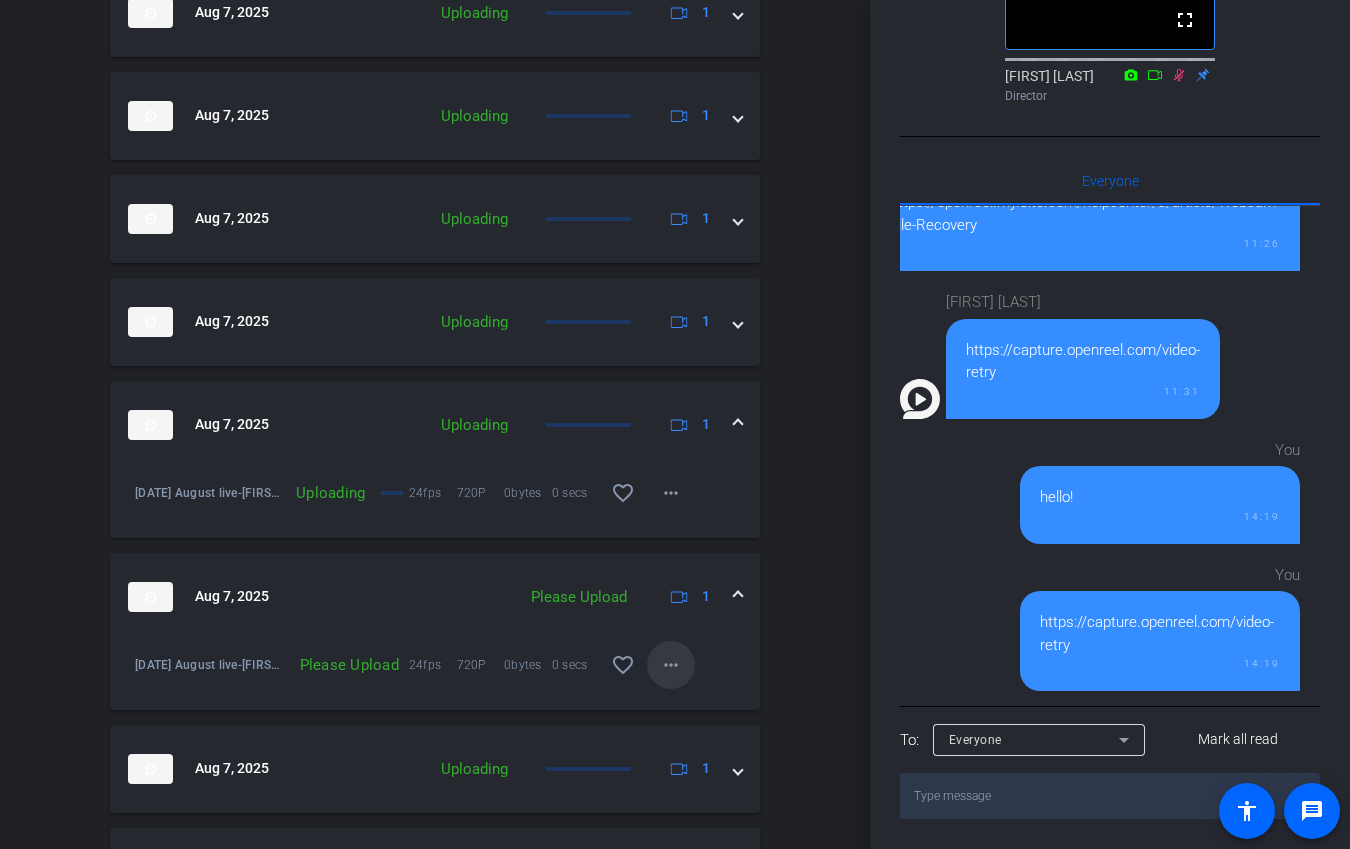 click on "more_horiz" at bounding box center [671, 665] 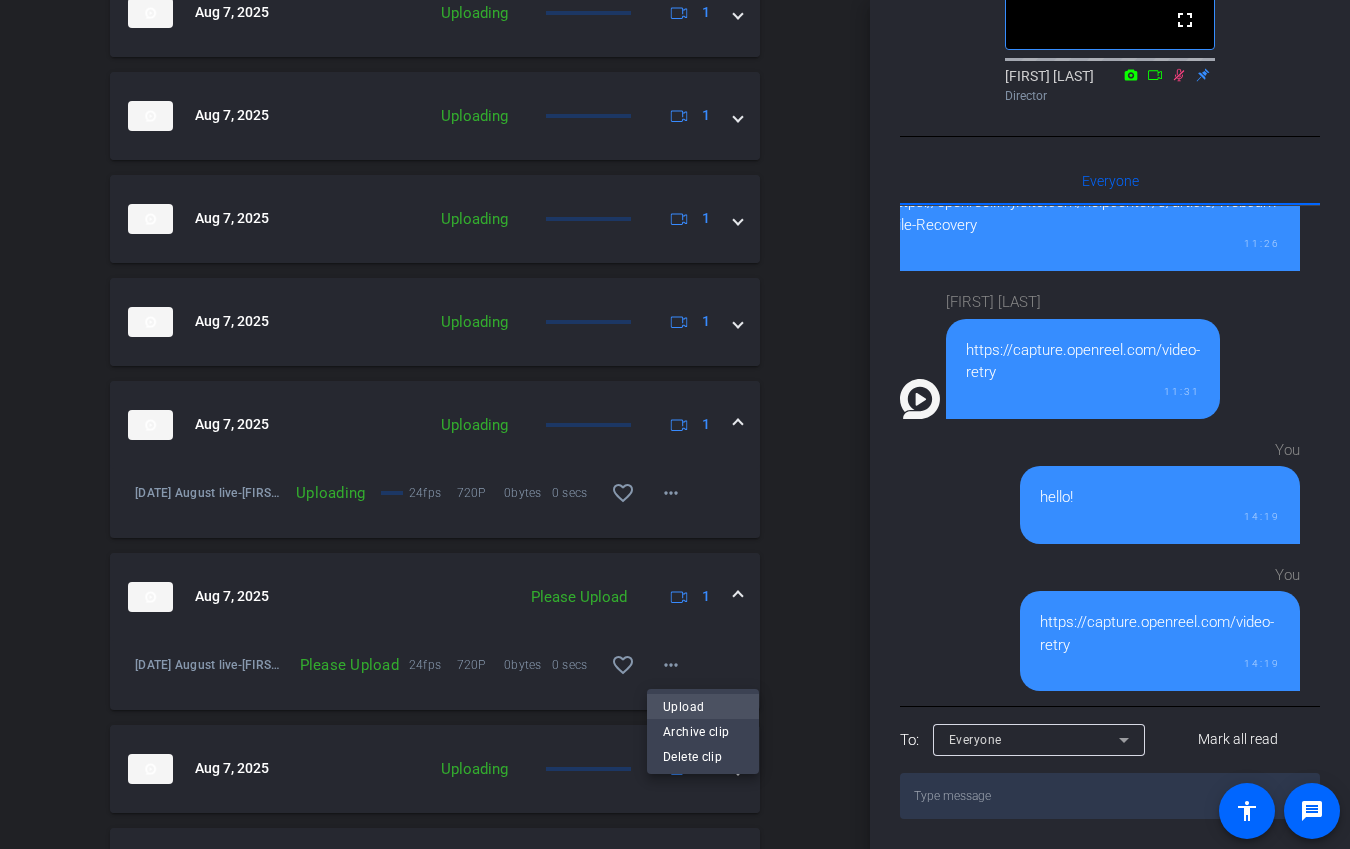 click on "Upload" at bounding box center [703, 707] 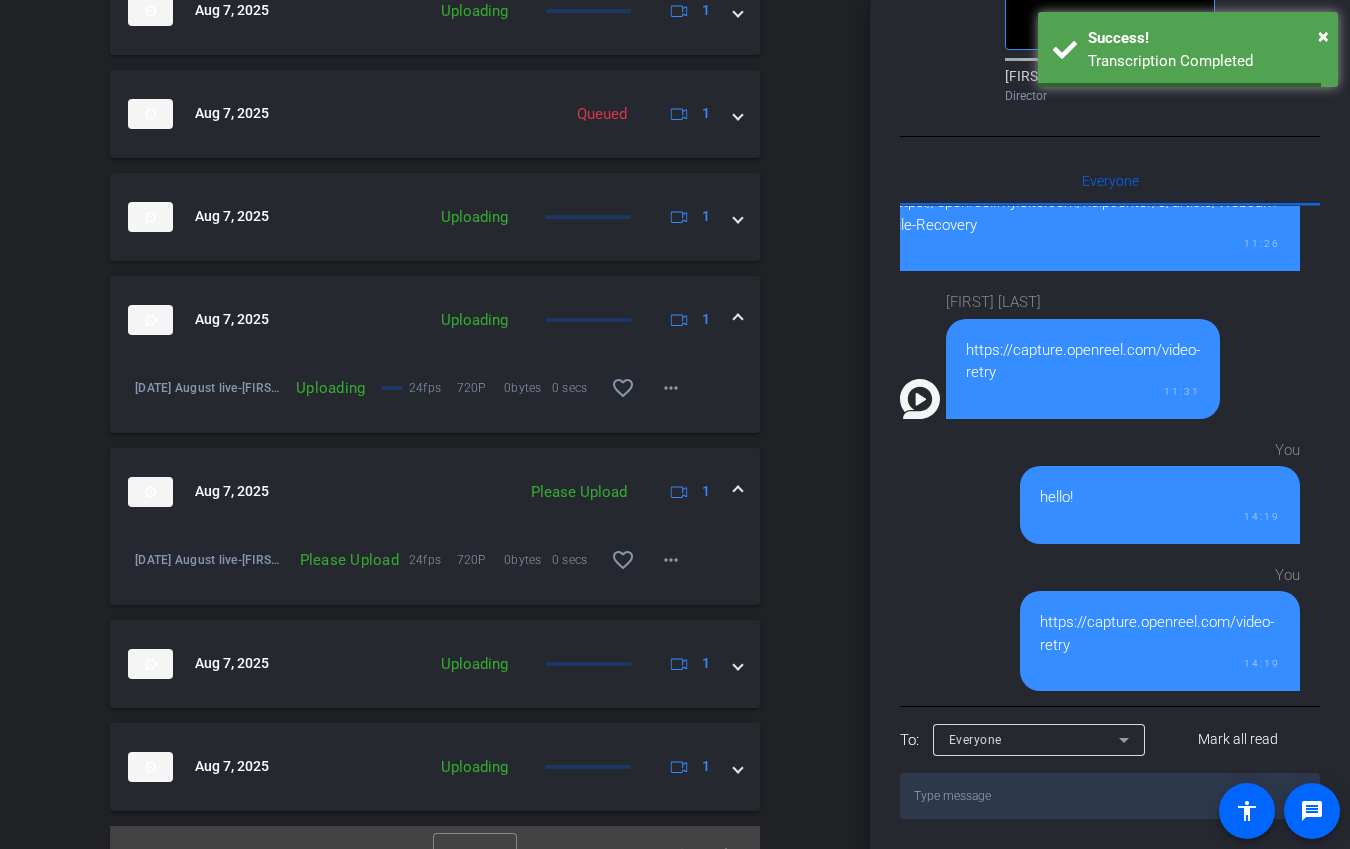 scroll, scrollTop: 988, scrollLeft: 0, axis: vertical 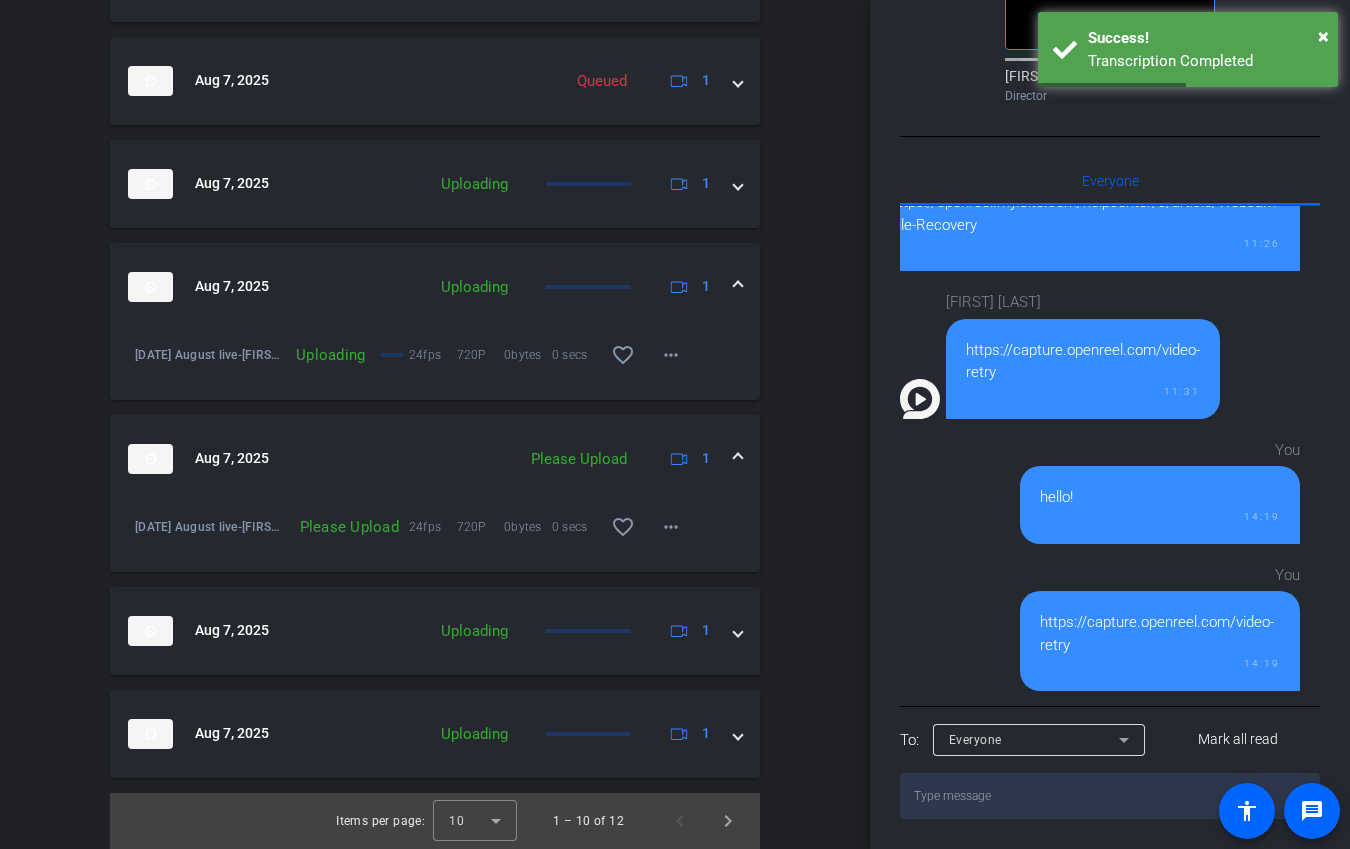 click on "Session Clips   cloud_upload
Aug [DAY], [YEAR]   Ready
1   Aug [DAY], [YEAR]   Ready
1   Aug [DAY], [YEAR]  Uploading
1   Aug [DAY], [YEAR]  Uploading
1   Aug [DAY], [YEAR]   Queued
1   Aug [DAY], [YEAR]  Uploading
1   Aug [DAY], [YEAR]  Uploading
1 [DATE] August live-[FIRST] E-para 2-3 b-[DATE]-[TIME]-[TIME]-[TIME]-[NUMBER]-0  Uploading 24fps 720P 0bytes 0 secs favorite_border more_horiz   Aug [DAY], [YEAR]  Please Upload
1 [DATE] August live-[FIRST] E-para 2-3-[DATE]-[TIME]-[TIME]-[TIME]-[NUMBER]-[NUMBER]  Please Upload 24fps 720P 0bytes 0 secs favorite_border more_horiz   Aug [DAY], [YEAR]  Uploading" at bounding box center (435, 195) 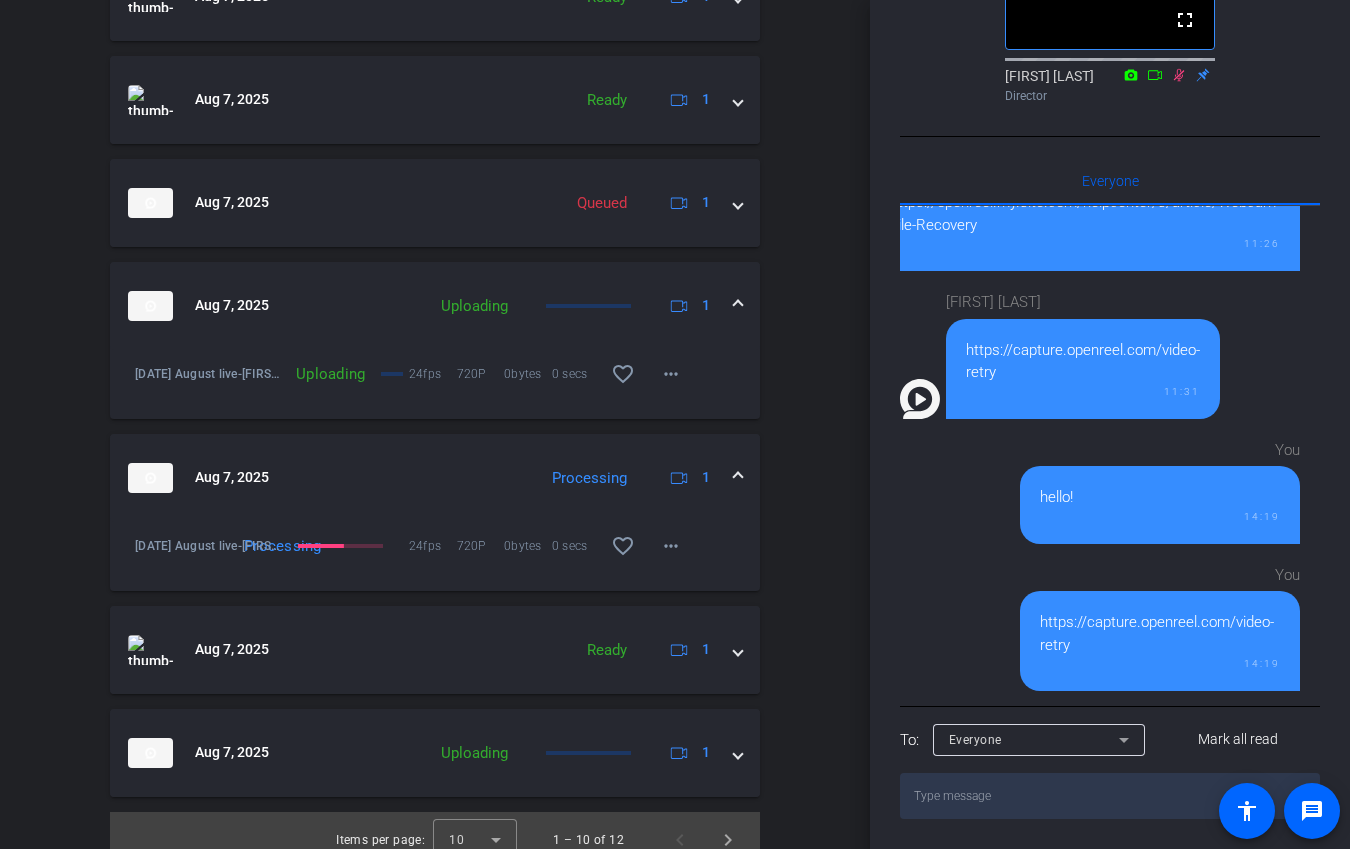 scroll, scrollTop: 970, scrollLeft: 0, axis: vertical 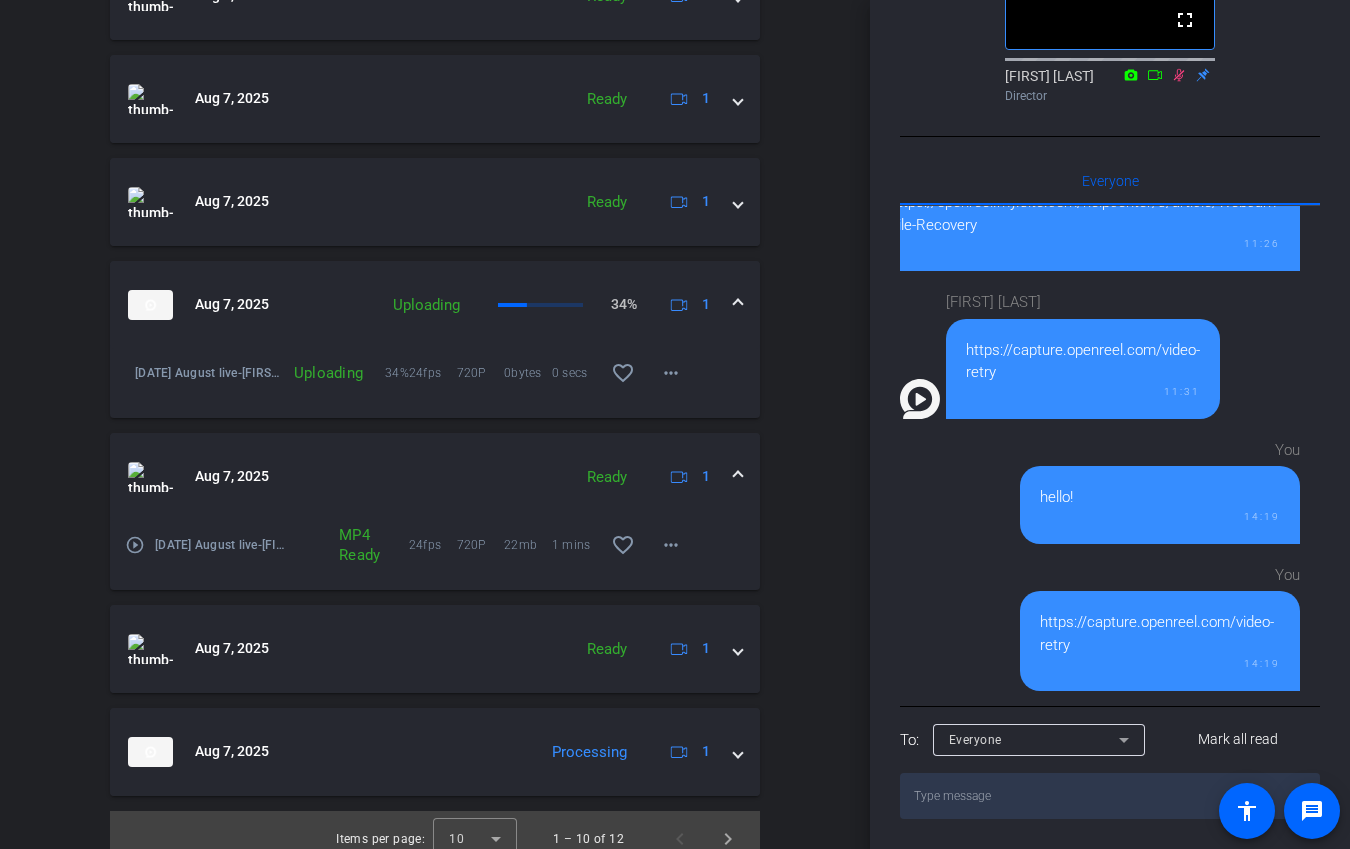 click on "play_circle_outline" at bounding box center [135, 545] 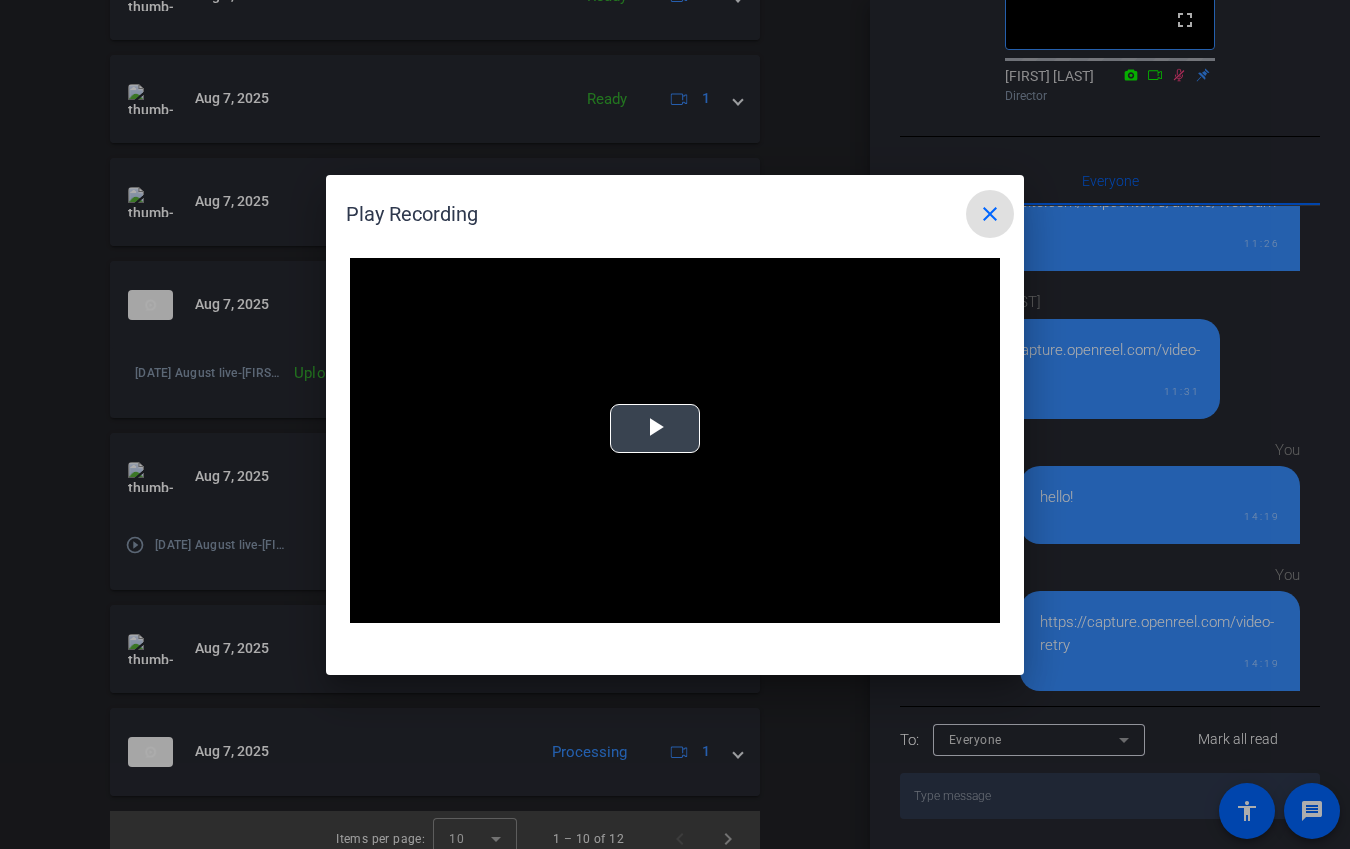 click at bounding box center [655, 428] 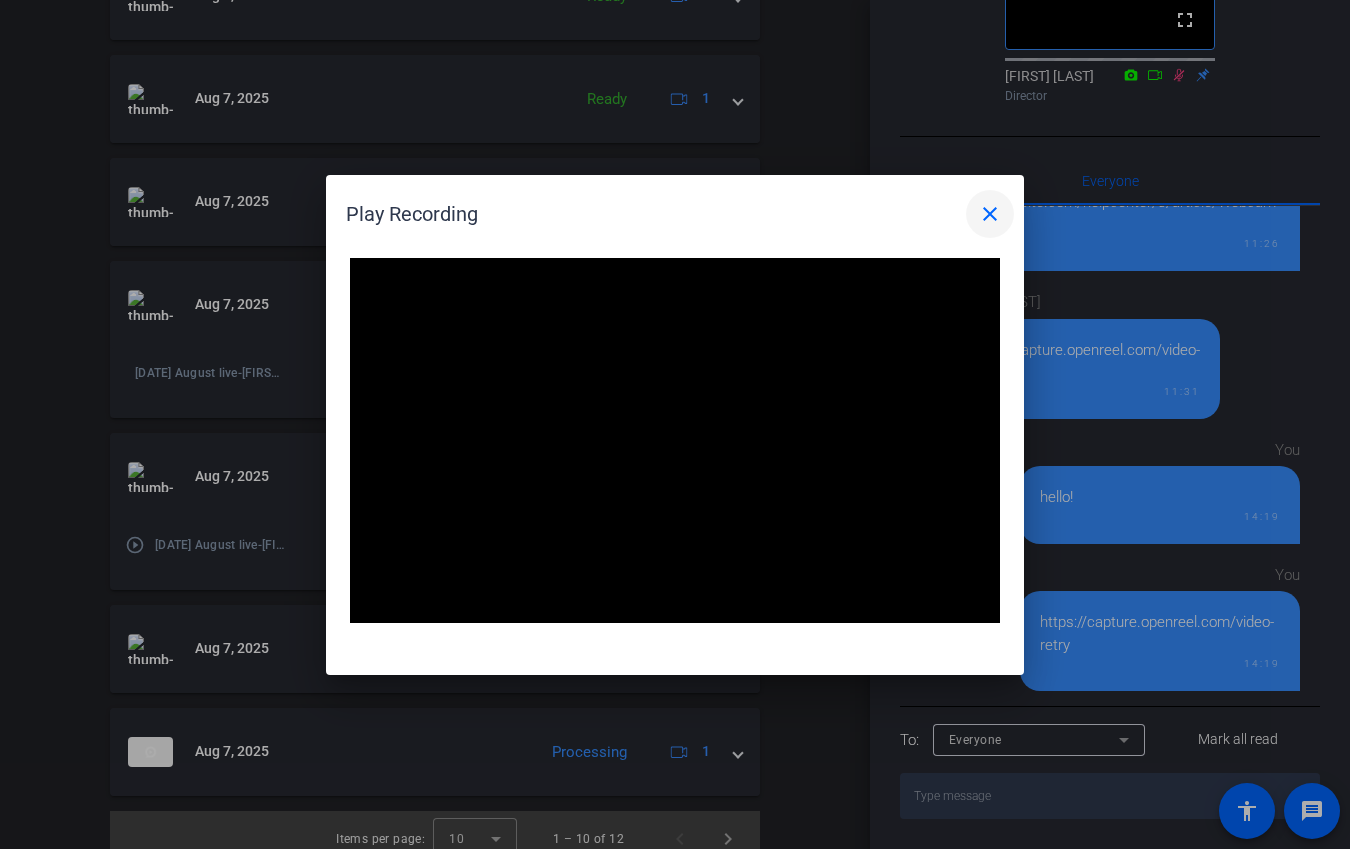 click on "close" at bounding box center (990, 214) 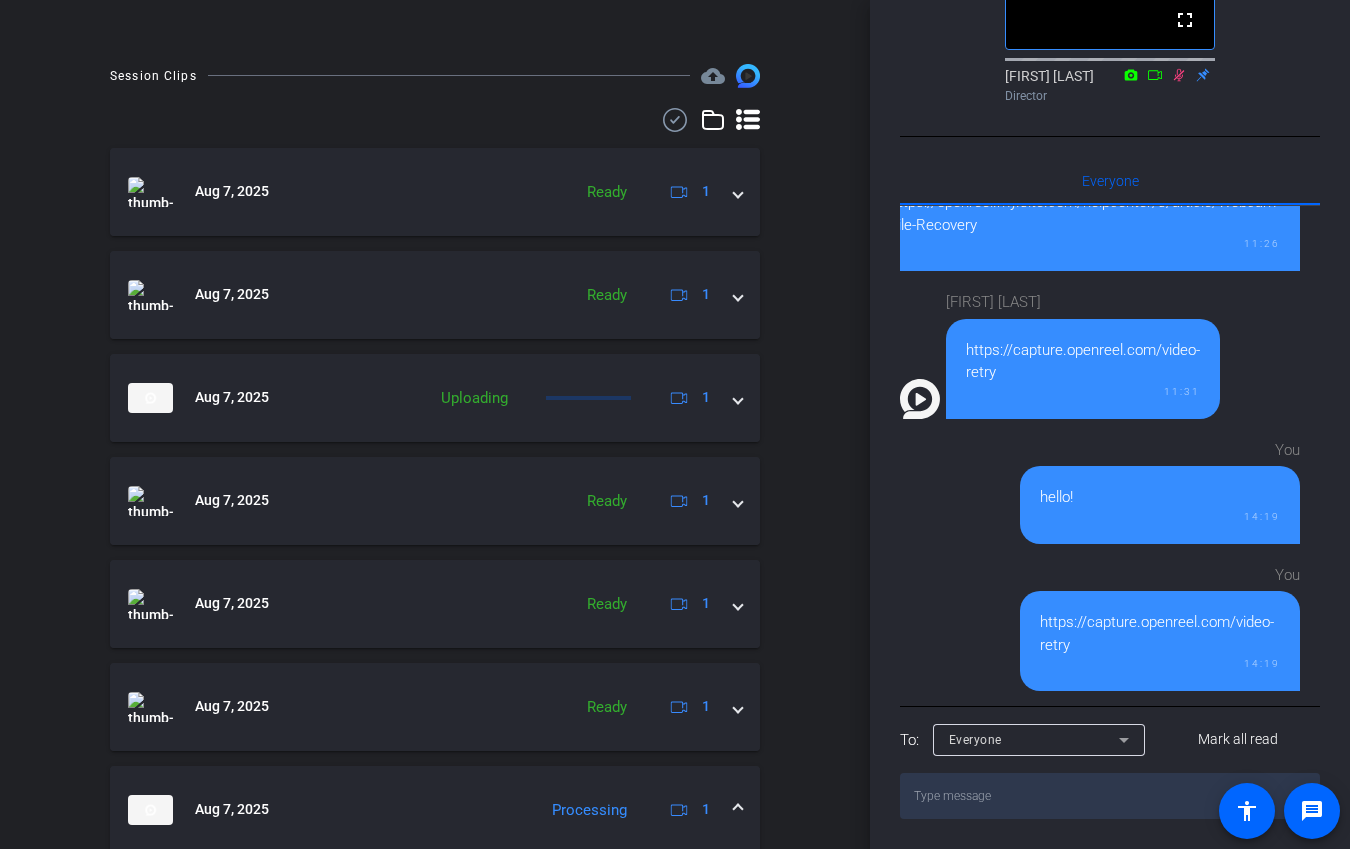 scroll, scrollTop: 373, scrollLeft: 0, axis: vertical 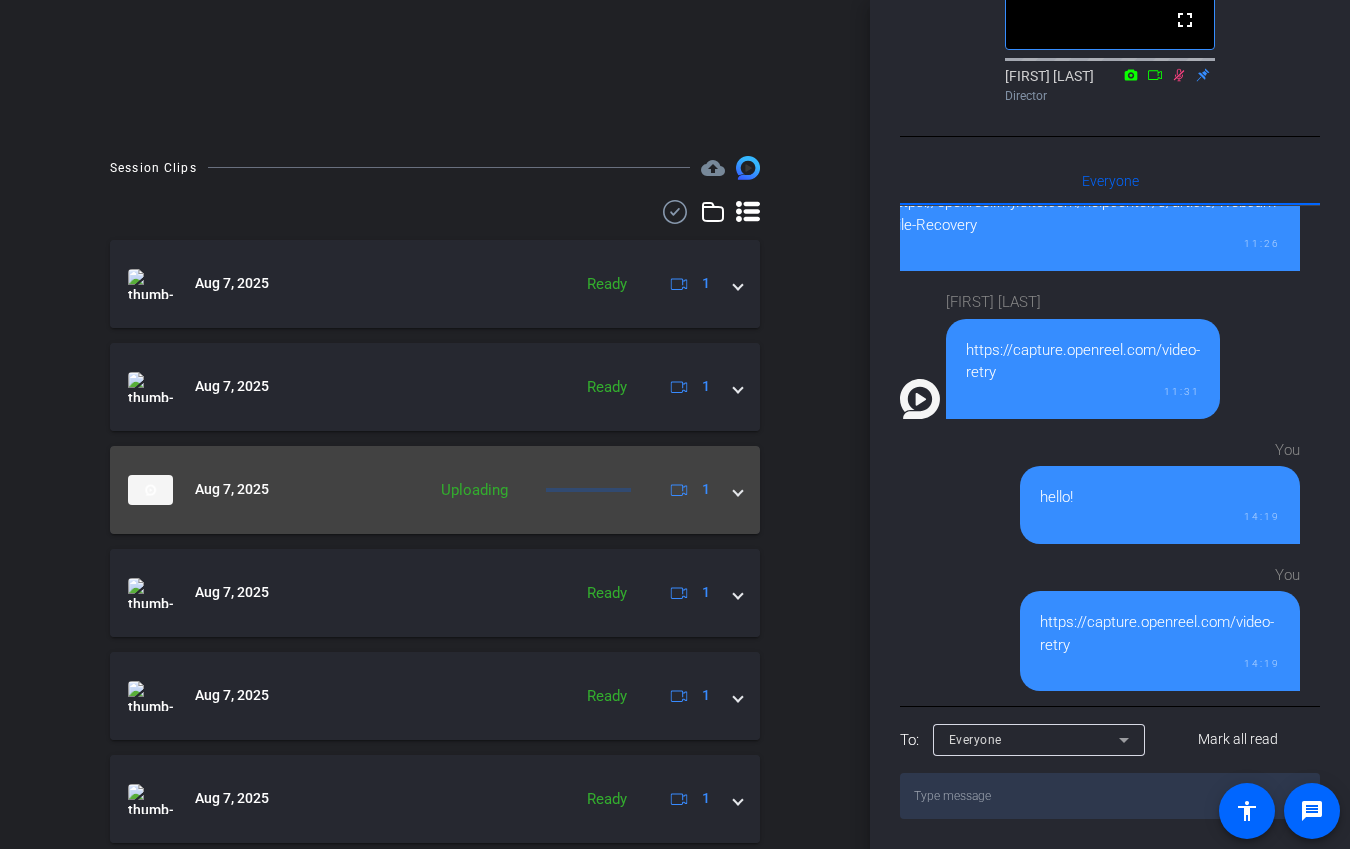 click on "Aug 7, 2025  Uploading
1" at bounding box center [435, 490] 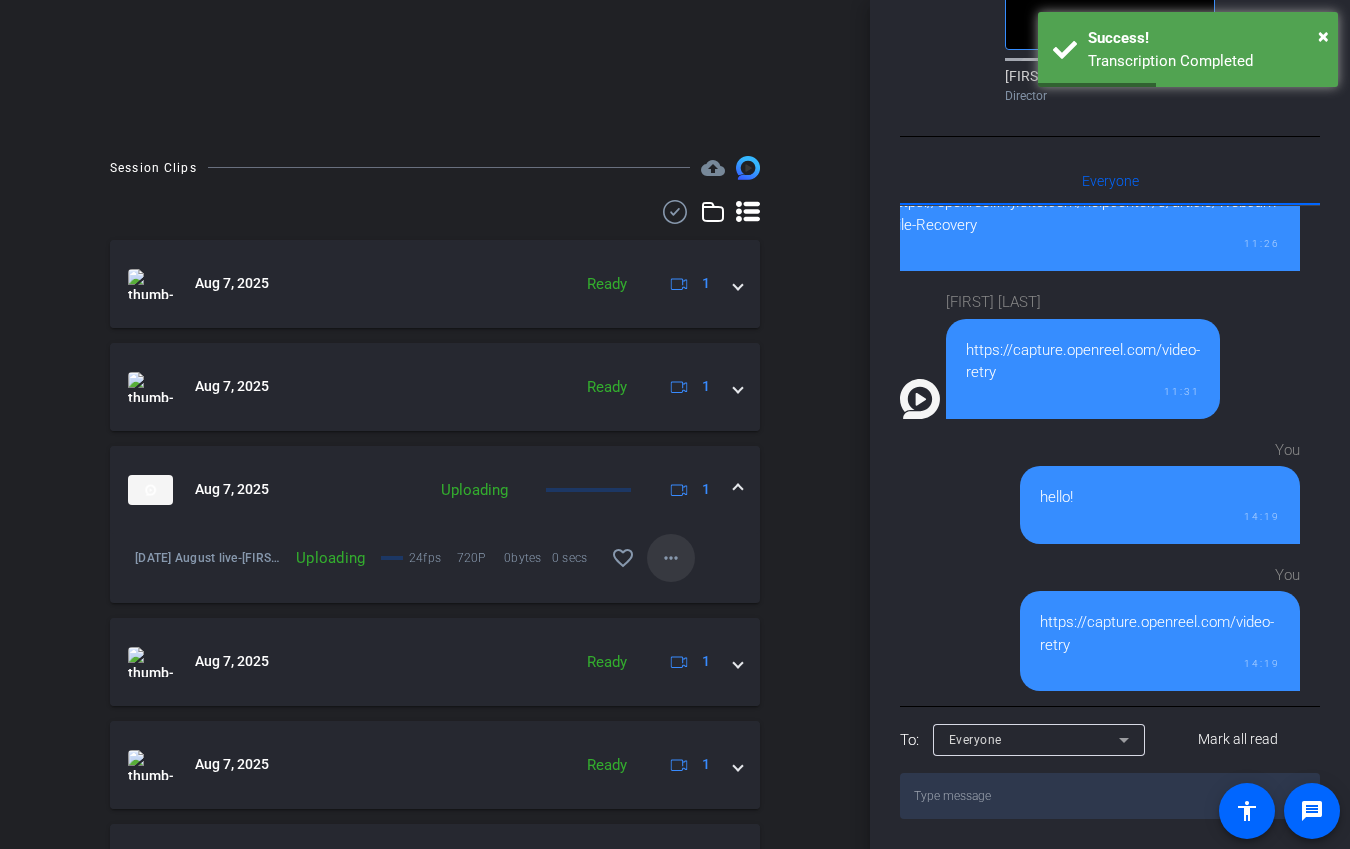 click on "more_horiz" at bounding box center (671, 558) 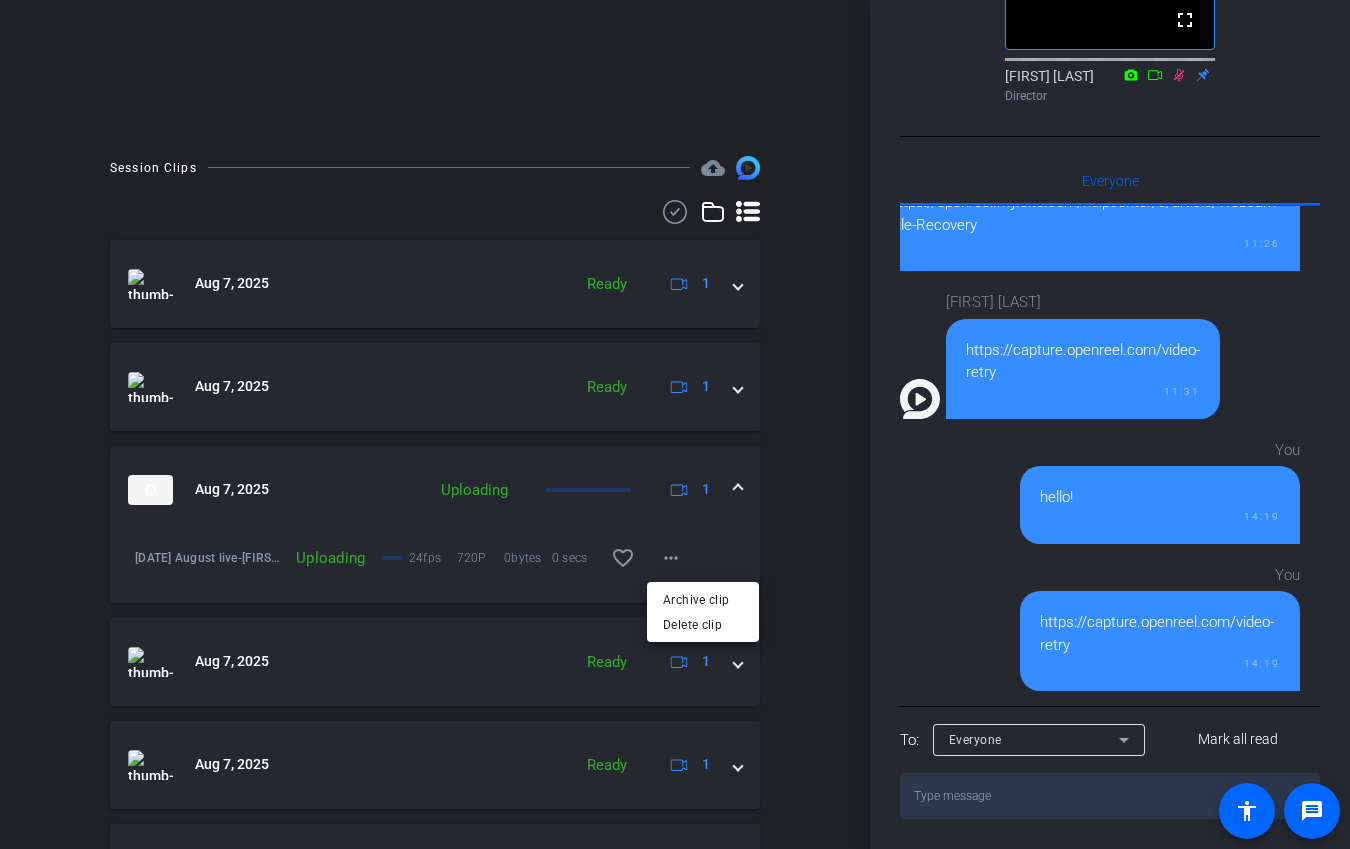 click at bounding box center (675, 424) 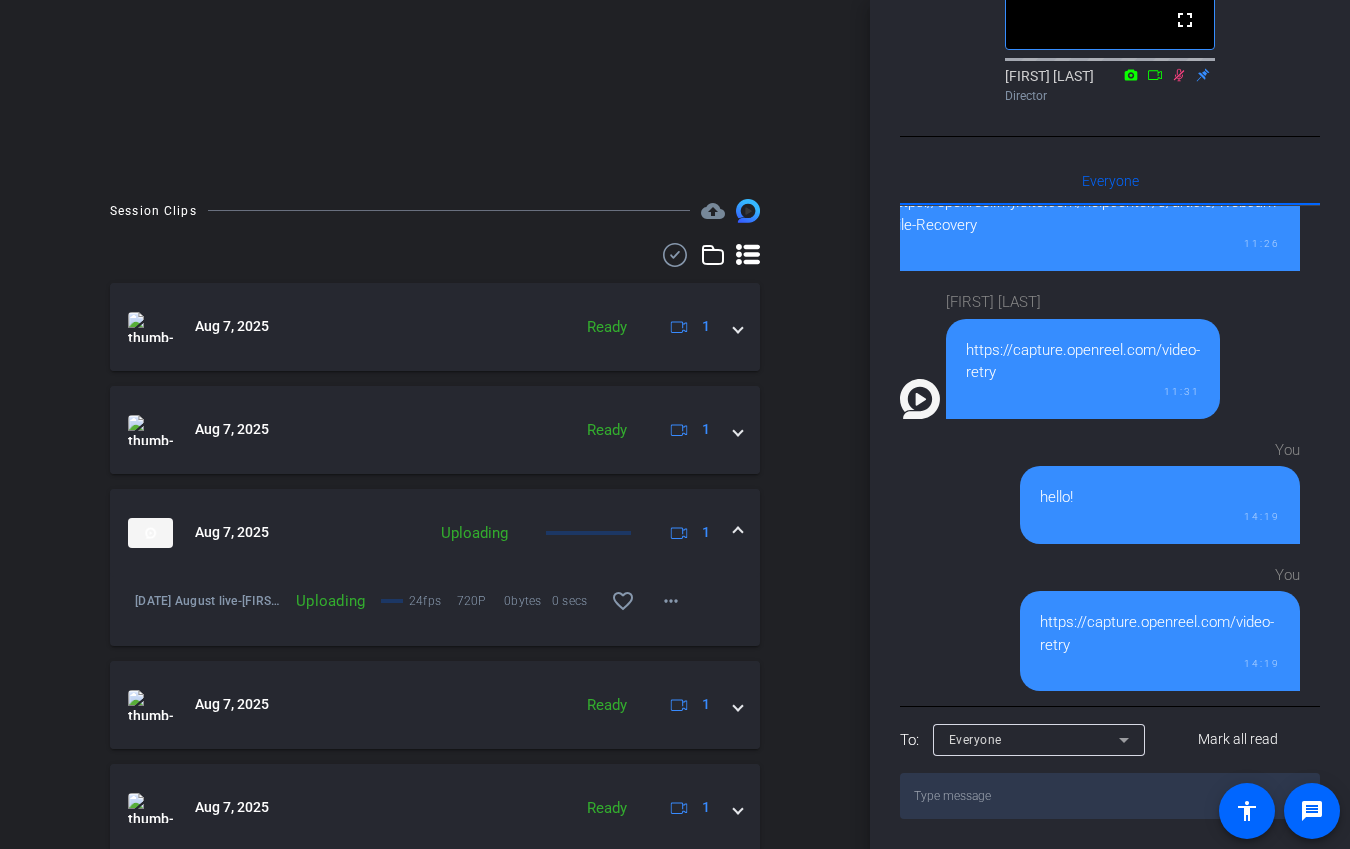 scroll, scrollTop: 312, scrollLeft: 0, axis: vertical 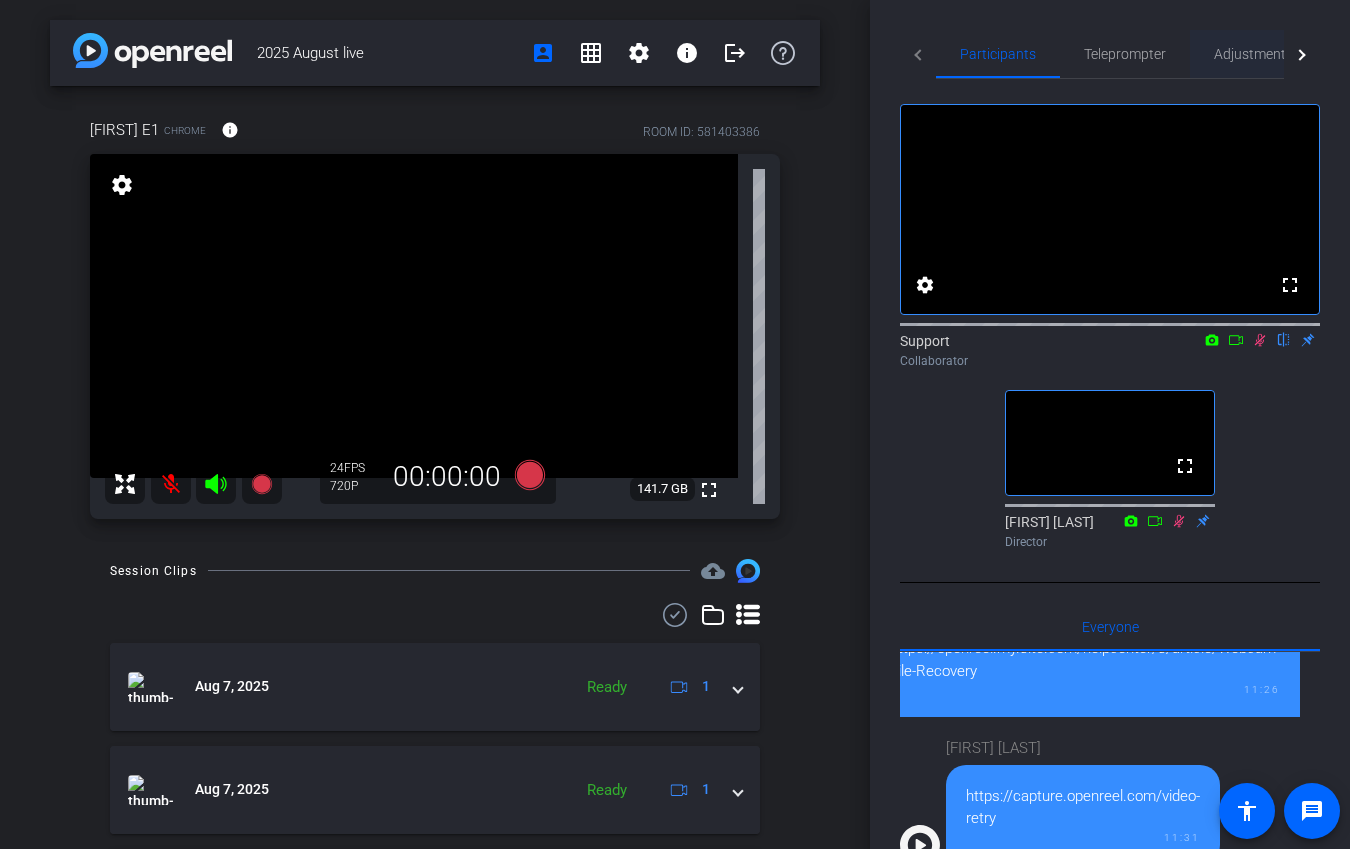 click on "Adjustments" at bounding box center (1253, 54) 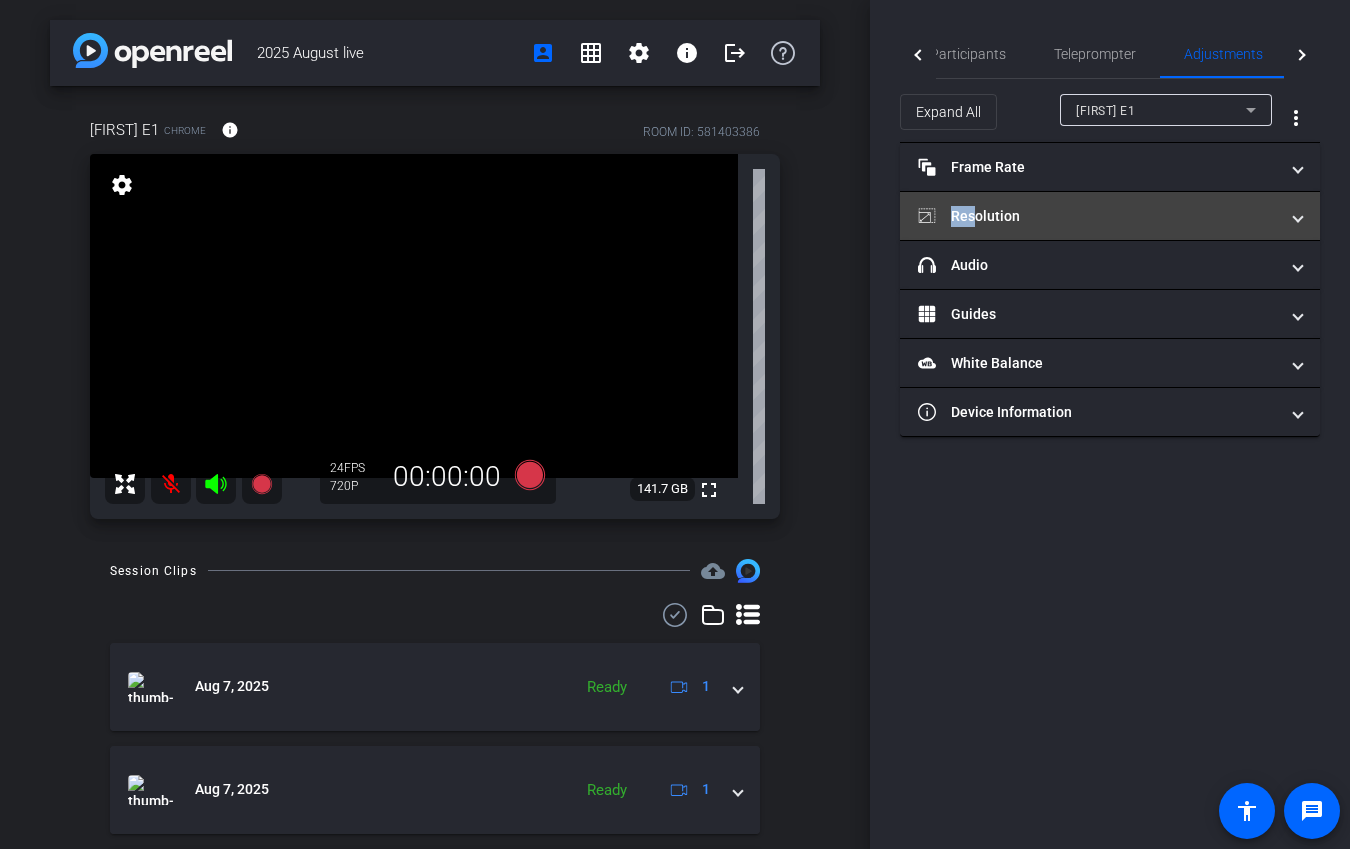 click on "Resolution" at bounding box center (1098, 216) 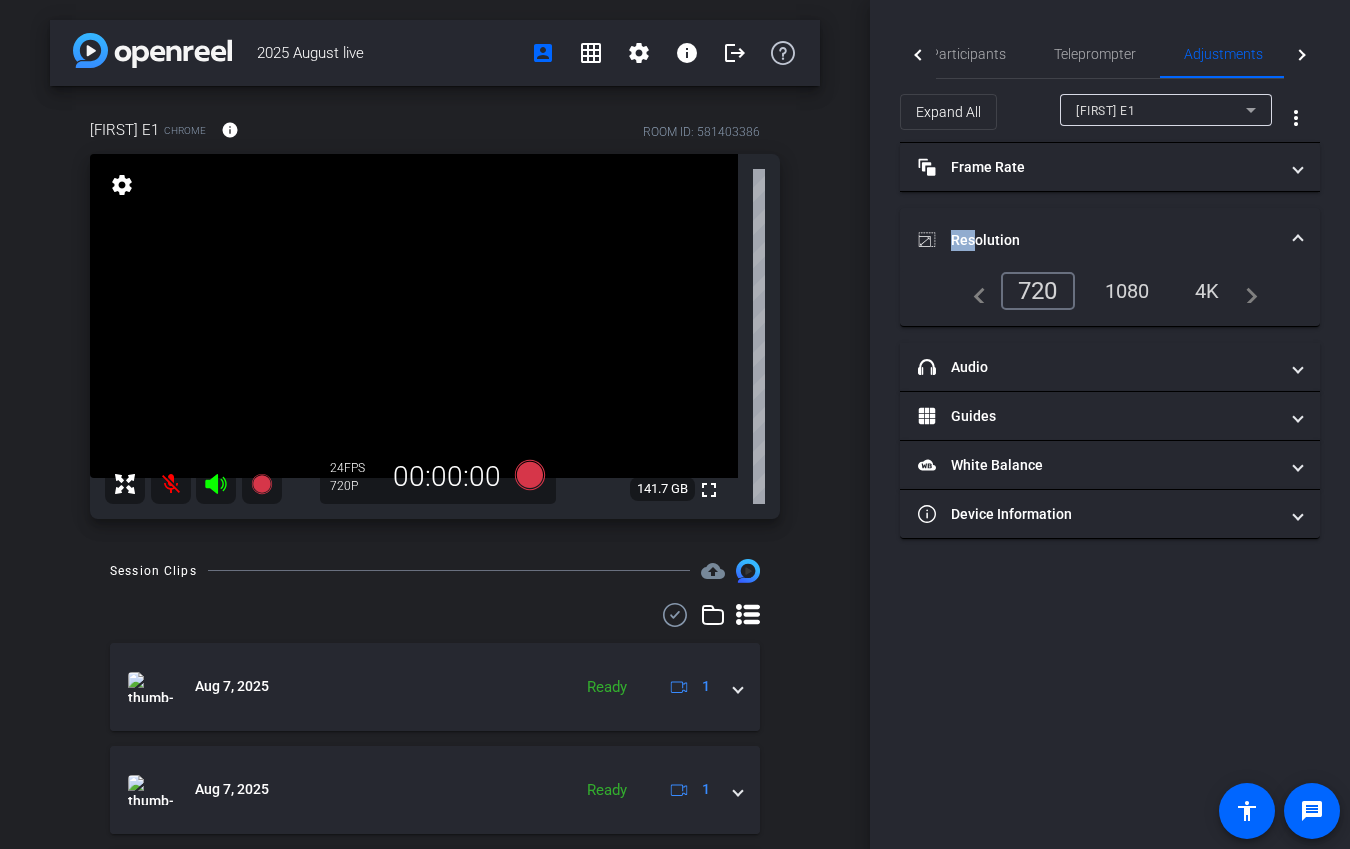 click on "1080" at bounding box center [1127, 291] 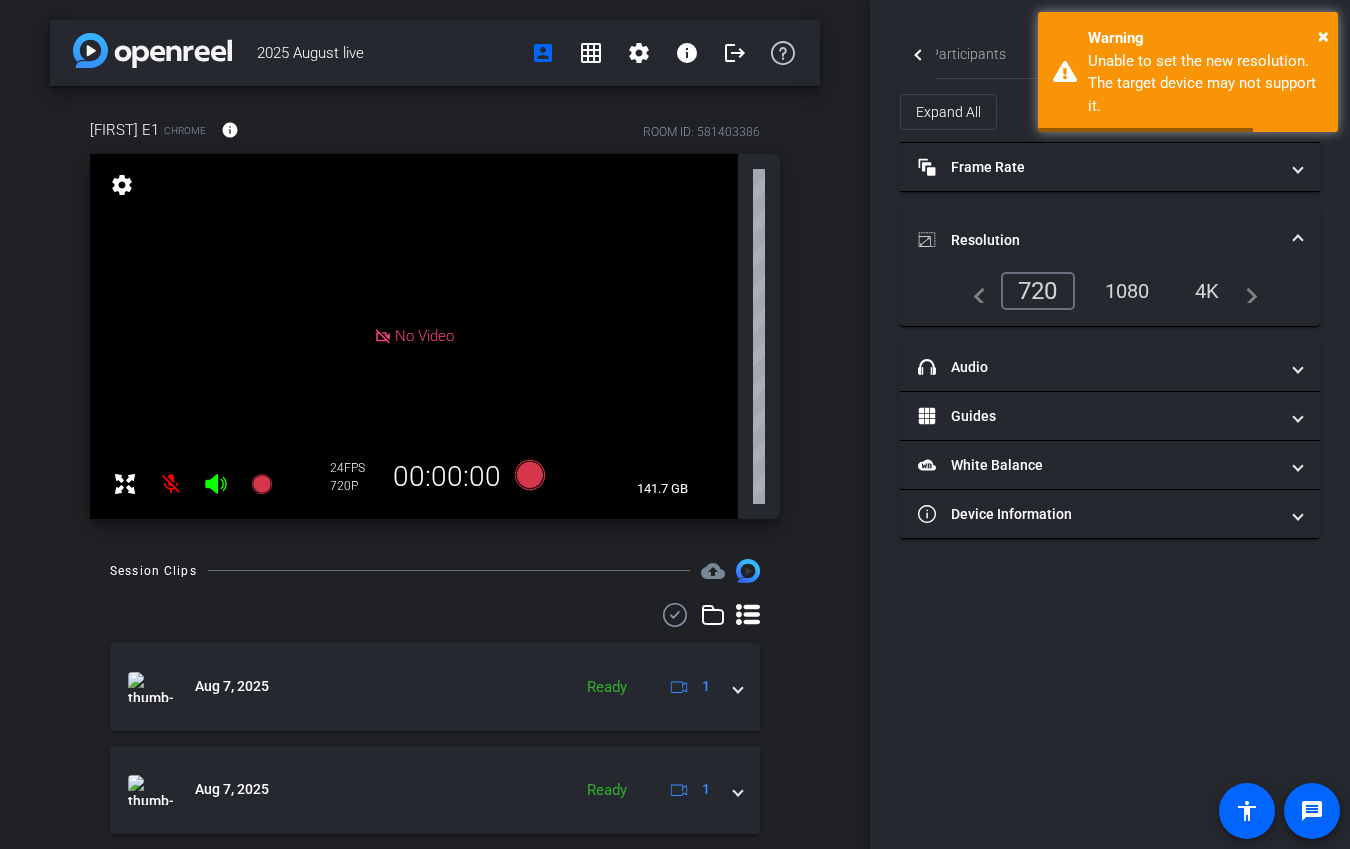 click on "720" at bounding box center (1038, 291) 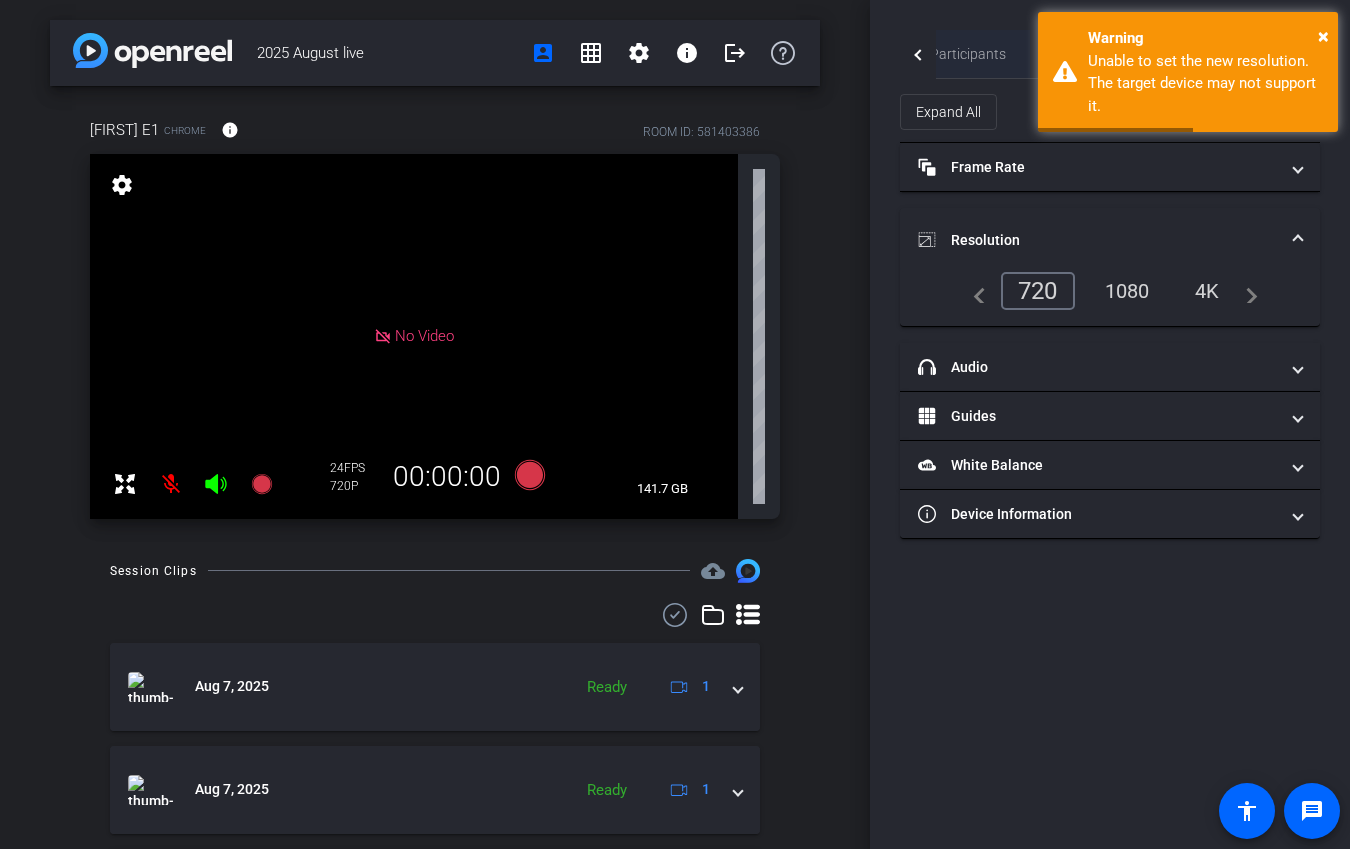 click on "Participants" at bounding box center [968, 54] 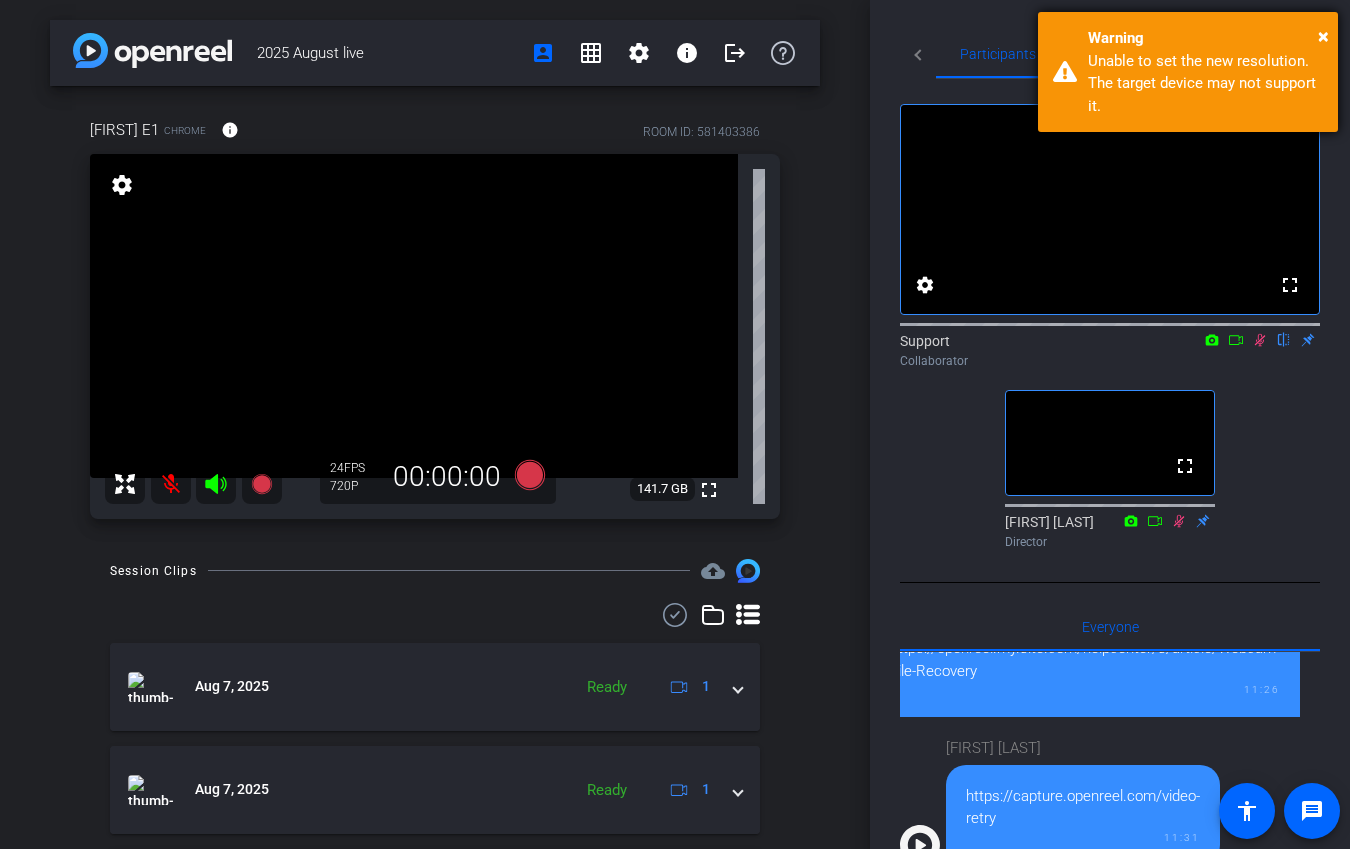 click on "Unable to set the new resolution. The target device may not support it." at bounding box center [1205, 84] 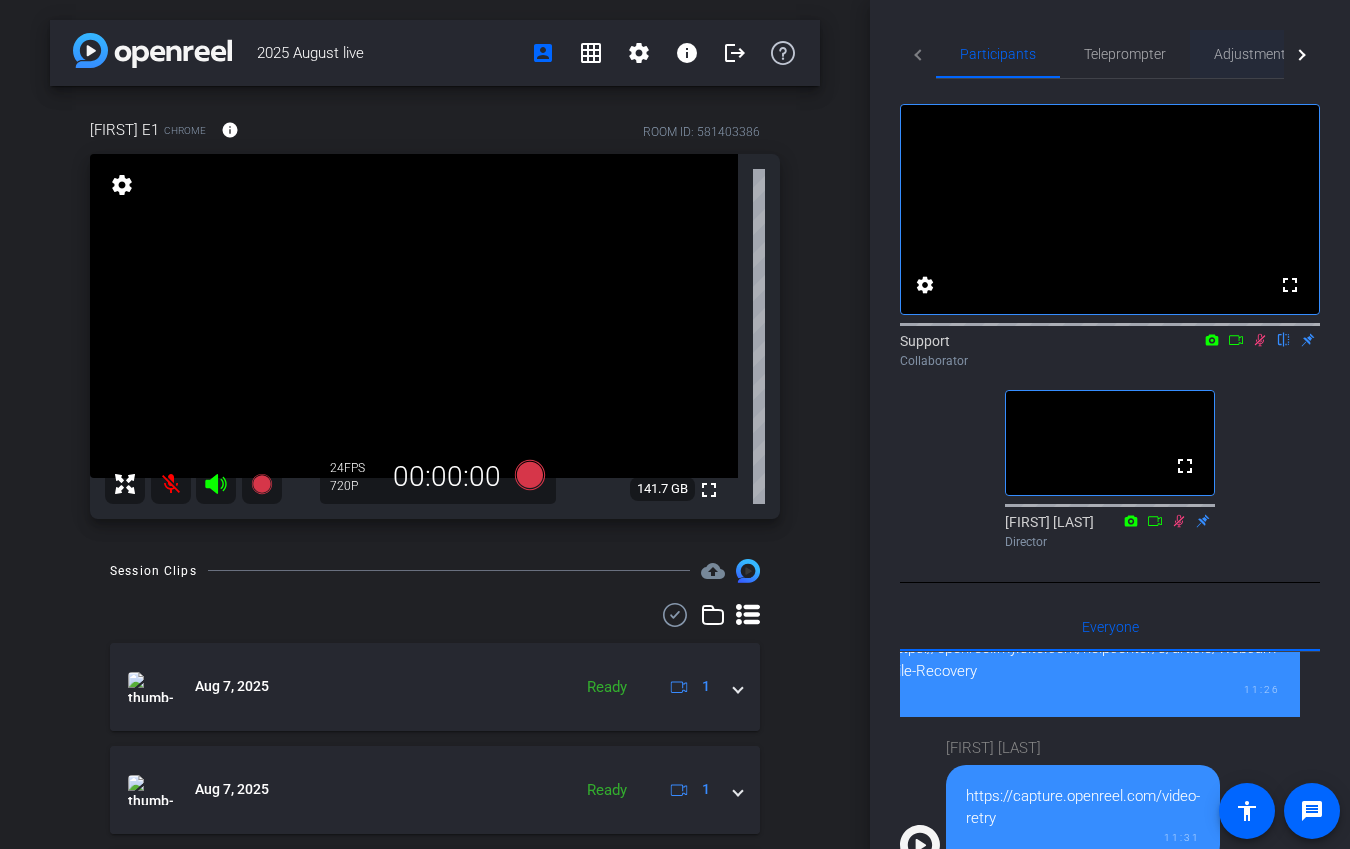 click on "Adjustments" at bounding box center (1253, 54) 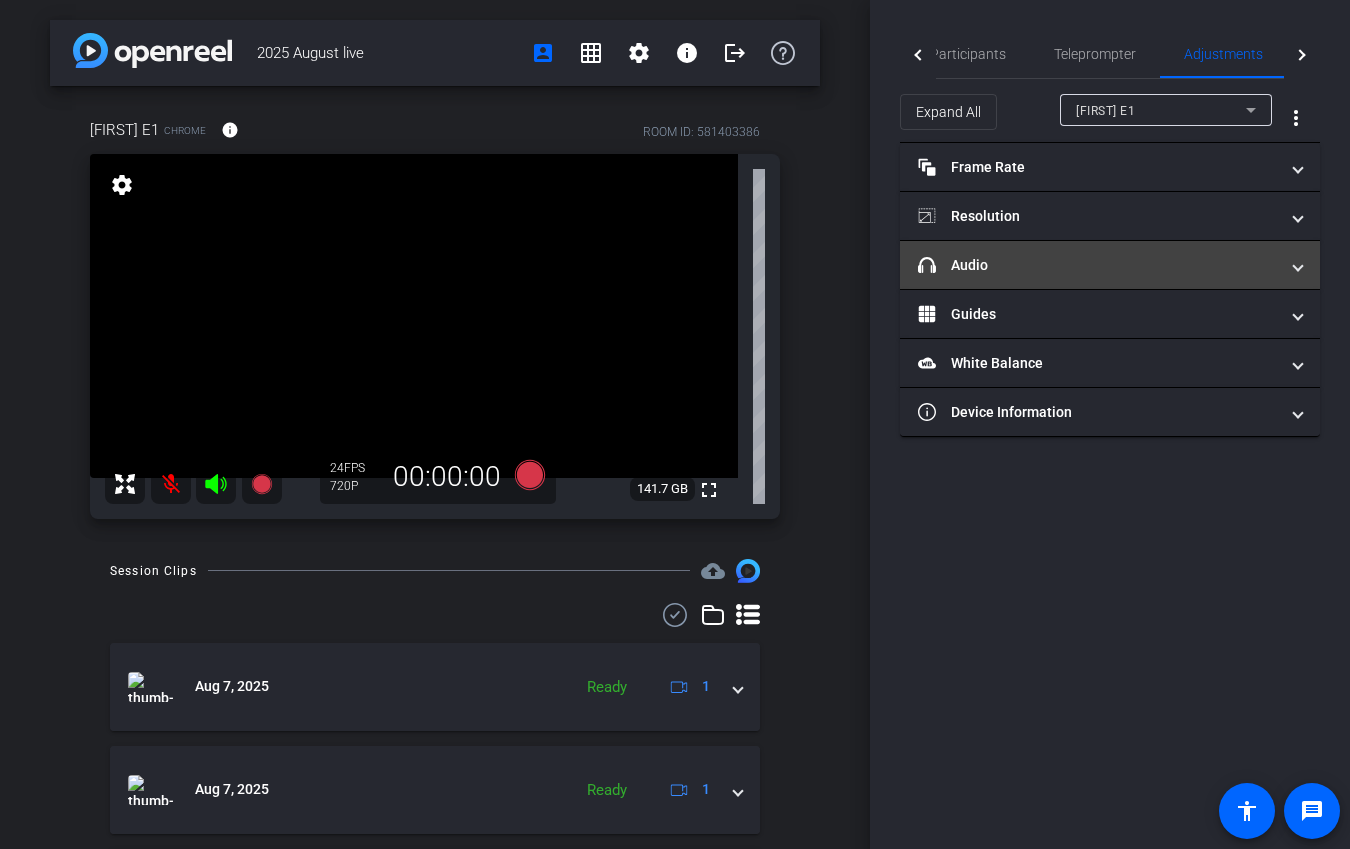 click on "headphone icon
Audio" at bounding box center [1098, 265] 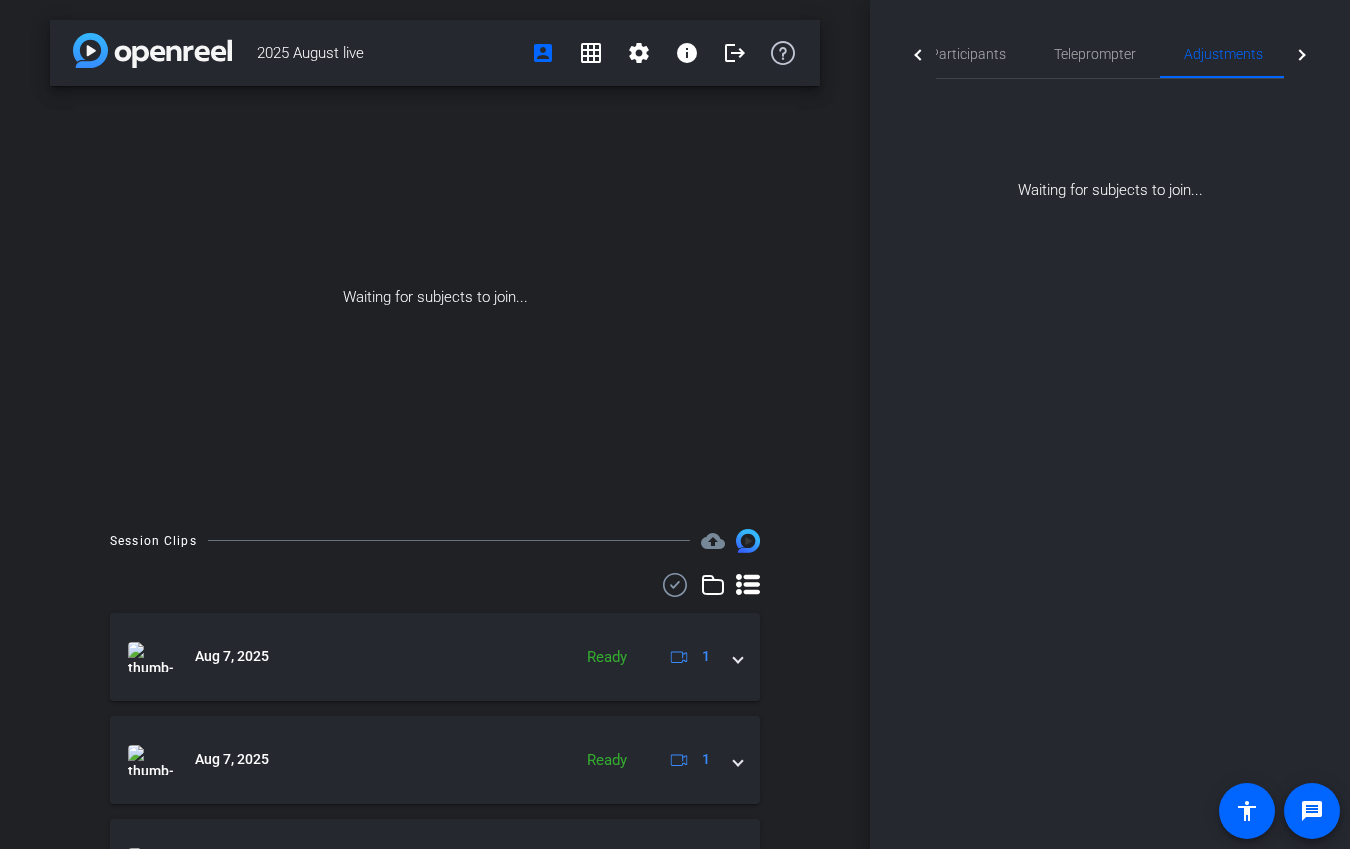 click on "Participants Teleprompter Adjustments Live settings  Support
flip
Collaborator   [FIRST] [LAST]
Director   Everyone  0  You   https://openreel.my.site.com/helpcenter/s/article/Webcam-File-Recovery   [TIME]   [FIRST] [LAST]   https://capture.openreel.com/video-retry   [TIME]   You   hello!   [TIME]   You   https://capture.openreel.com/video-retry   [TIME]  Mark all read To: Everyone Mark all read Select Source Teleprompter Speed 4X (140 words/minute) Font Size 40px Screen Setup Full Screen Background Black - text in white  Script  0 Words
Create new script               Play        Play from this location               Play Selected        Play and display the selected text only Bold Italic Enter script here..." 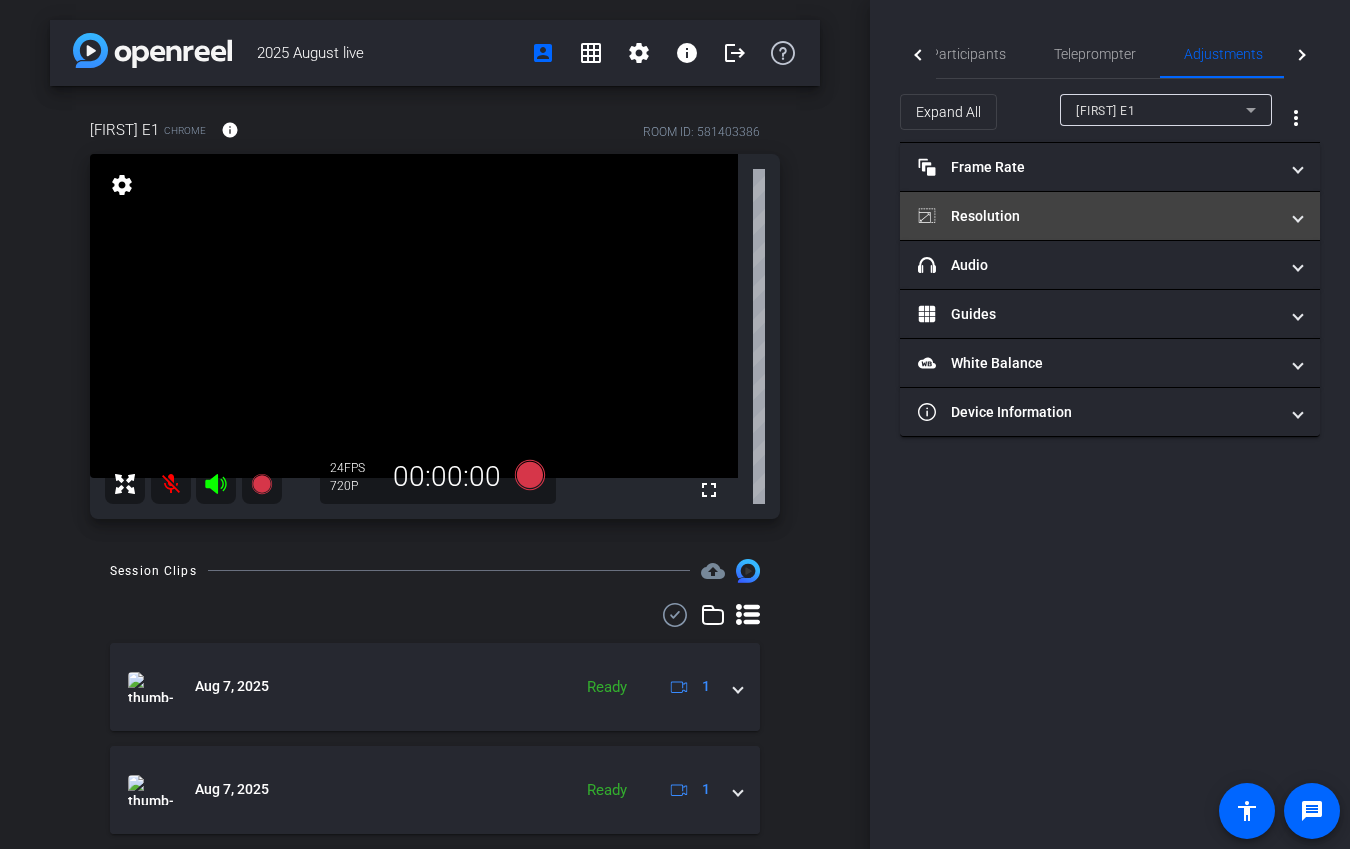 click on "Resolution" at bounding box center (1098, 216) 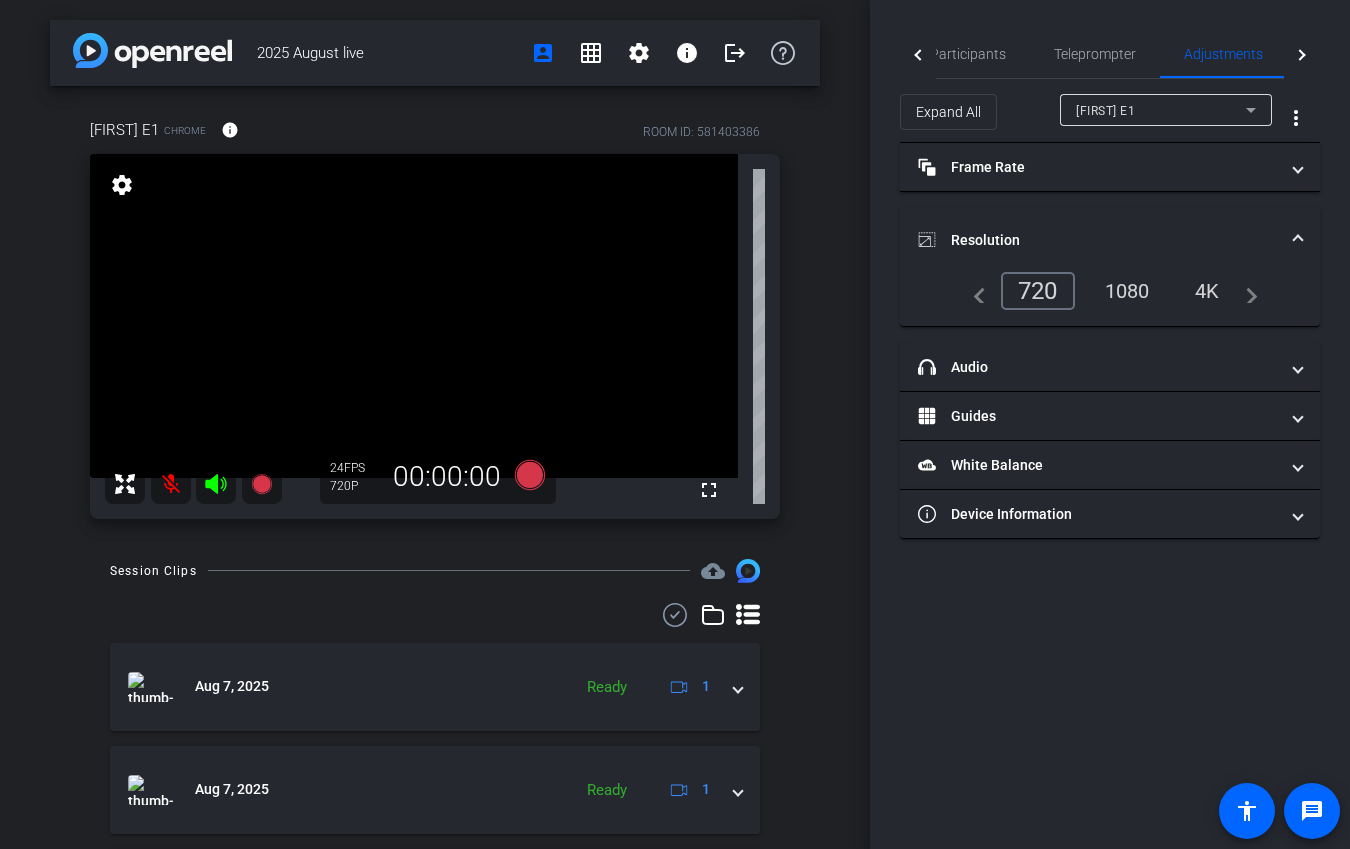 type on "11000" 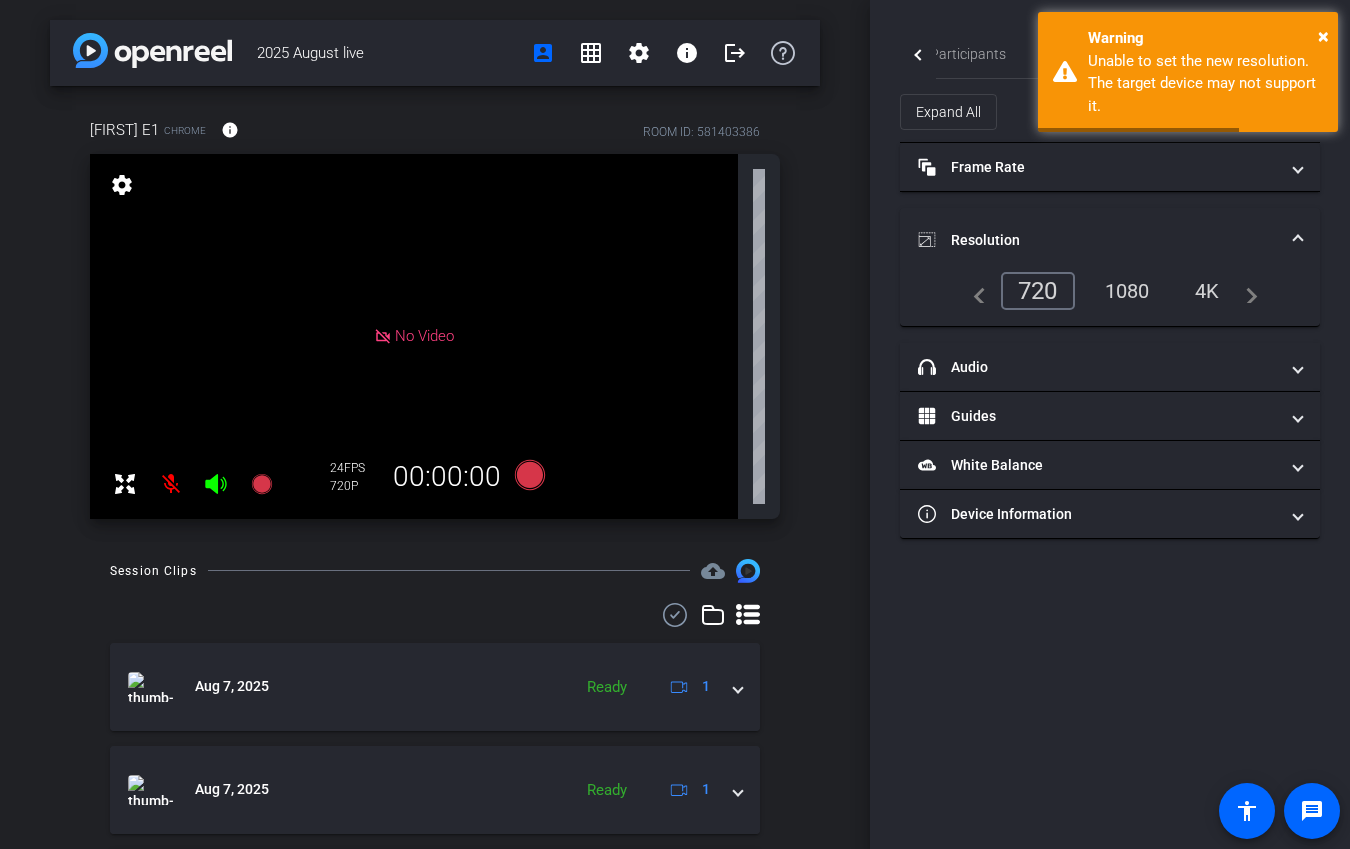 click on "4K" at bounding box center [1207, 291] 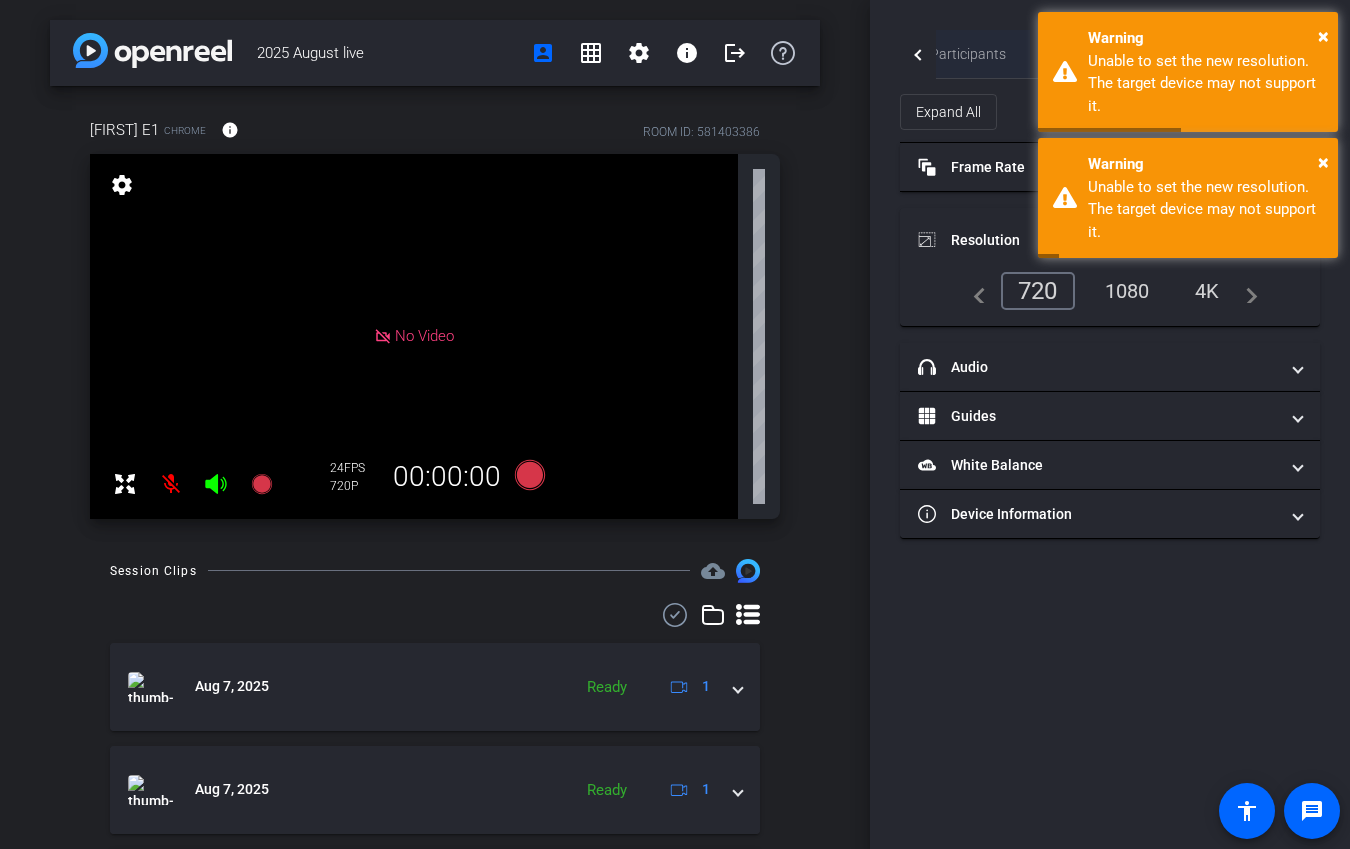 click on "Participants" at bounding box center [968, 54] 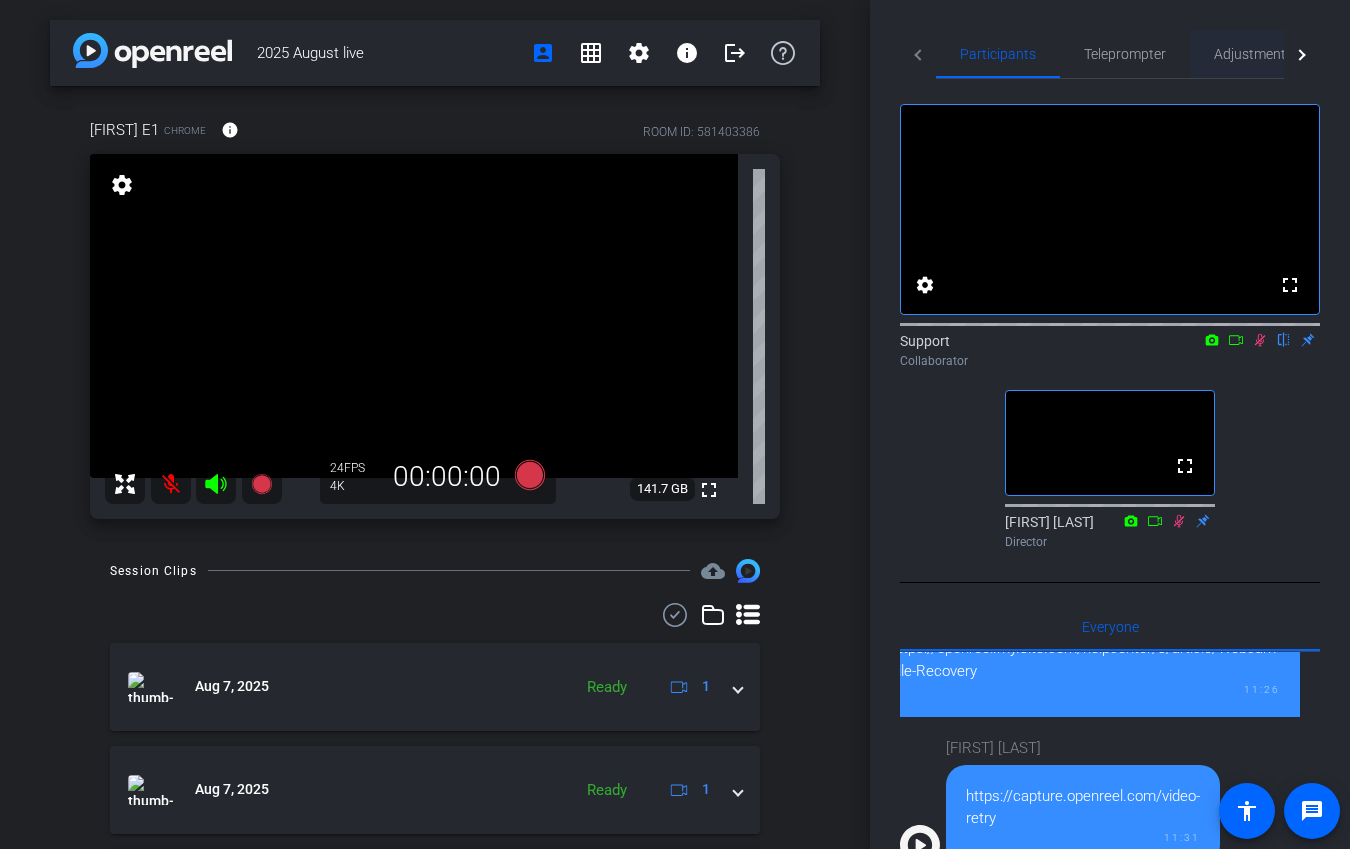 click on "Adjustments" at bounding box center (1253, 54) 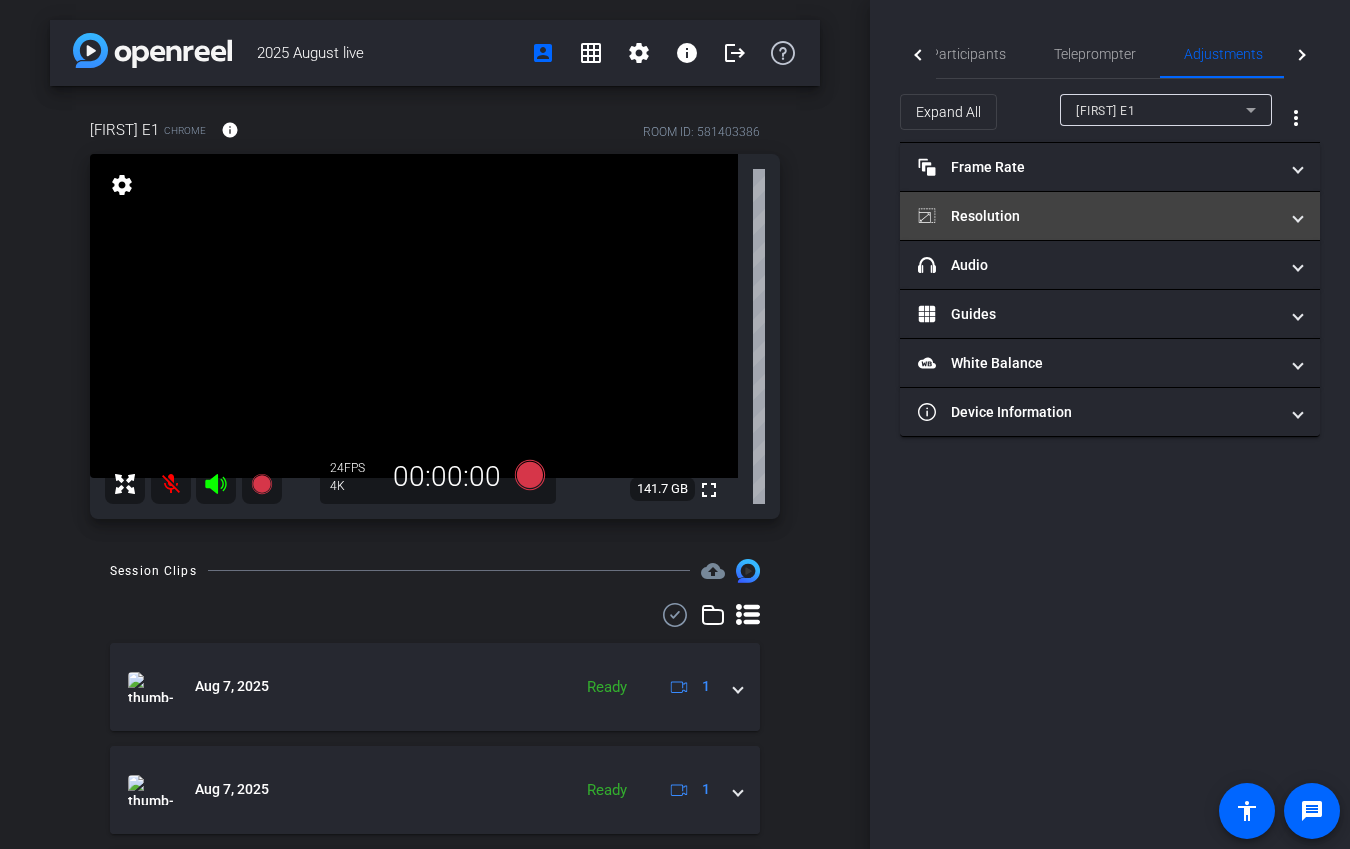 click on "Resolution" at bounding box center [1098, 216] 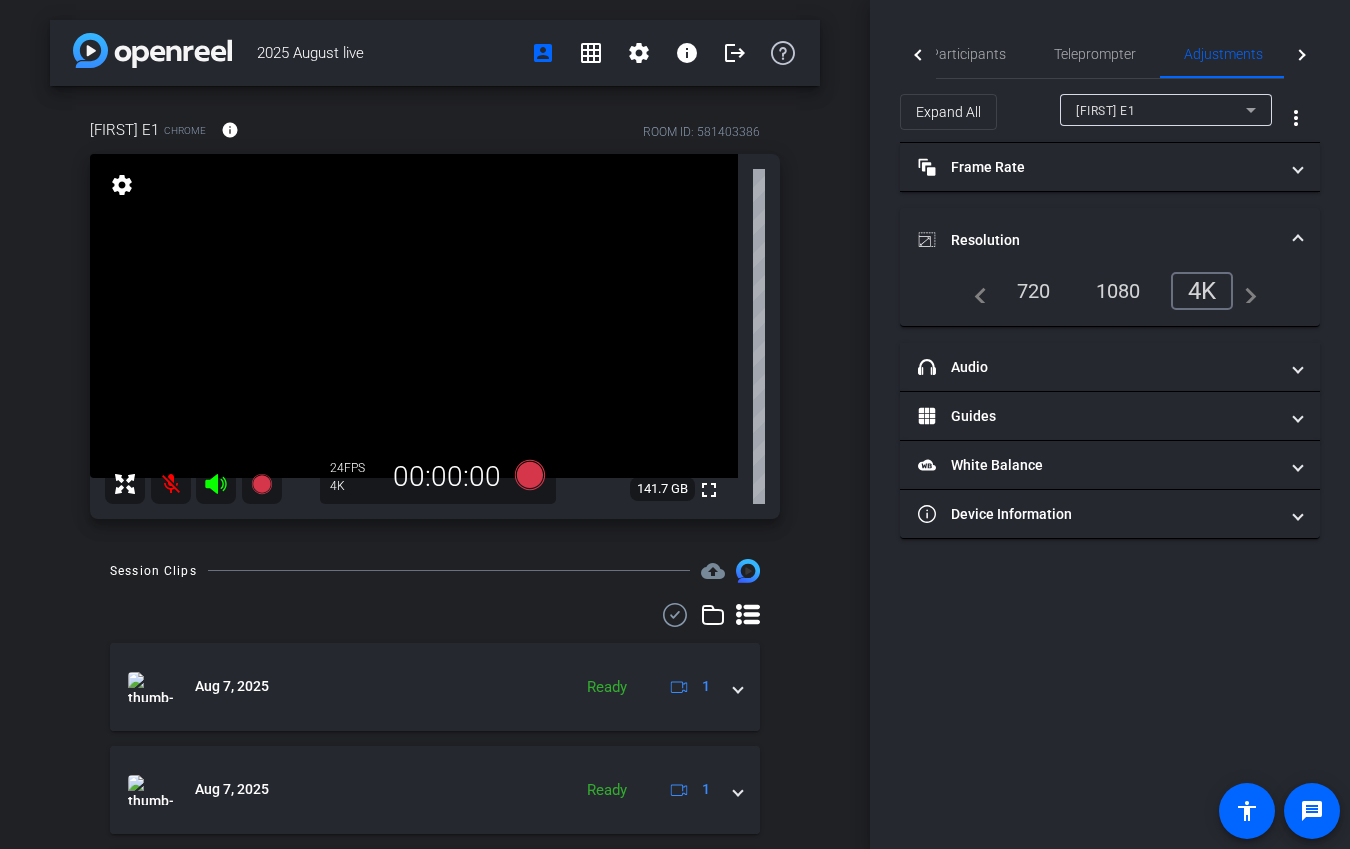 click on "1080" at bounding box center (1118, 291) 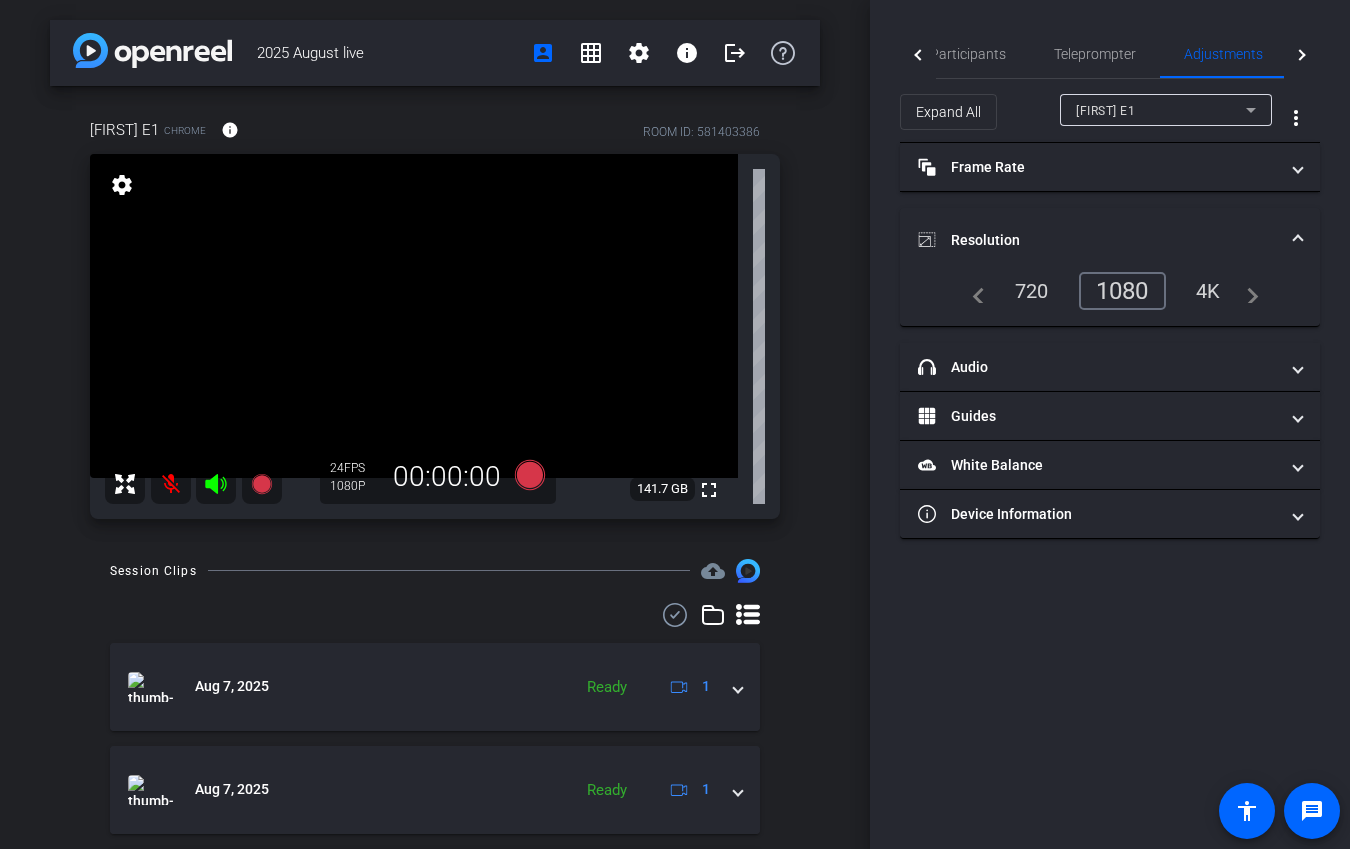 click on "4K" at bounding box center [1208, 291] 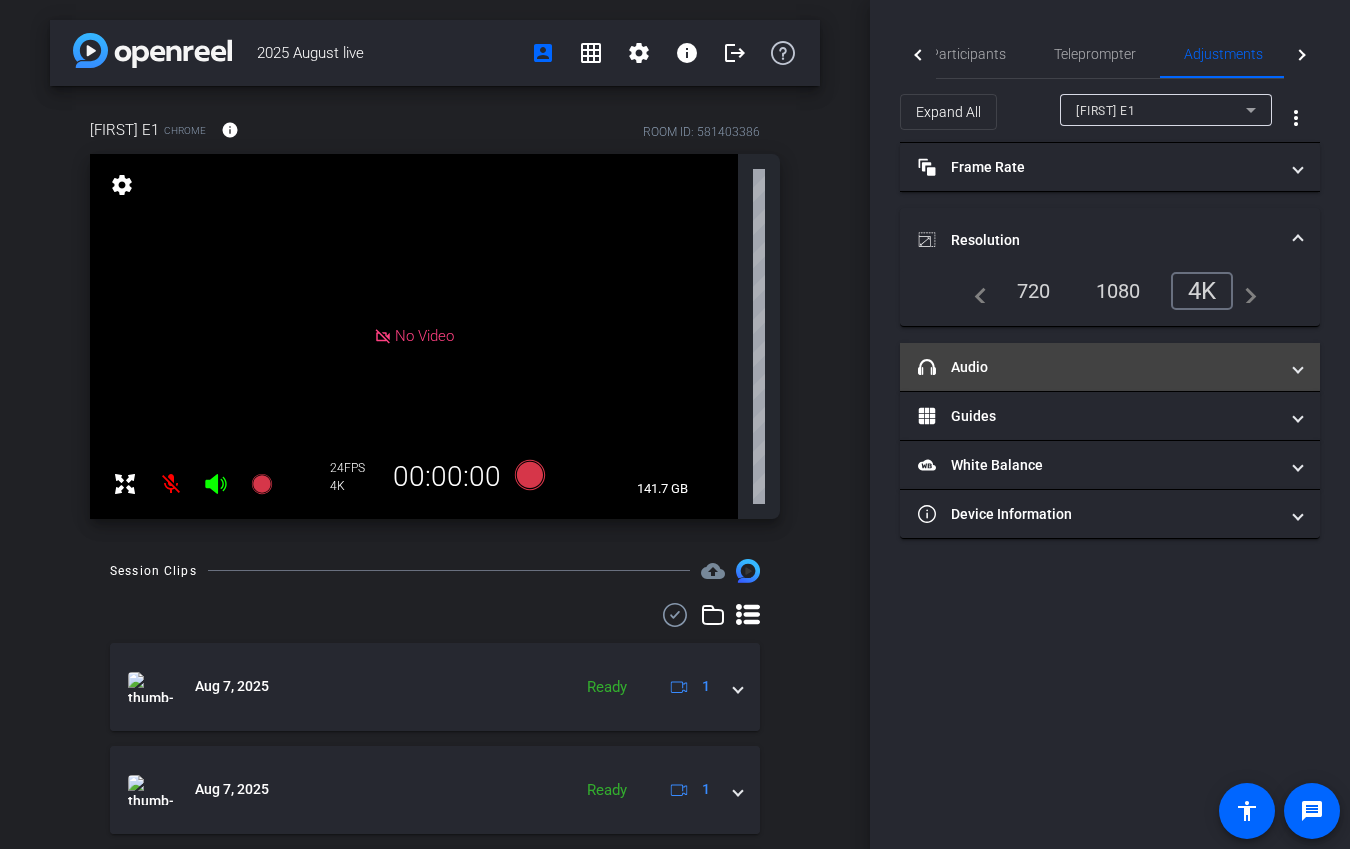 click on "headphone icon
Audio" at bounding box center (1098, 367) 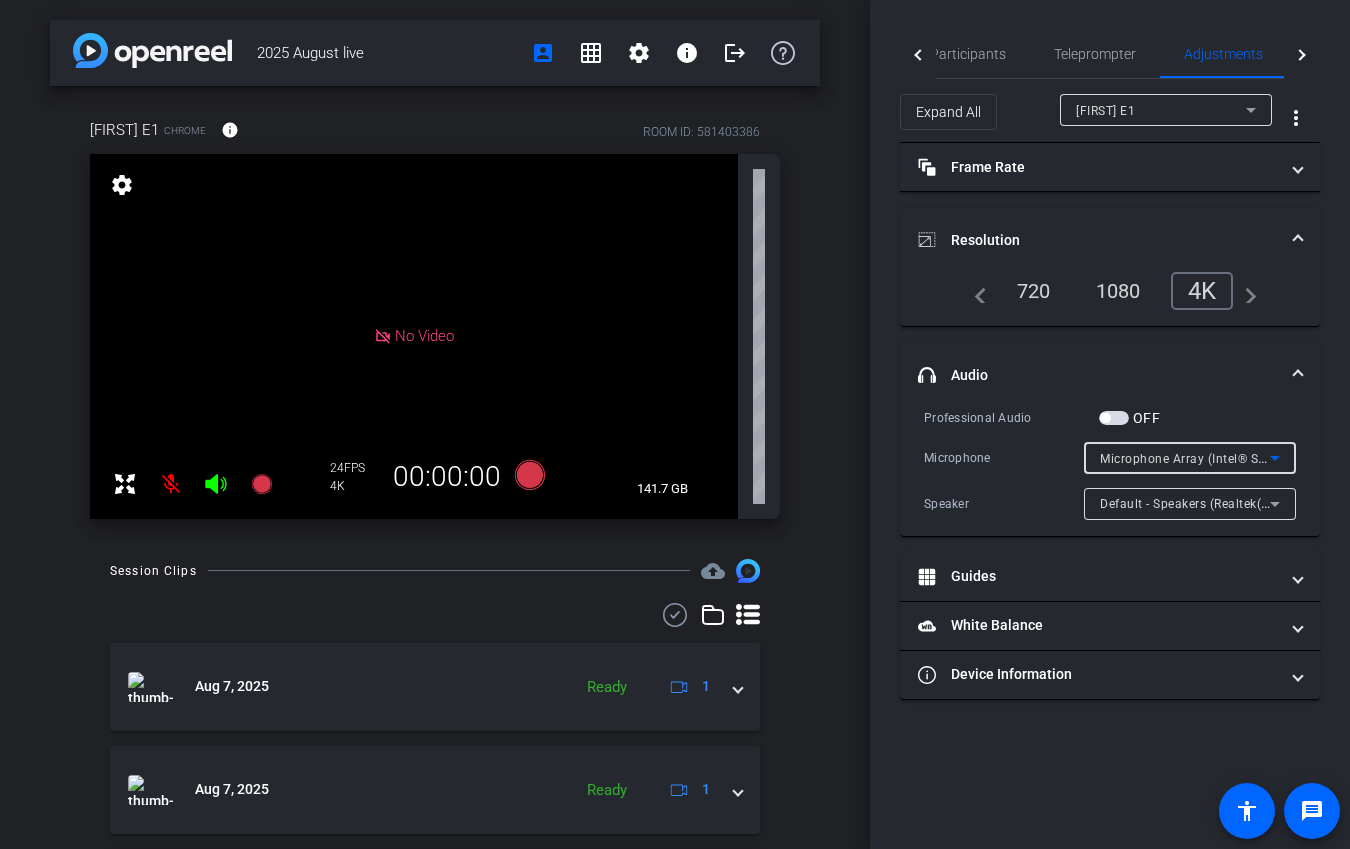 click on "Microphone Array (Intel® Smart Sound Technology for Digital Microphones)" at bounding box center [1185, 458] 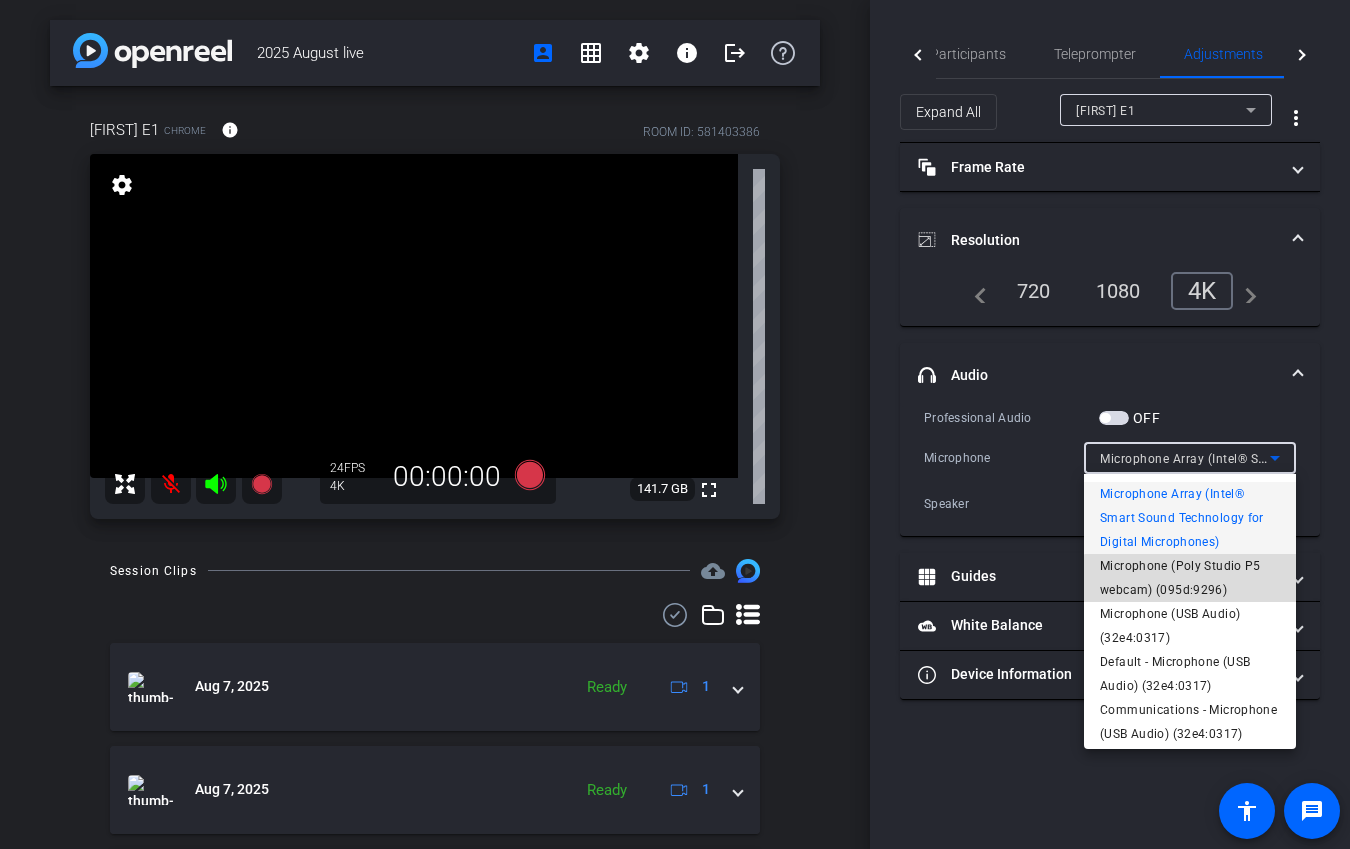 click on "Microphone (Poly Studio P5 webcam) (095d:9296)" at bounding box center (1190, 578) 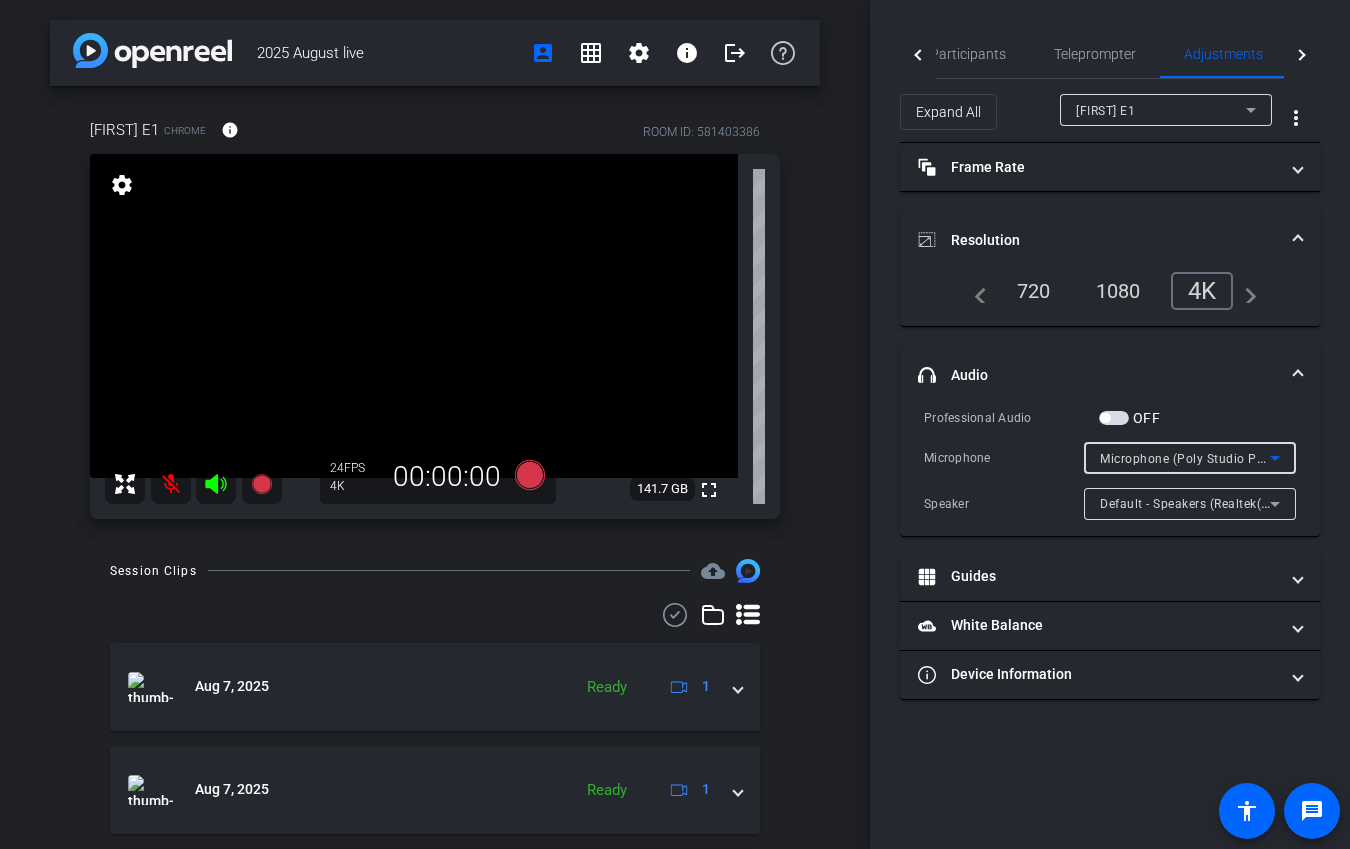 click on "Microphone (Poly Studio P5 webcam) (095d:9296)" at bounding box center [1248, 458] 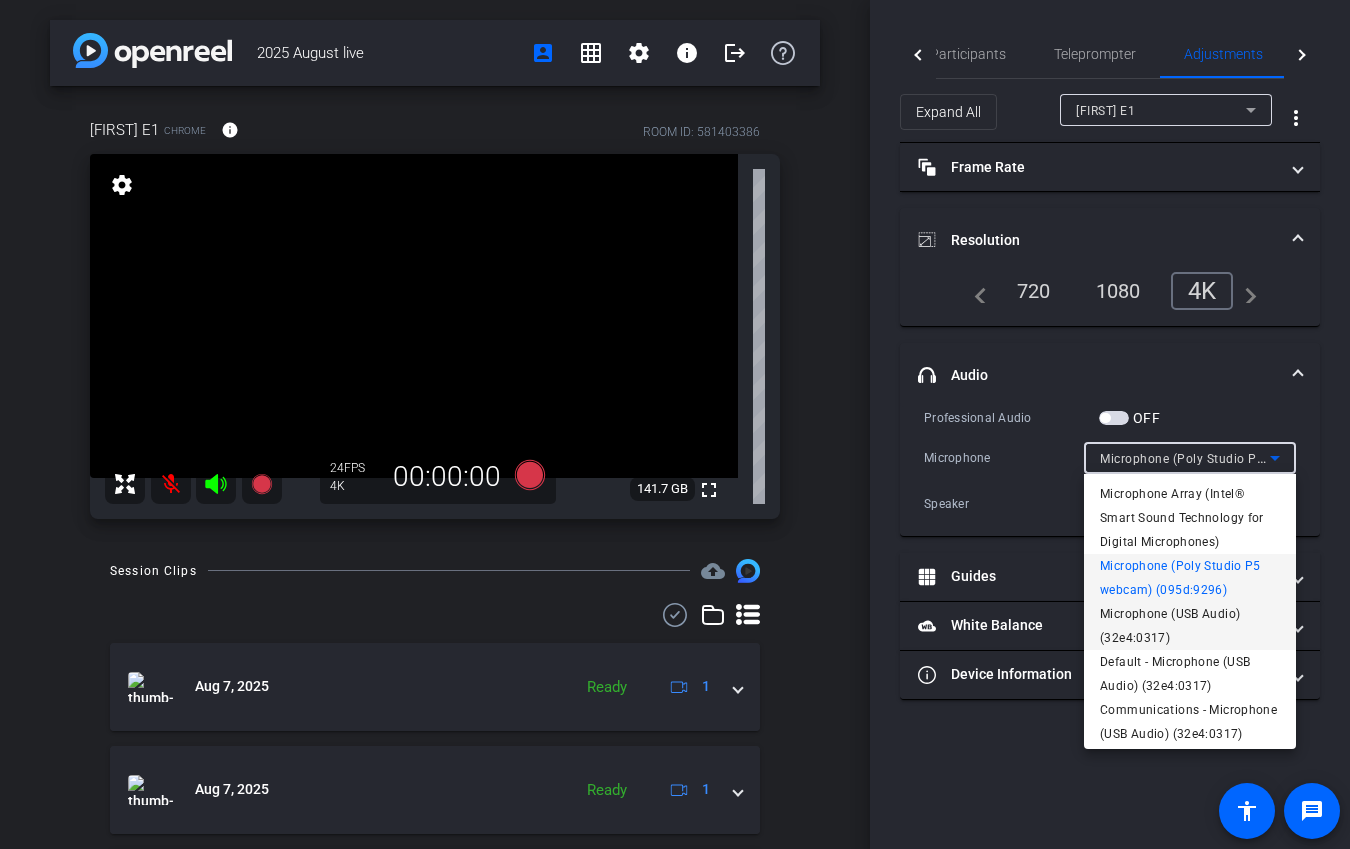 click on "Microphone (USB Audio) (32e4:0317)" at bounding box center (1190, 626) 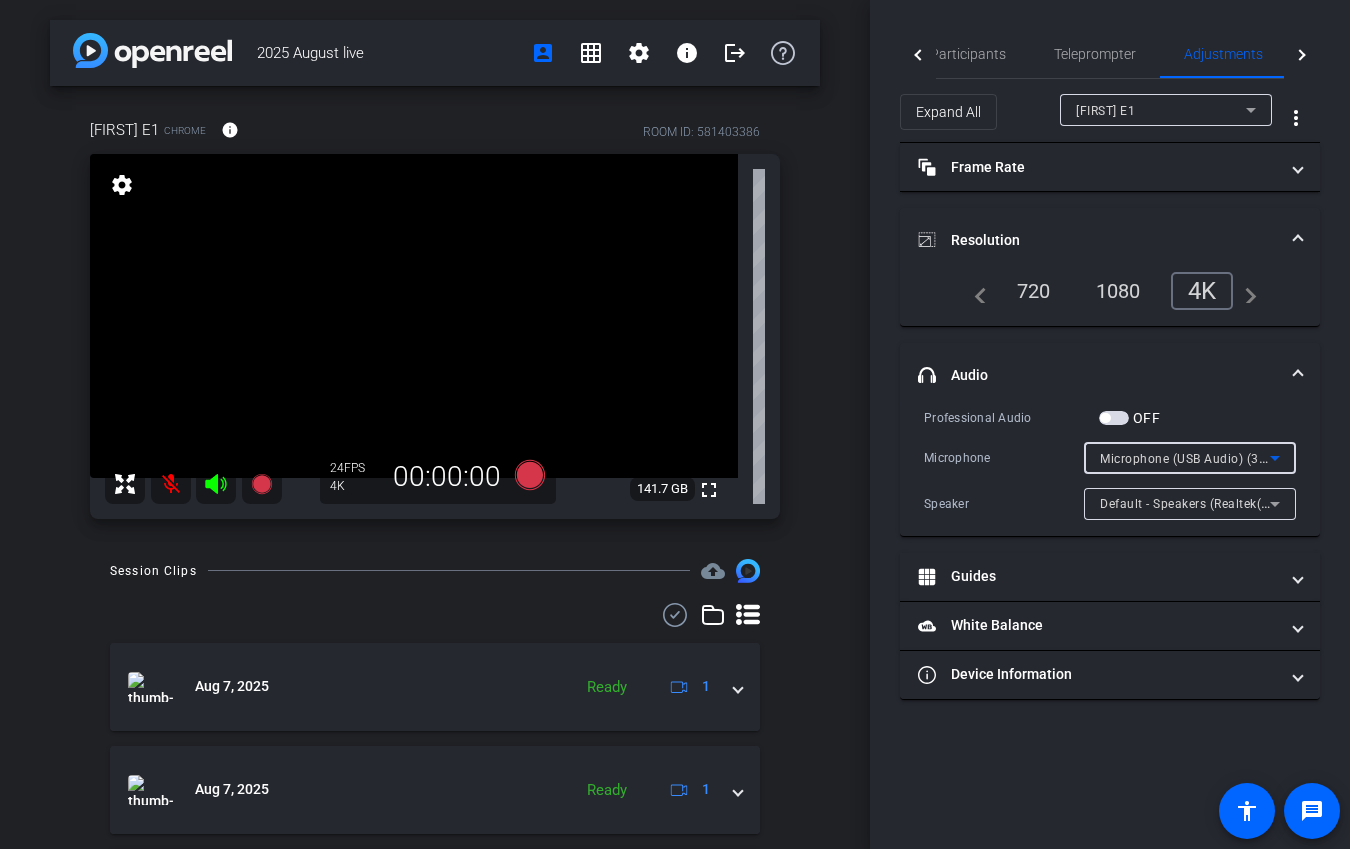 click on "Microphone (USB Audio) (32e4:0317)" at bounding box center (1185, 458) 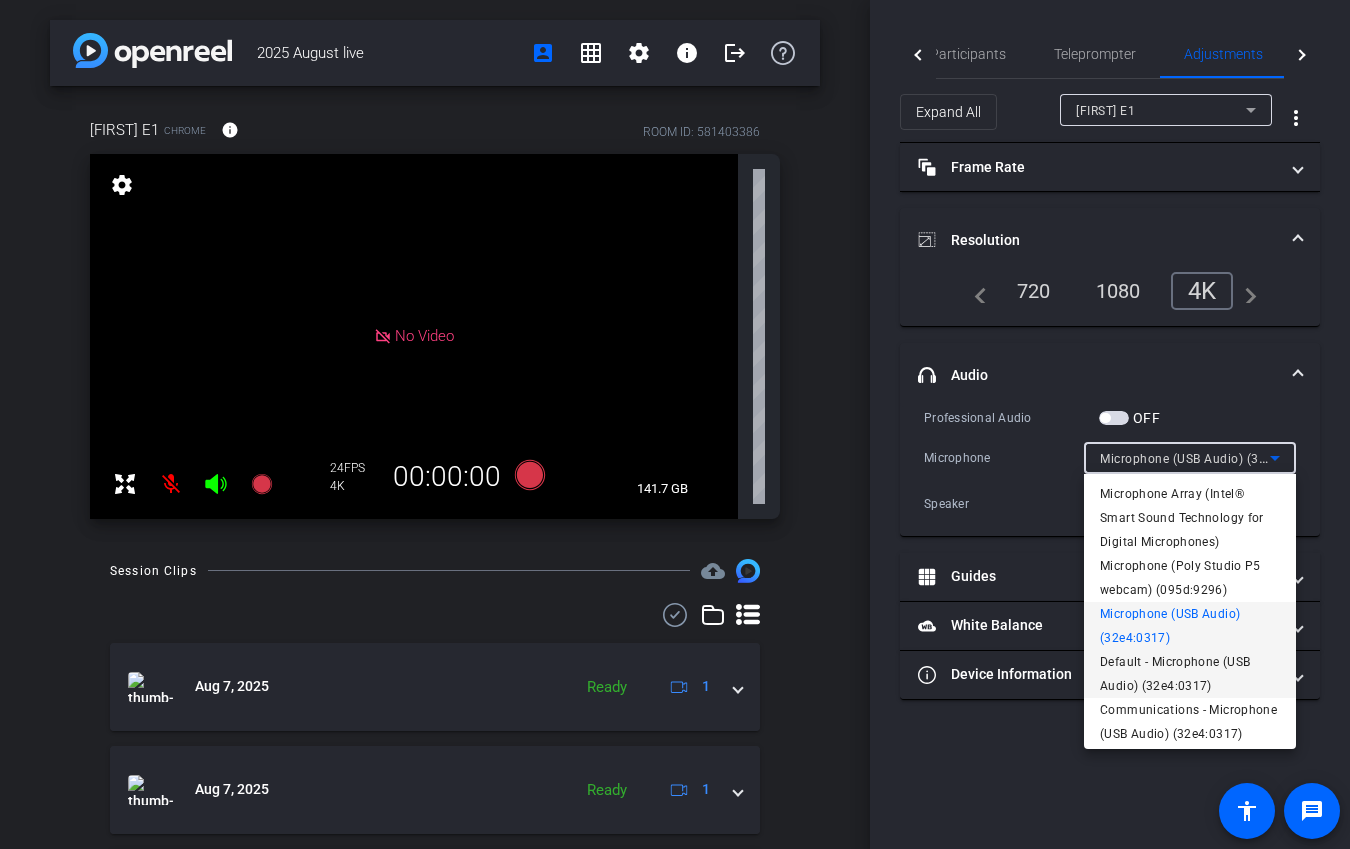 click on "Default - Microphone (USB Audio) (32e4:0317)" at bounding box center [1190, 674] 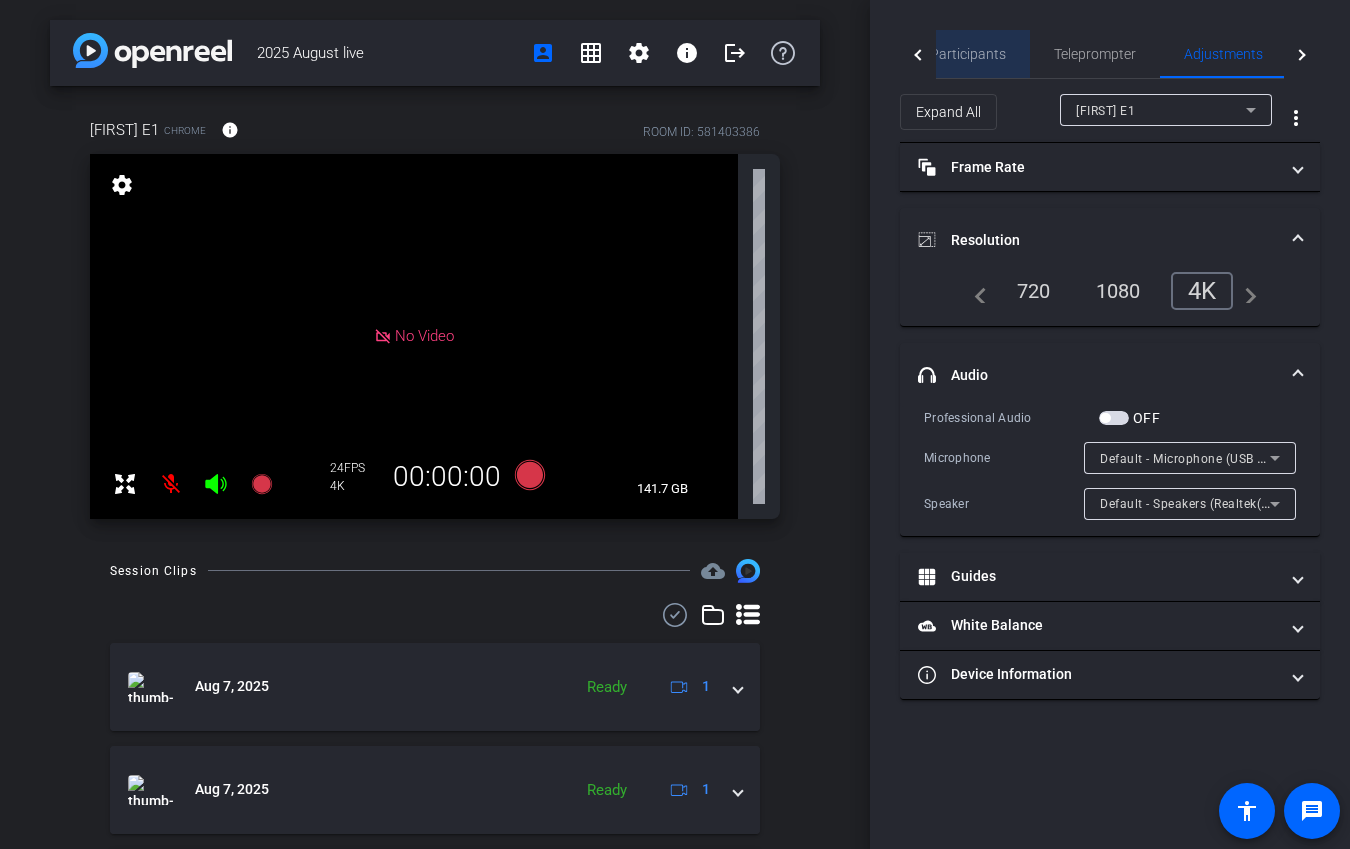 click on "Participants" at bounding box center (968, 54) 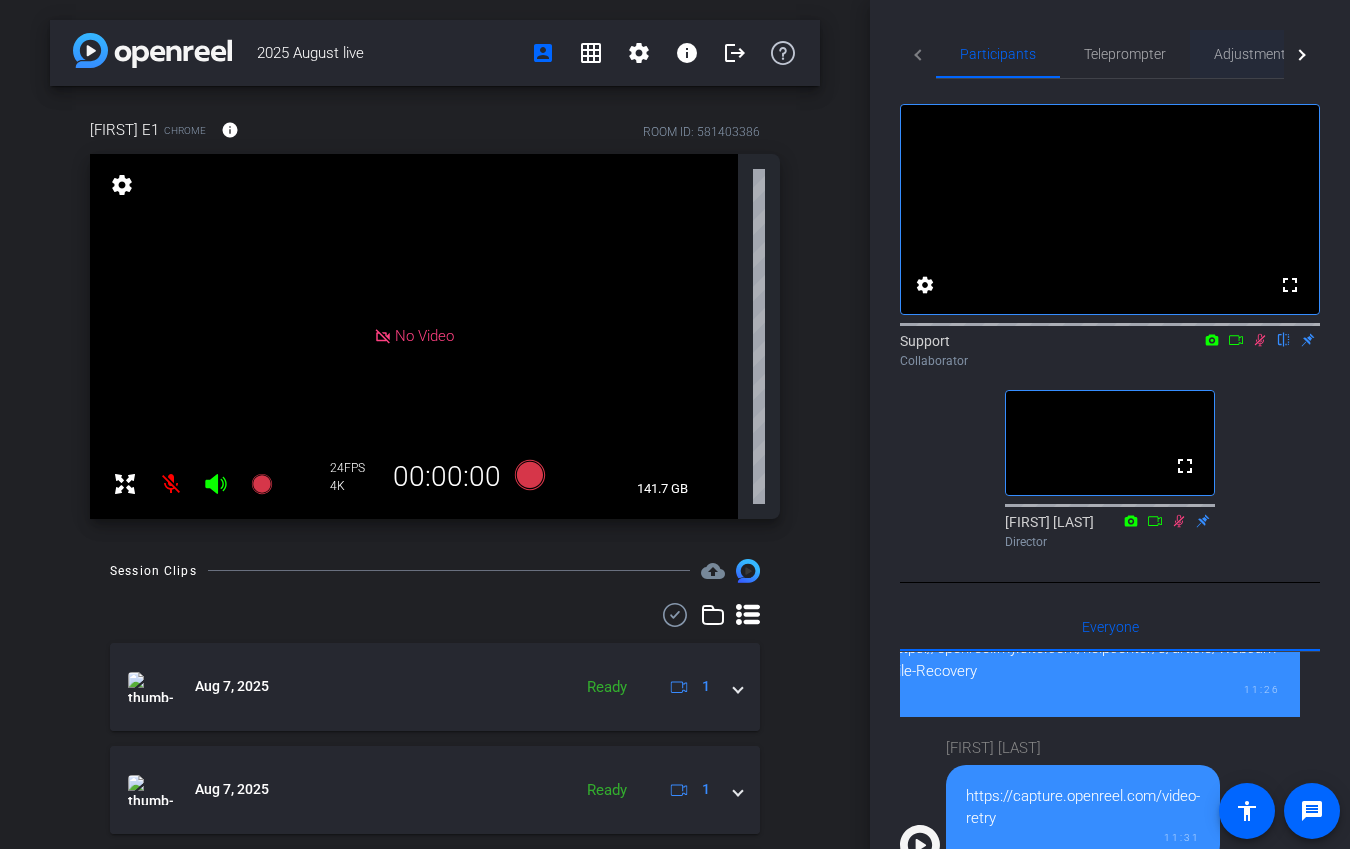 click on "Adjustments" at bounding box center (1253, 54) 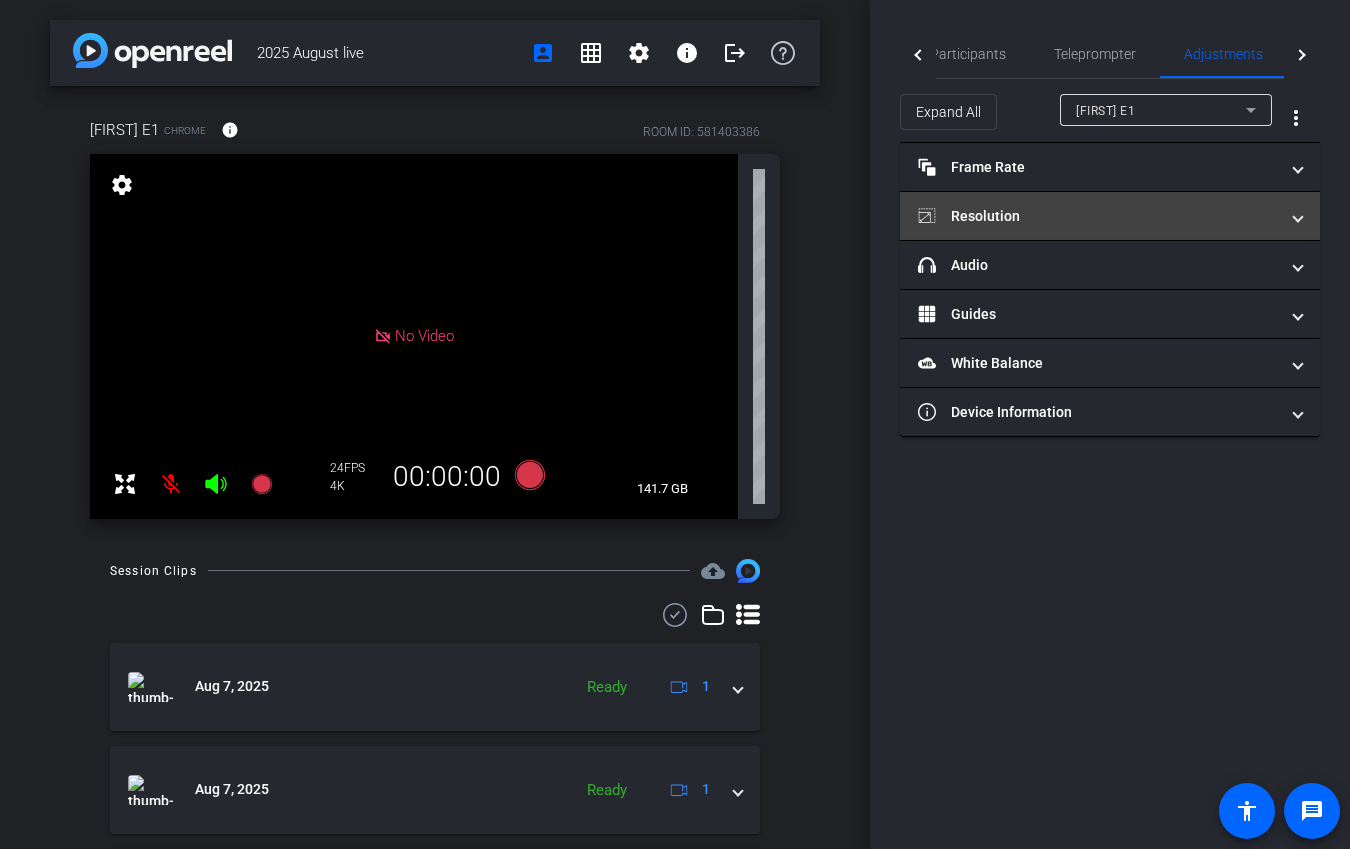 click on "Resolution" at bounding box center (1098, 216) 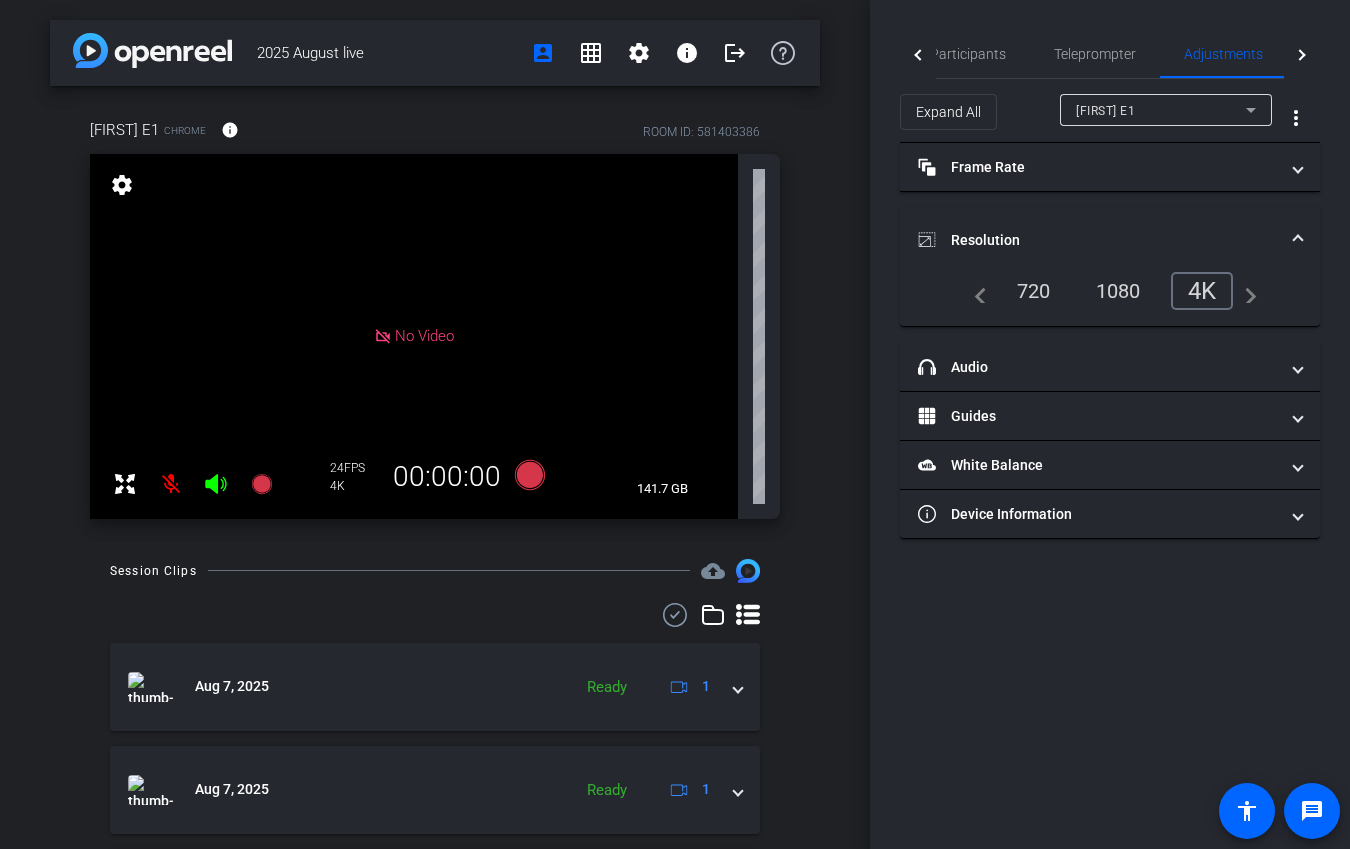click on "720" at bounding box center [1034, 291] 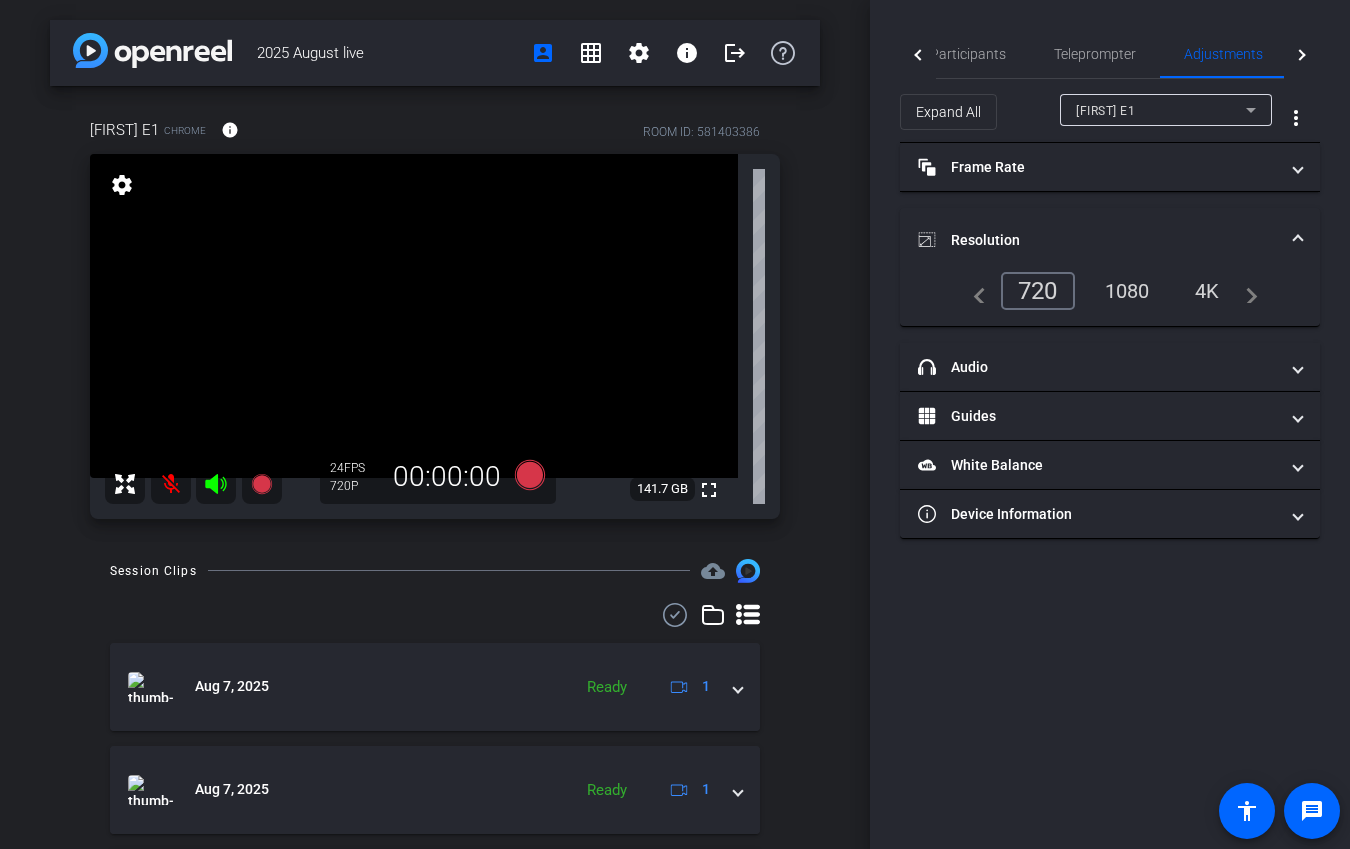 click on "4K" at bounding box center [1207, 291] 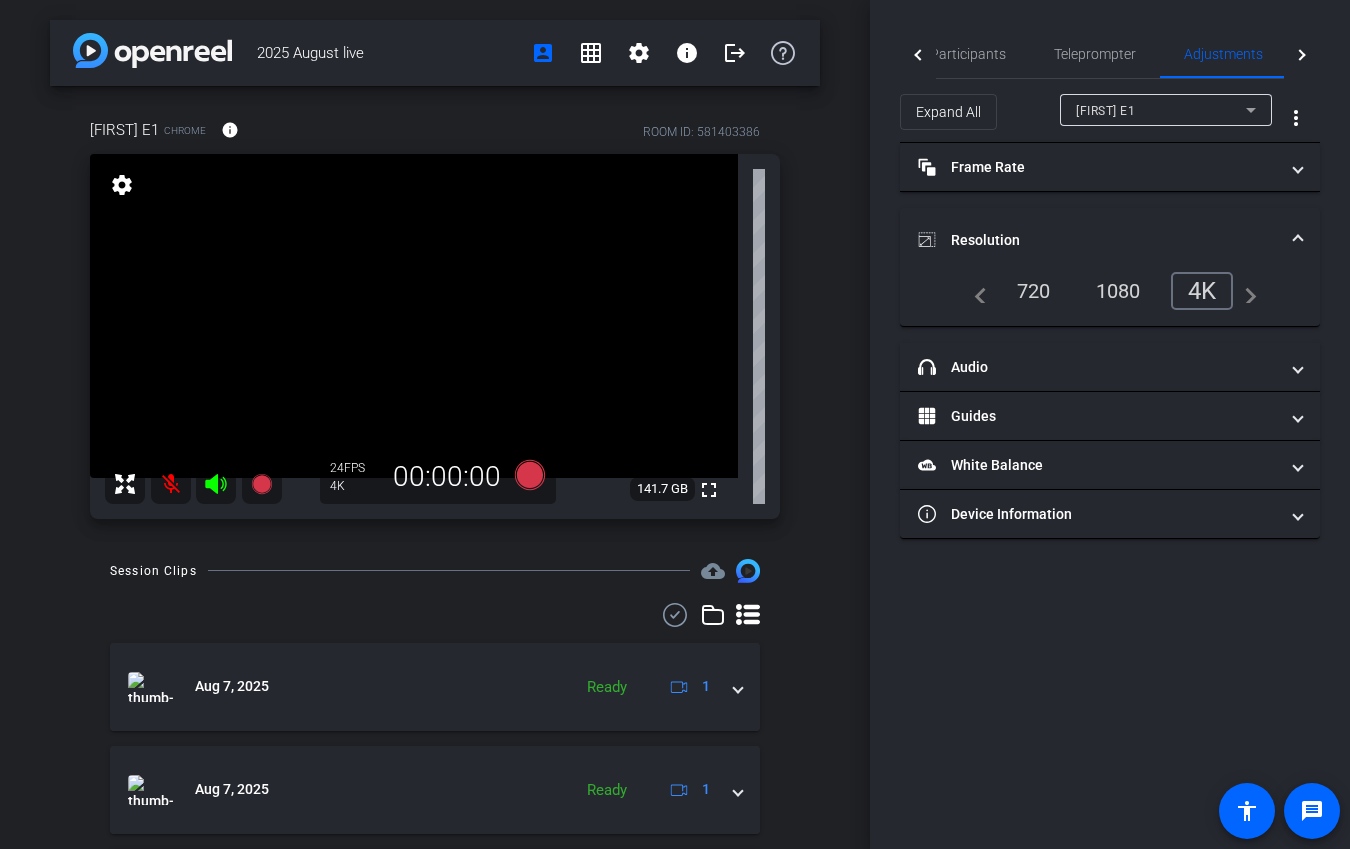 click on "1080" at bounding box center [1118, 291] 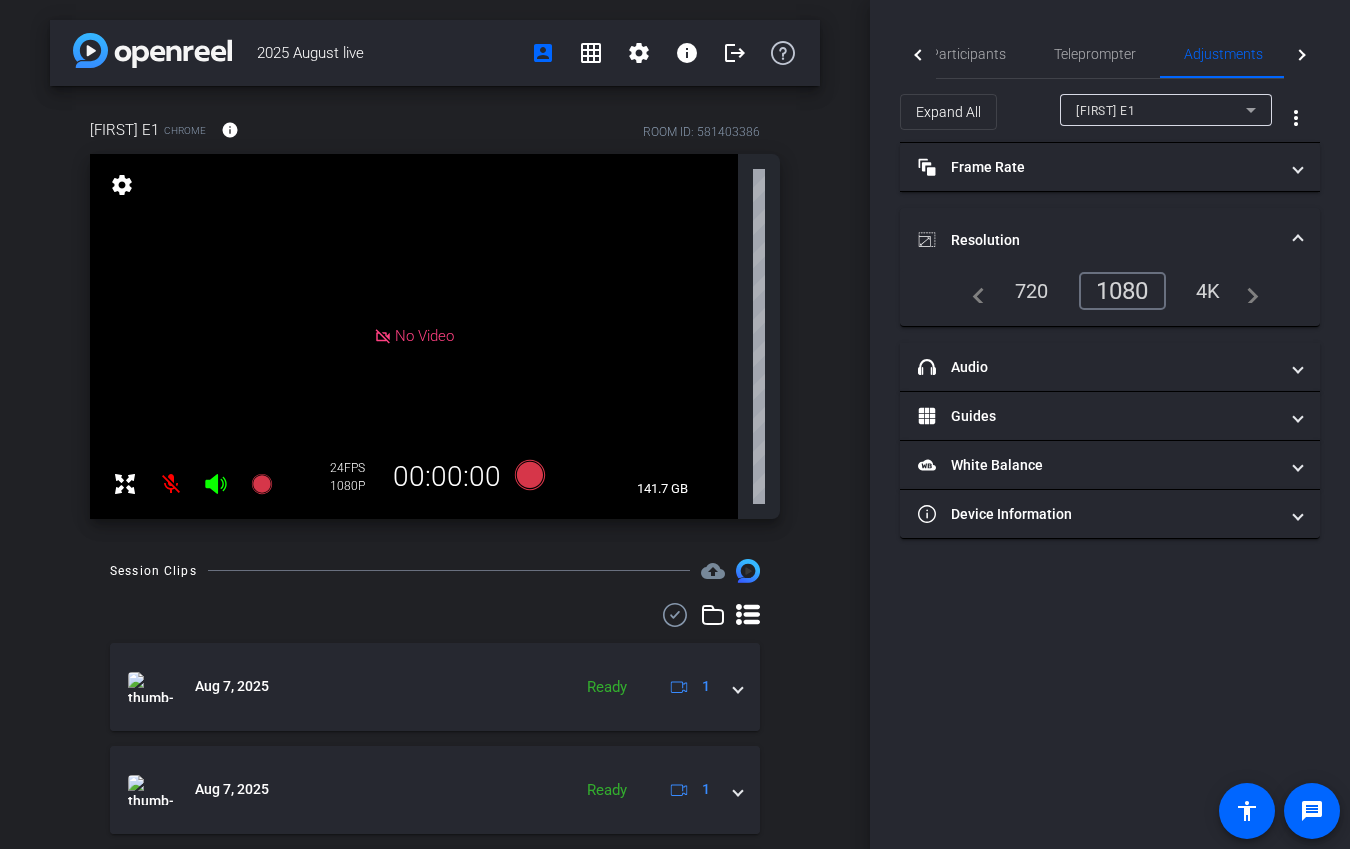 click on "720" at bounding box center (1032, 291) 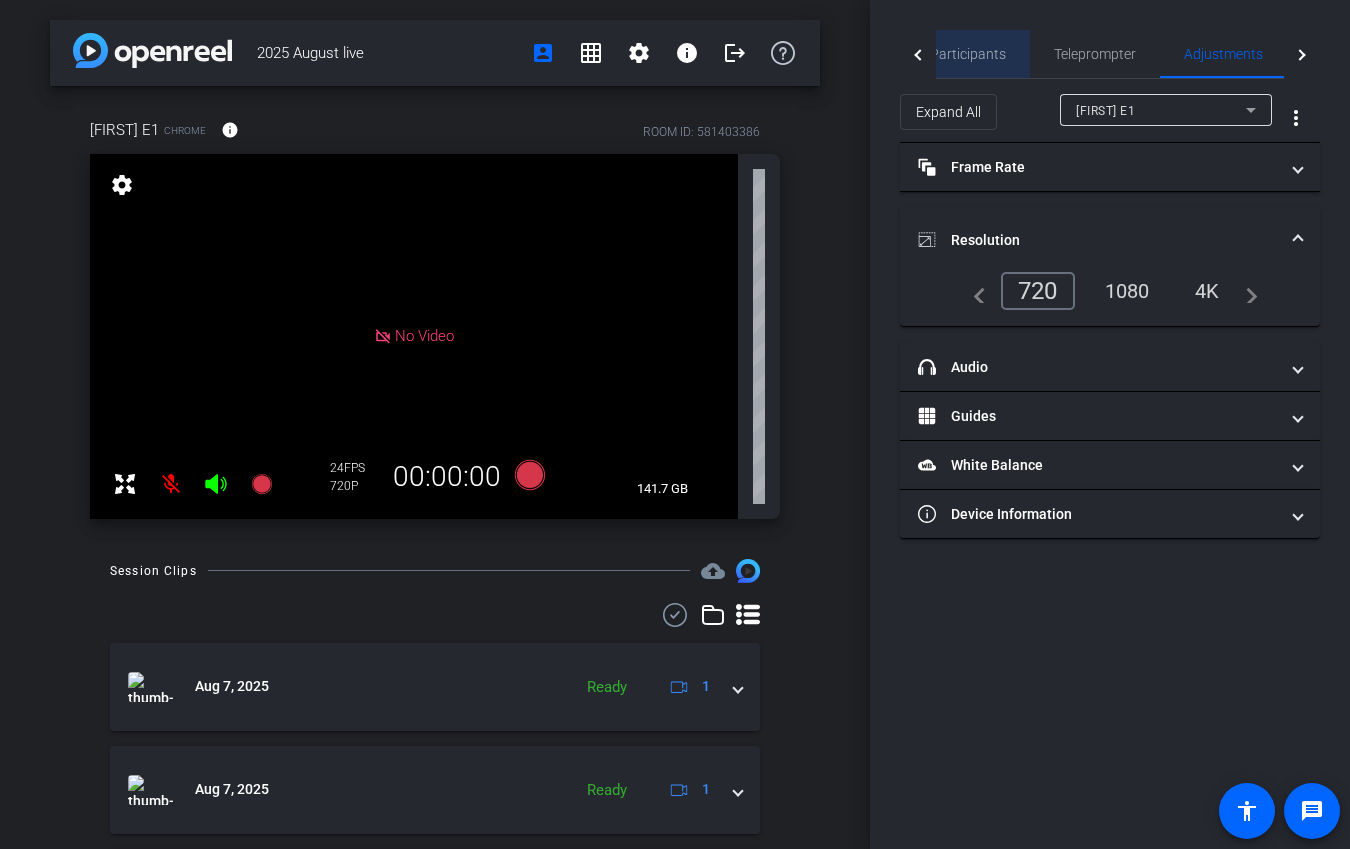 click on "Participants" at bounding box center [968, 54] 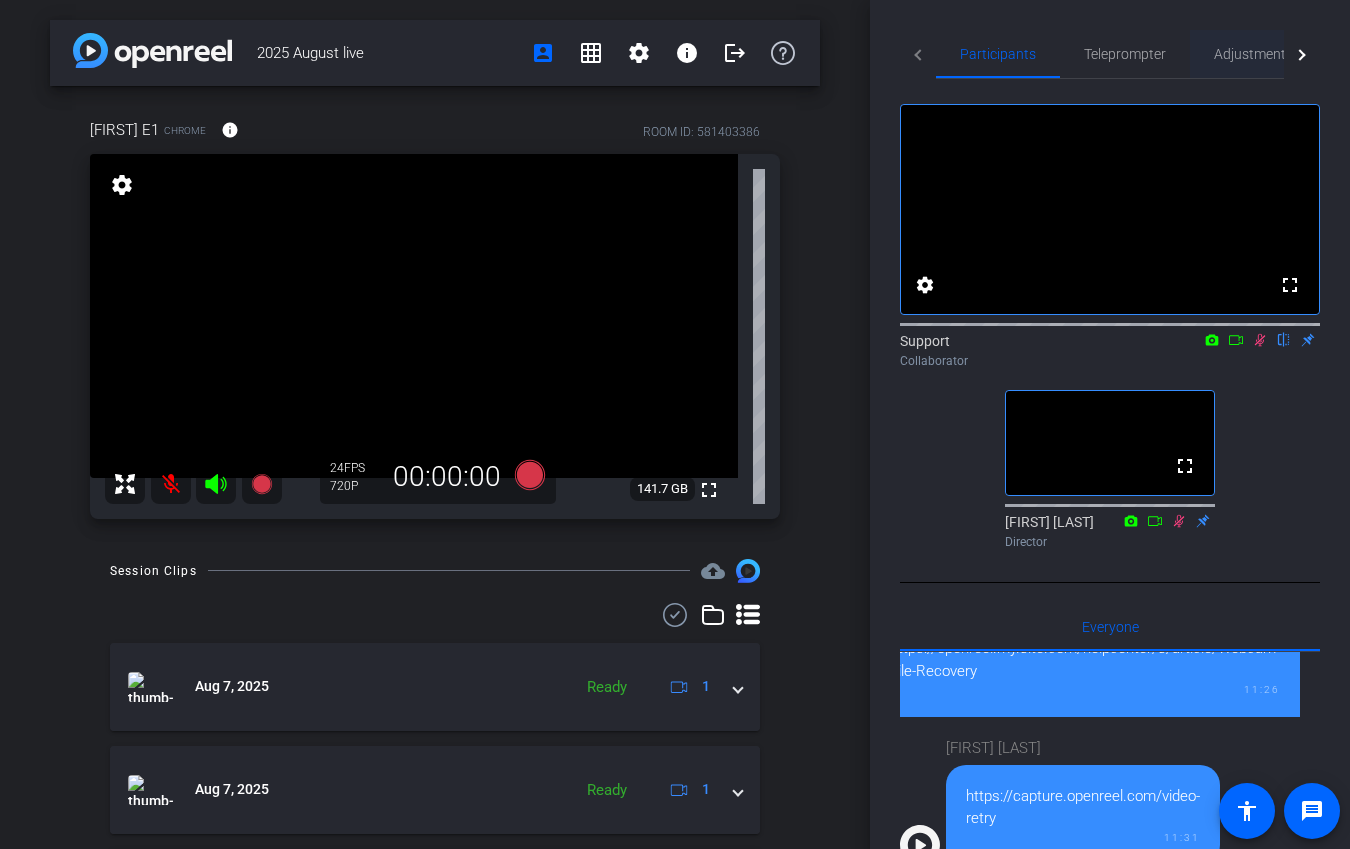 click on "Adjustments" at bounding box center [1253, 54] 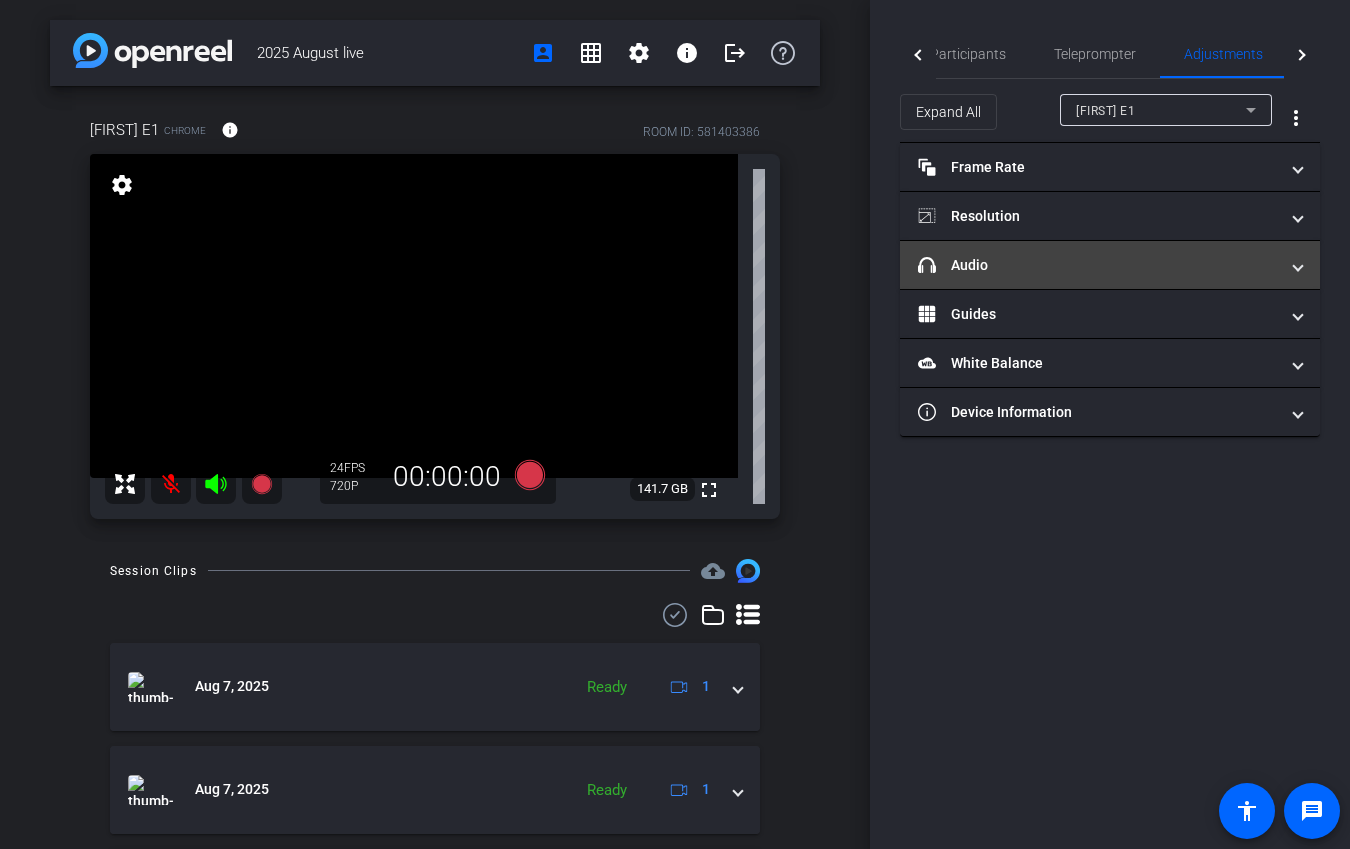 click on "headphone icon
Audio" at bounding box center (1098, 265) 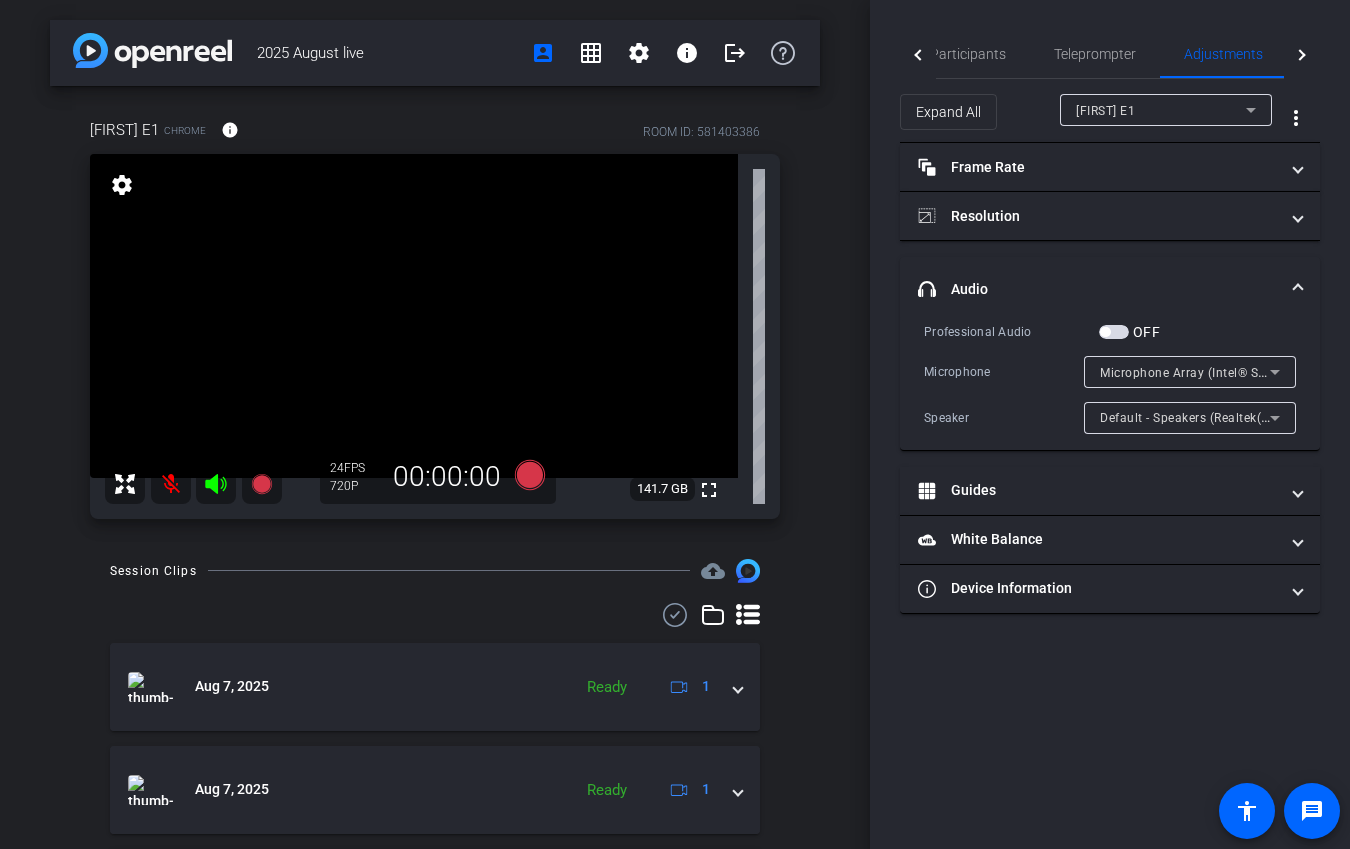 click on "Microphone Array (Intel® Smart Sound Technology for Digital Microphones)" at bounding box center (1185, 372) 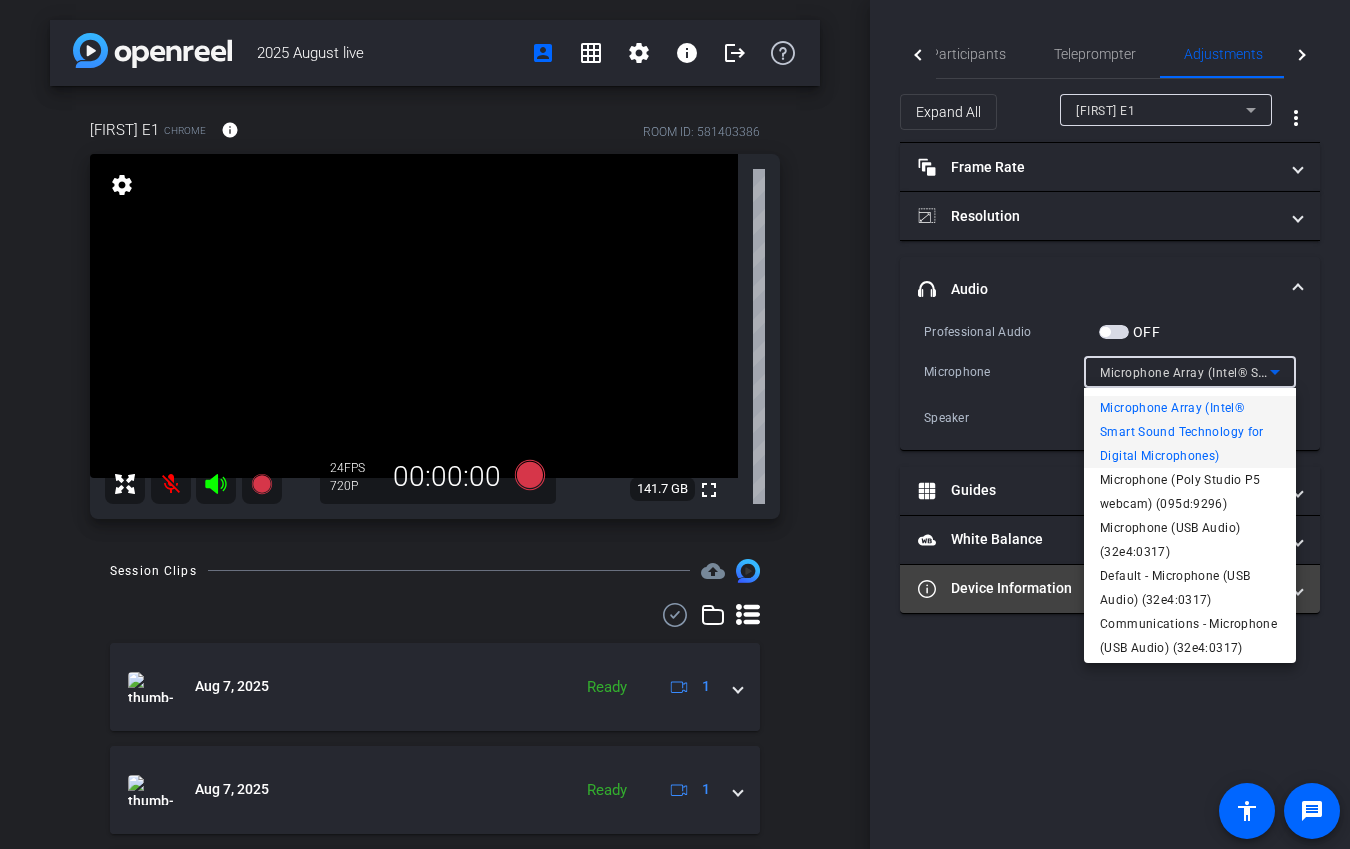 click on "Default - Microphone (USB Audio) (32e4:0317)" at bounding box center [1190, 588] 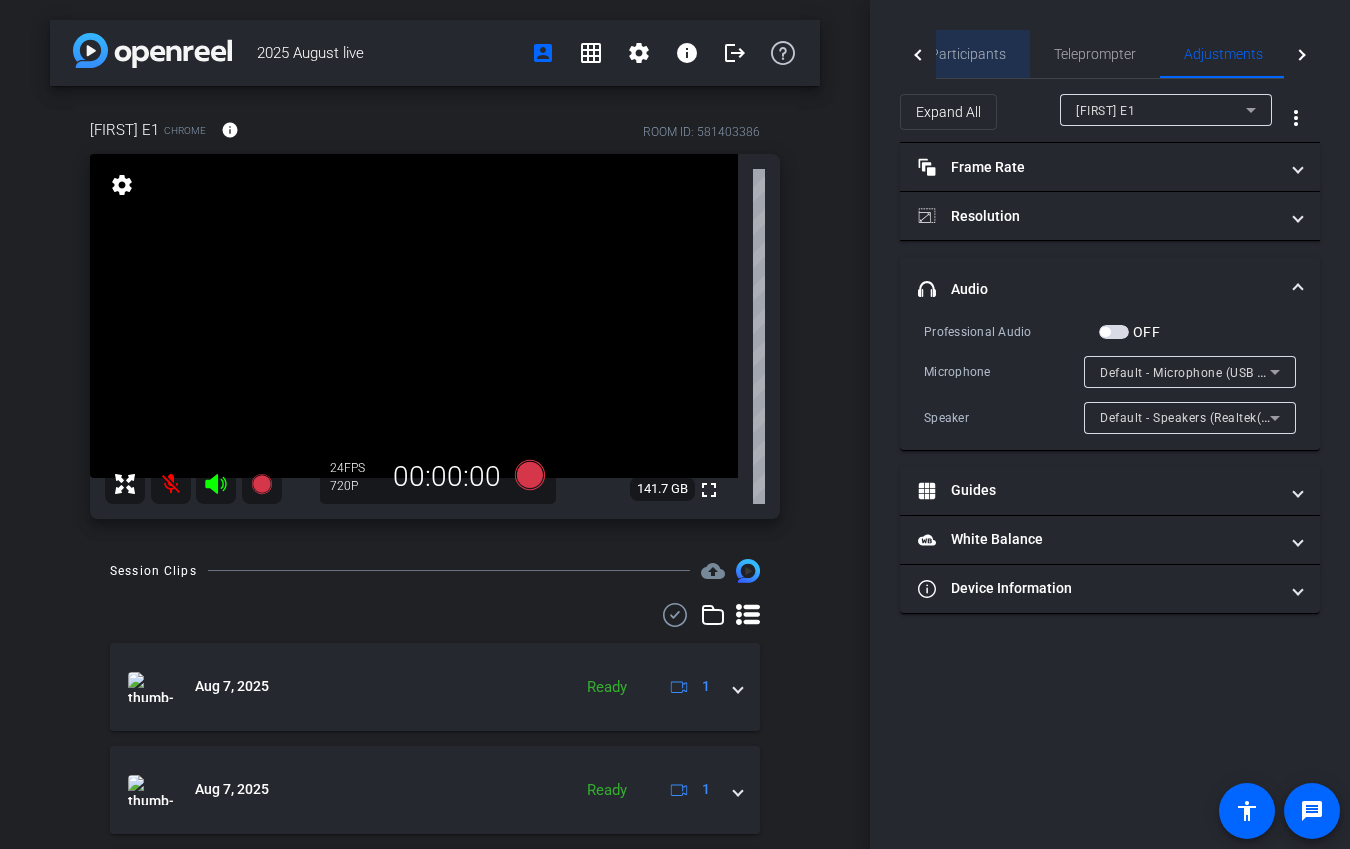 click on "Participants" at bounding box center (968, 54) 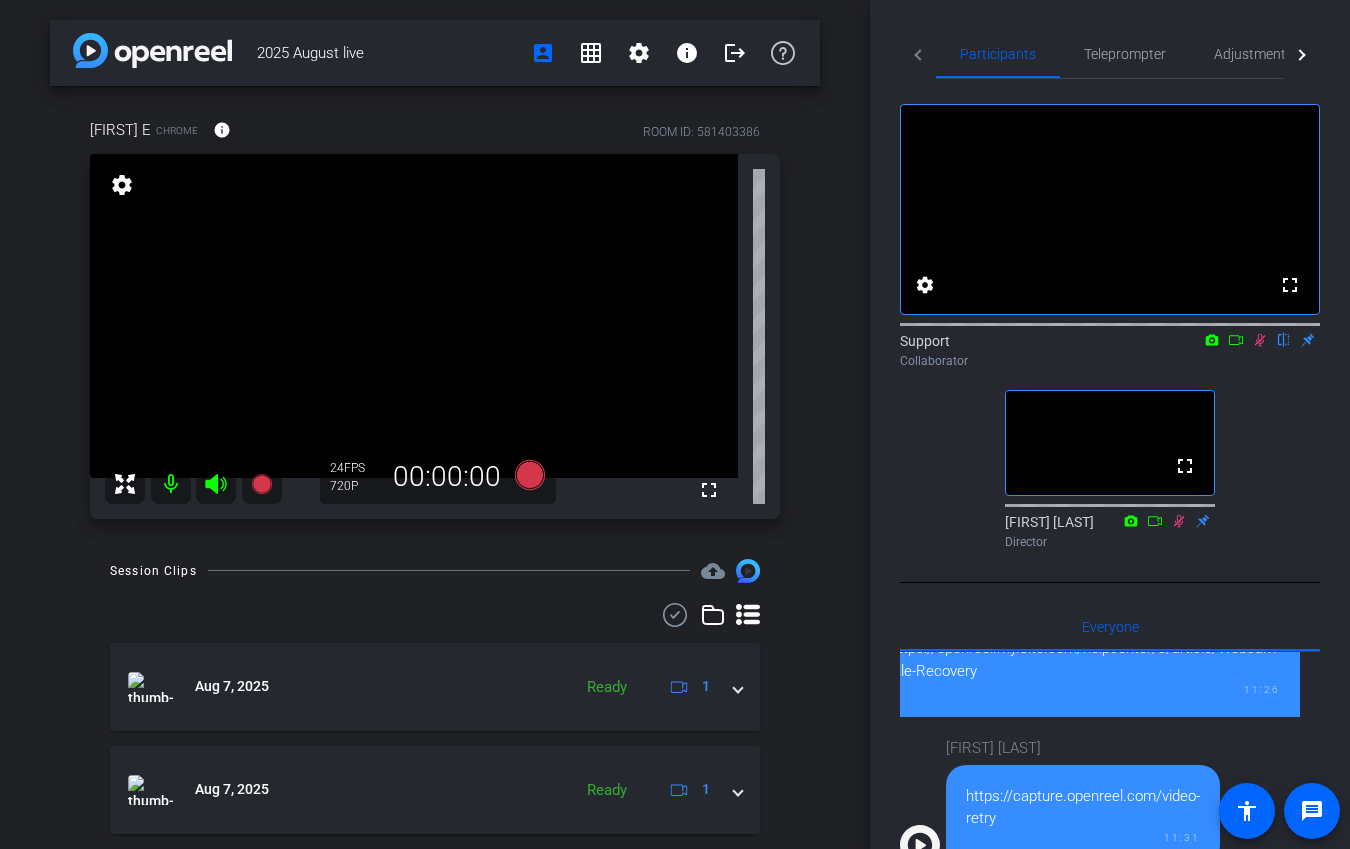 click at bounding box center [171, 484] 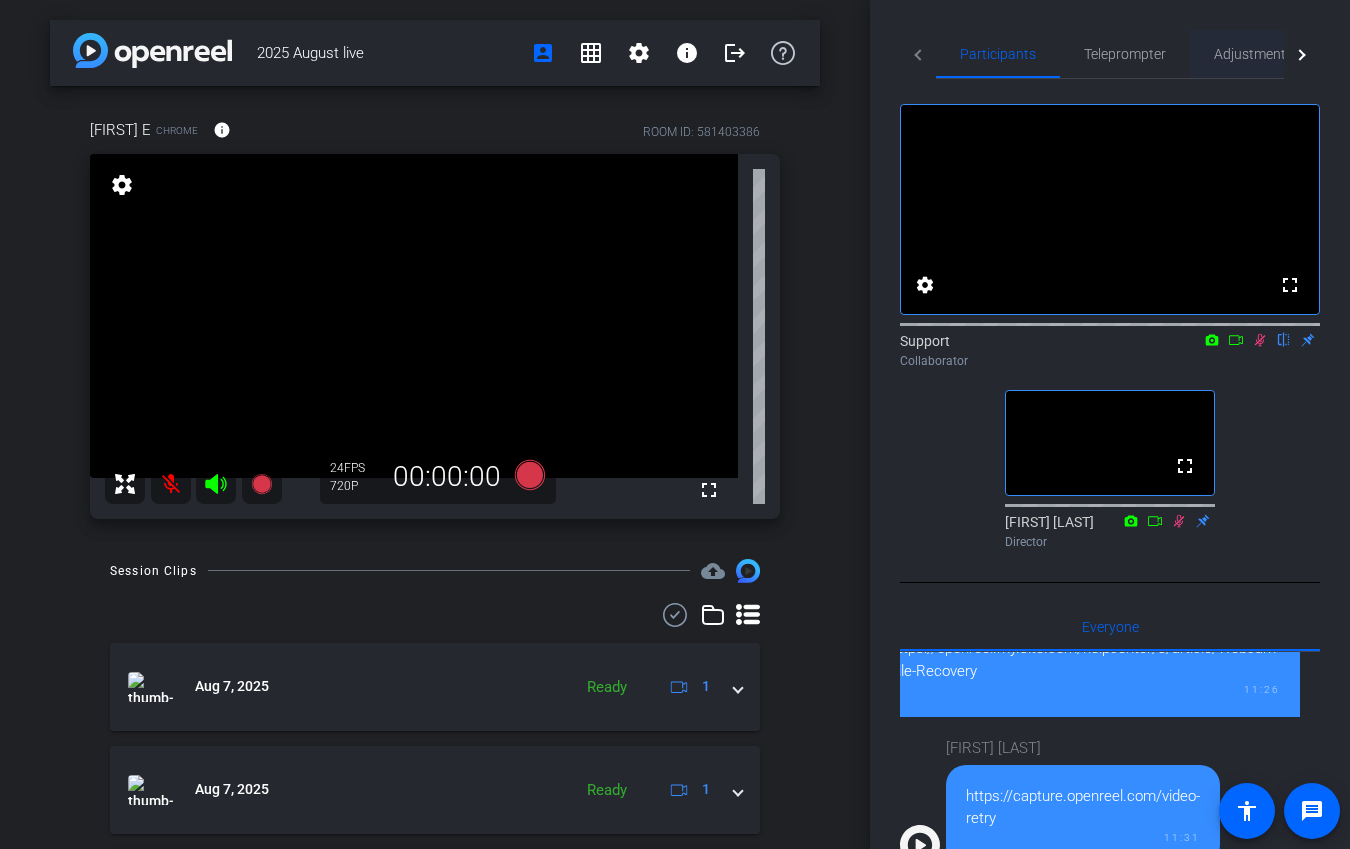click on "Adjustments" at bounding box center (1253, 54) 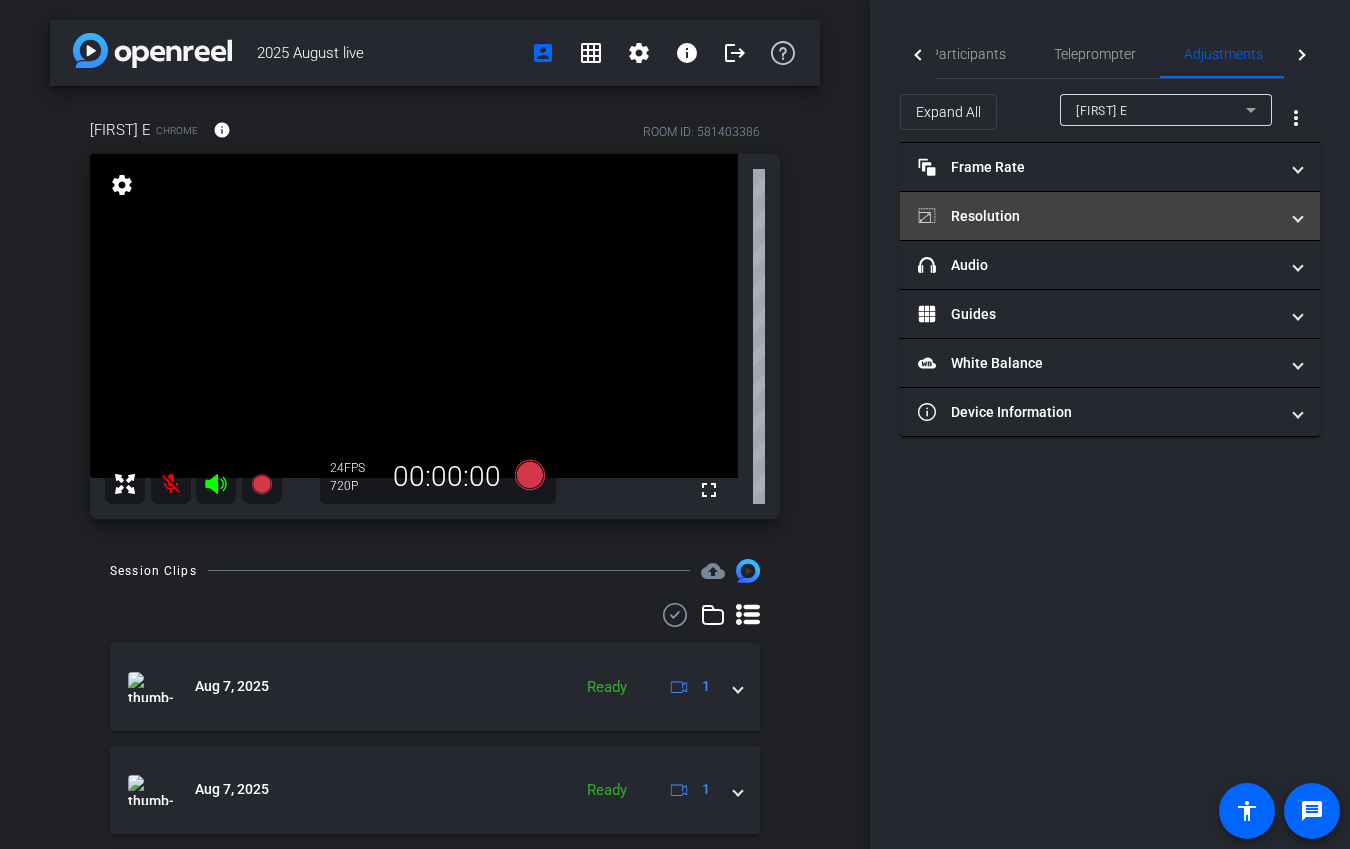 click on "Resolution" at bounding box center (1098, 216) 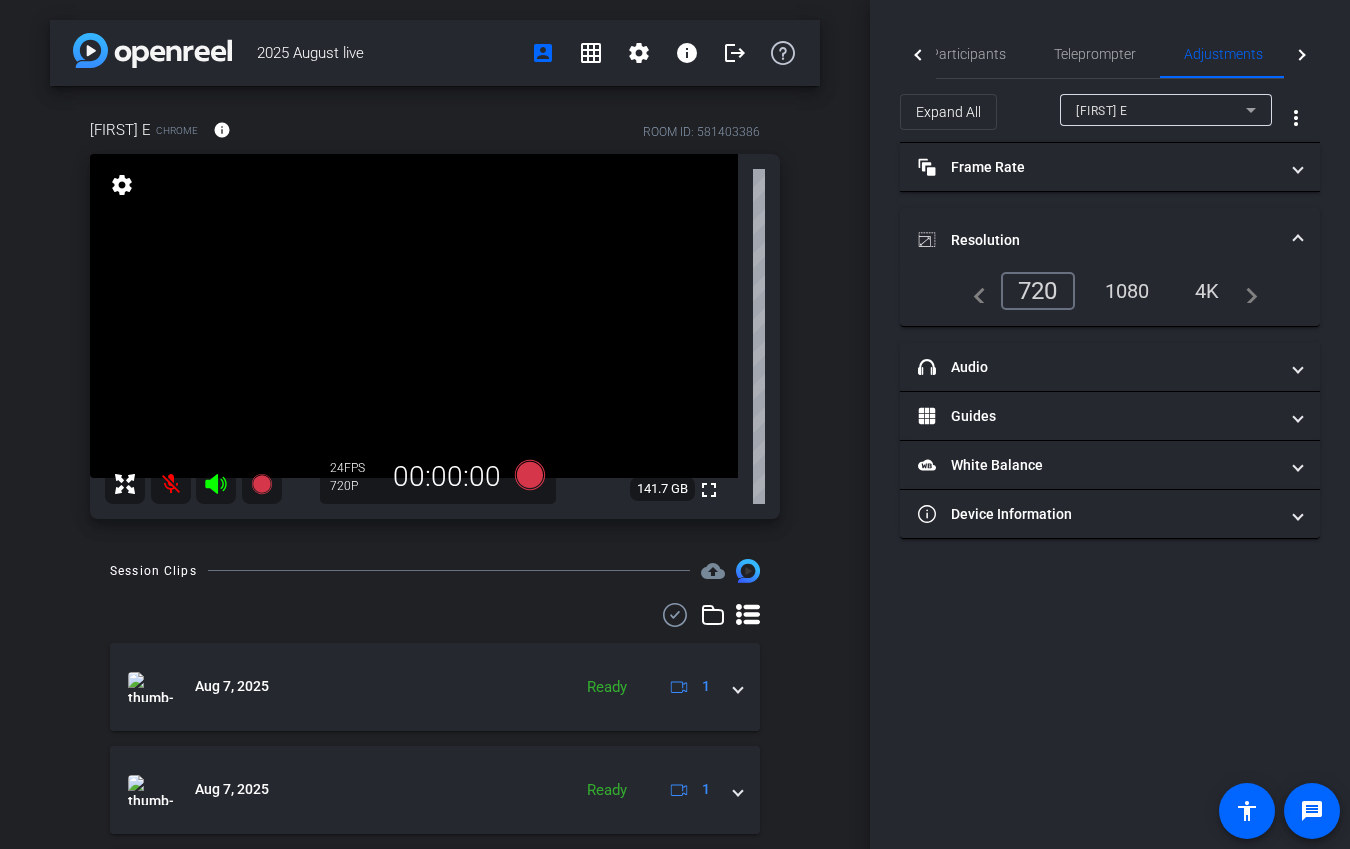 click on "4K" at bounding box center (1207, 291) 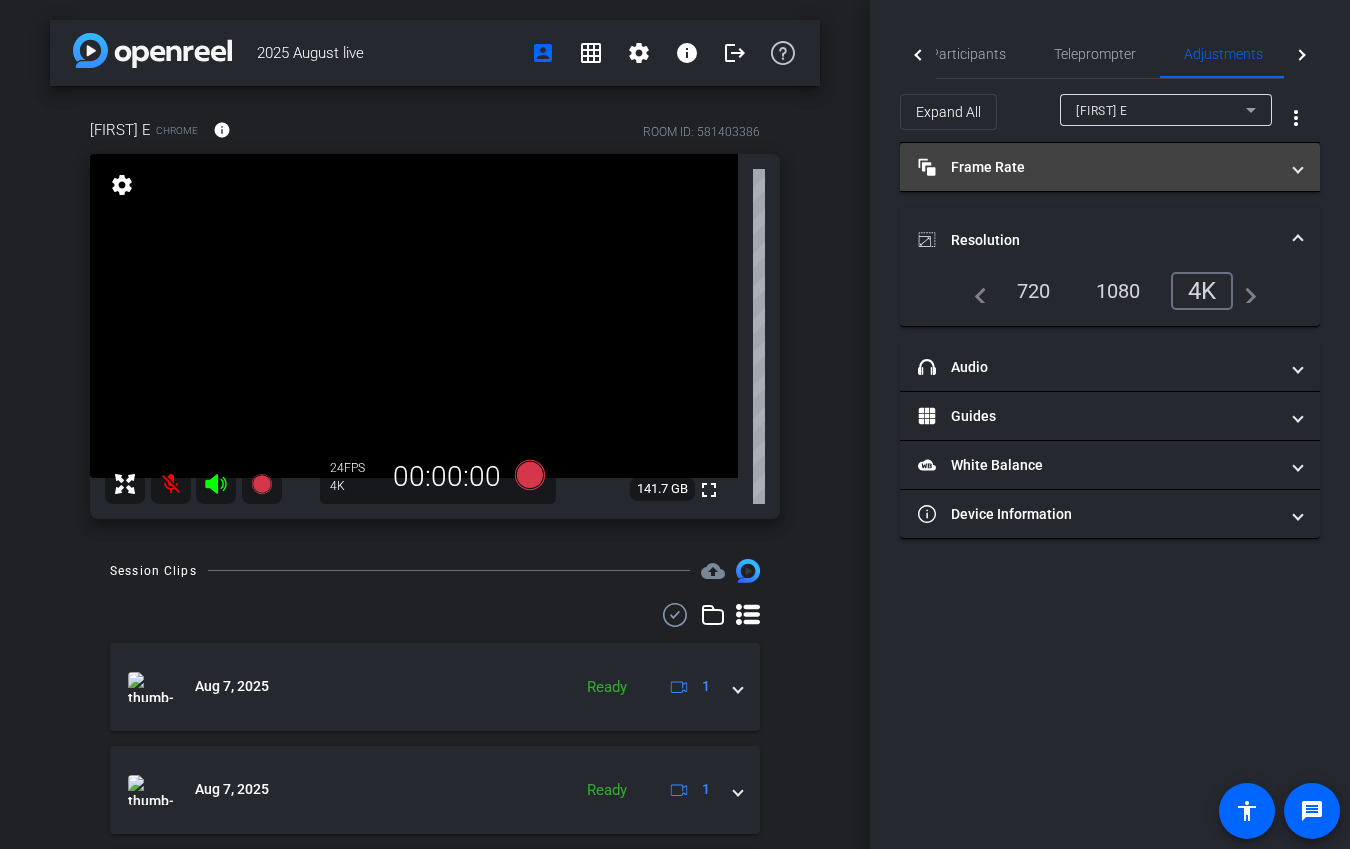 click on "Frame Rate
Frame Rate" at bounding box center [1098, 167] 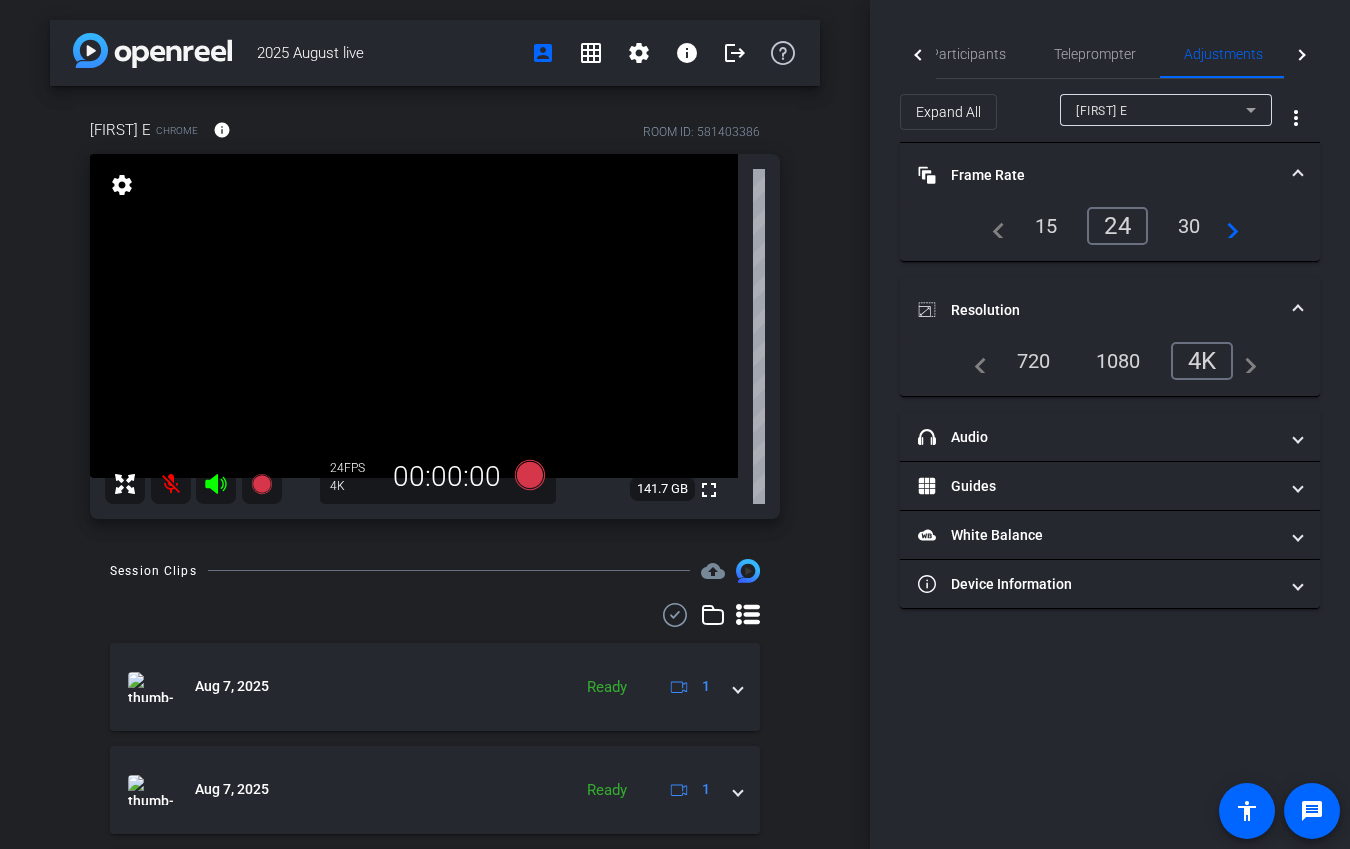 scroll, scrollTop: 429, scrollLeft: 0, axis: vertical 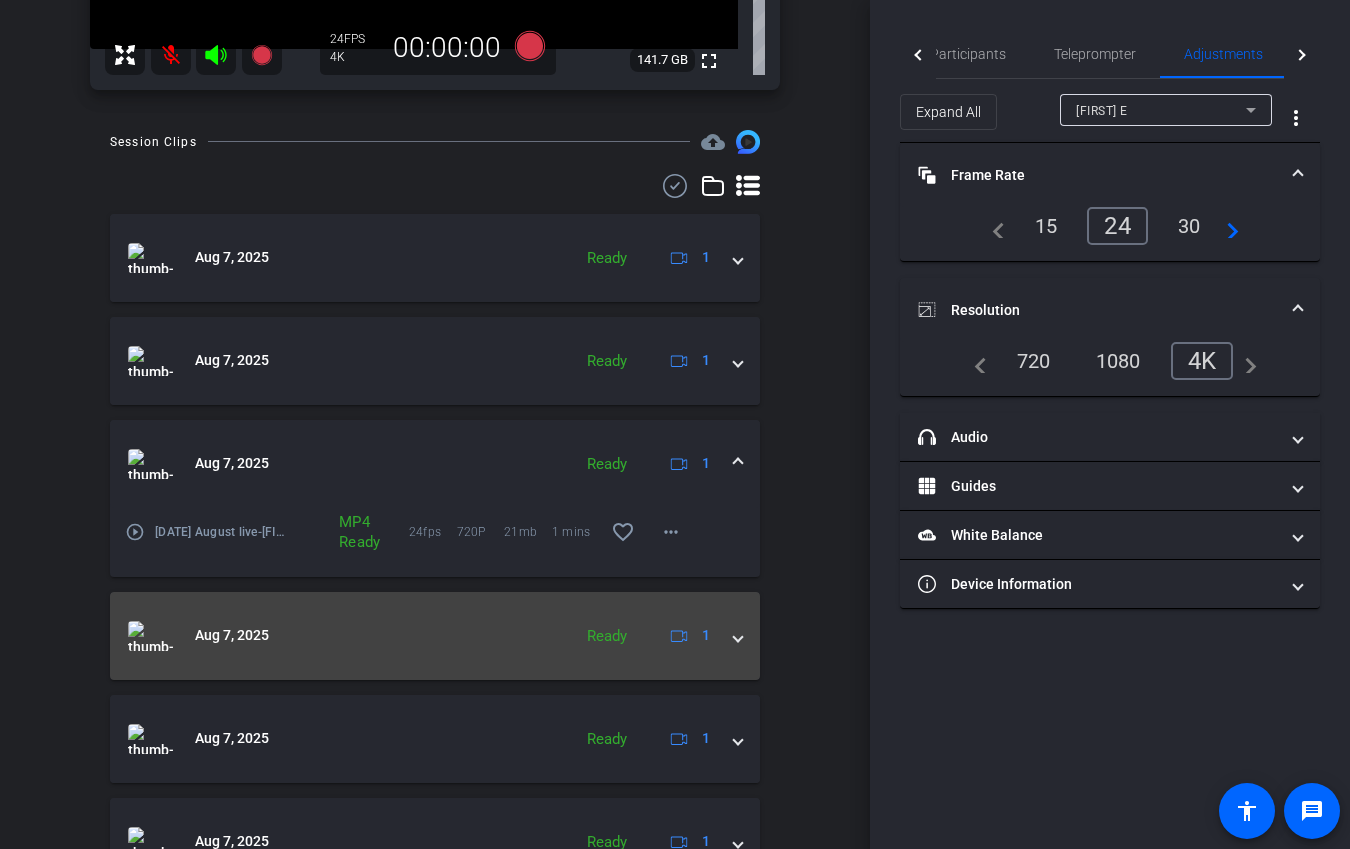 click on "Aug 7, 2025" at bounding box center (344, 636) 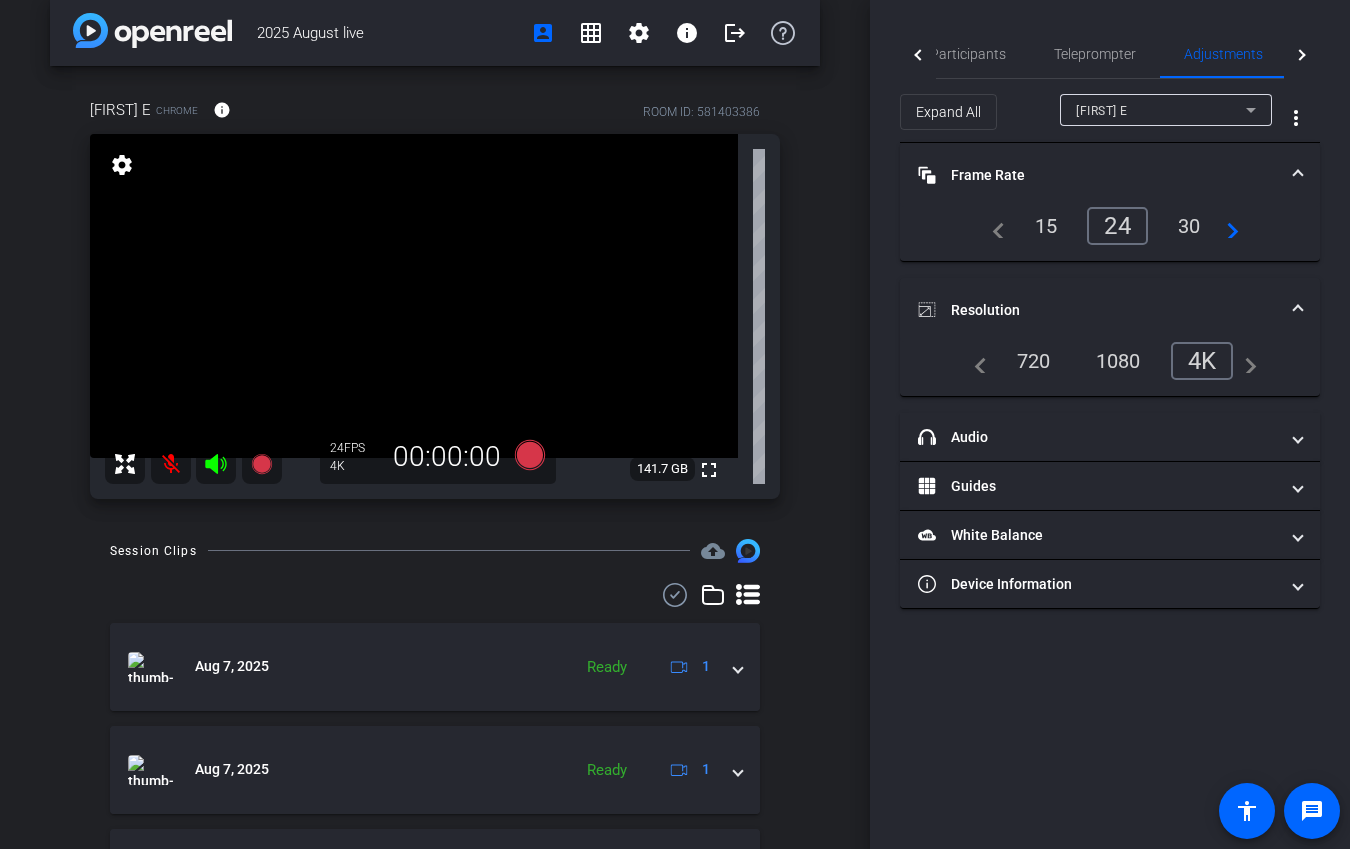 scroll, scrollTop: 0, scrollLeft: 0, axis: both 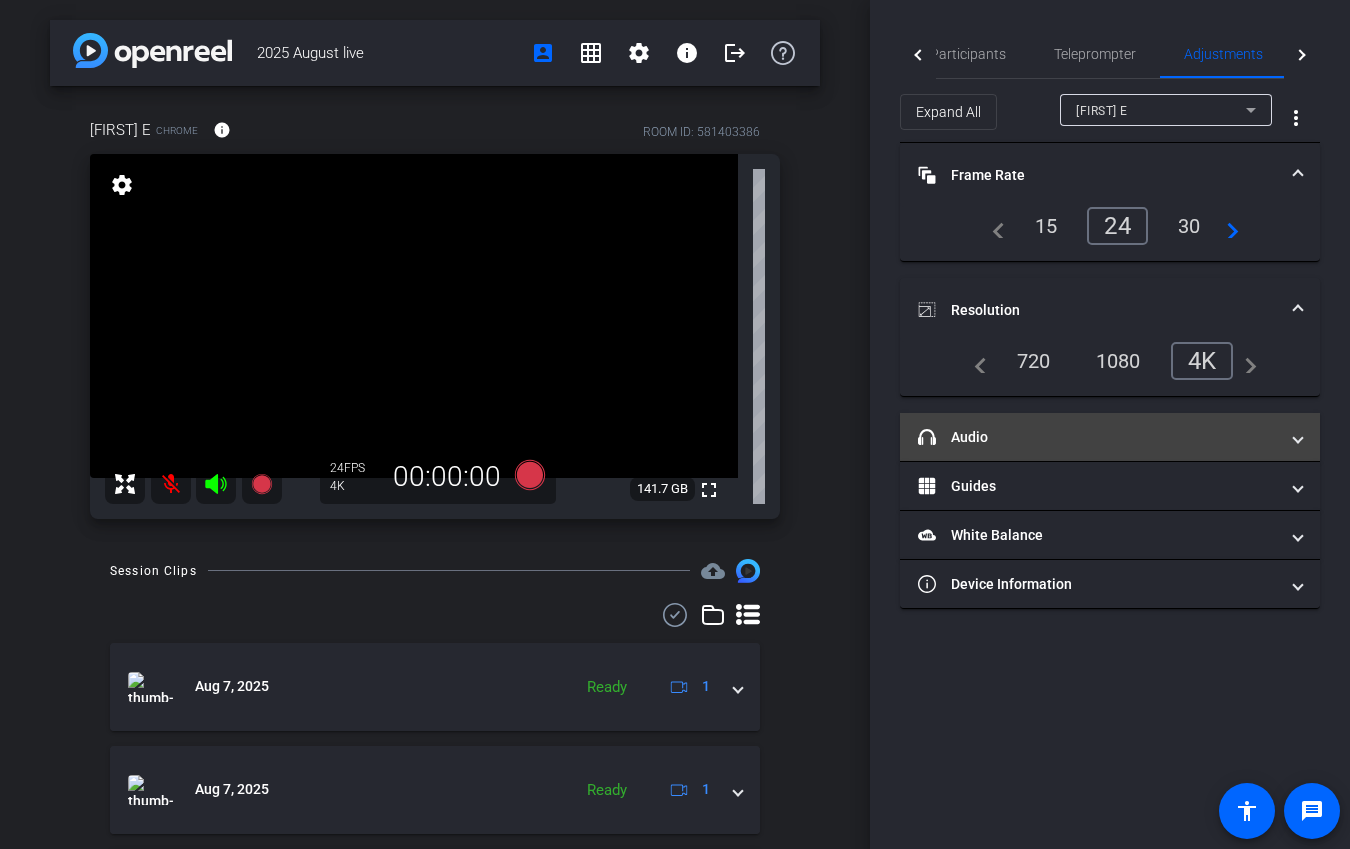click on "headphone icon
Audio" at bounding box center (1110, 437) 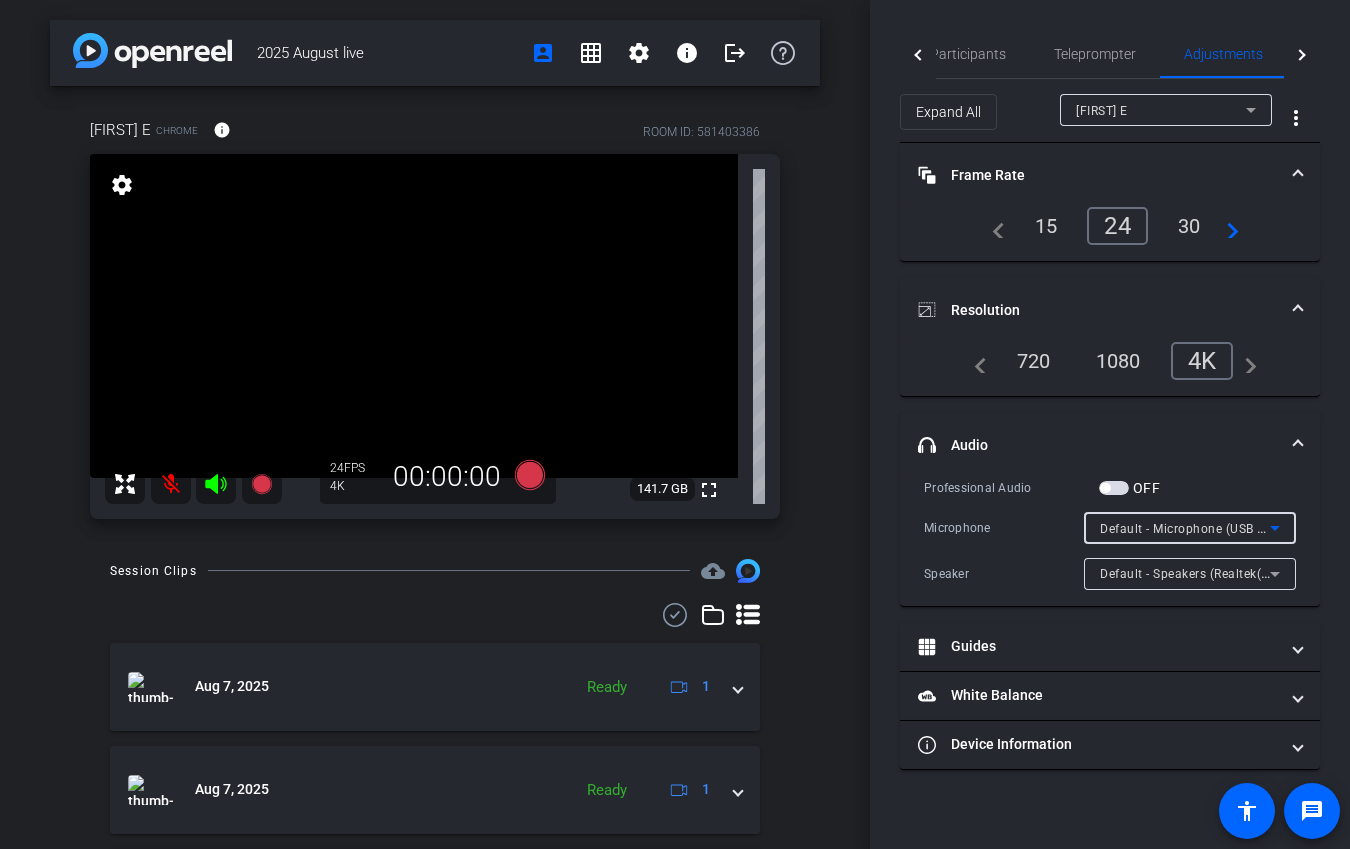 click on "Default - Microphone (USB Audio)" at bounding box center (1198, 528) 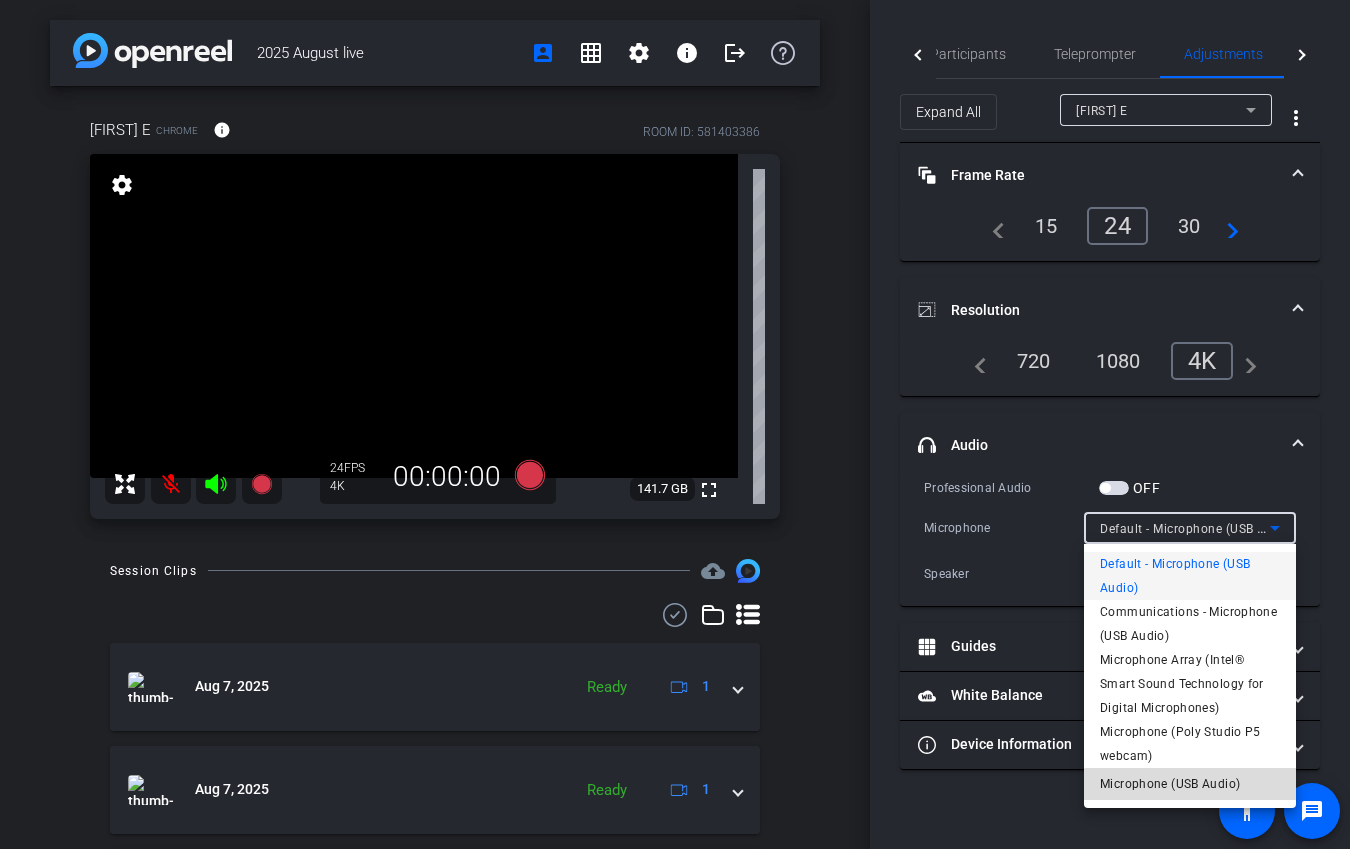 click on "Microphone (USB Audio)" at bounding box center [1190, 784] 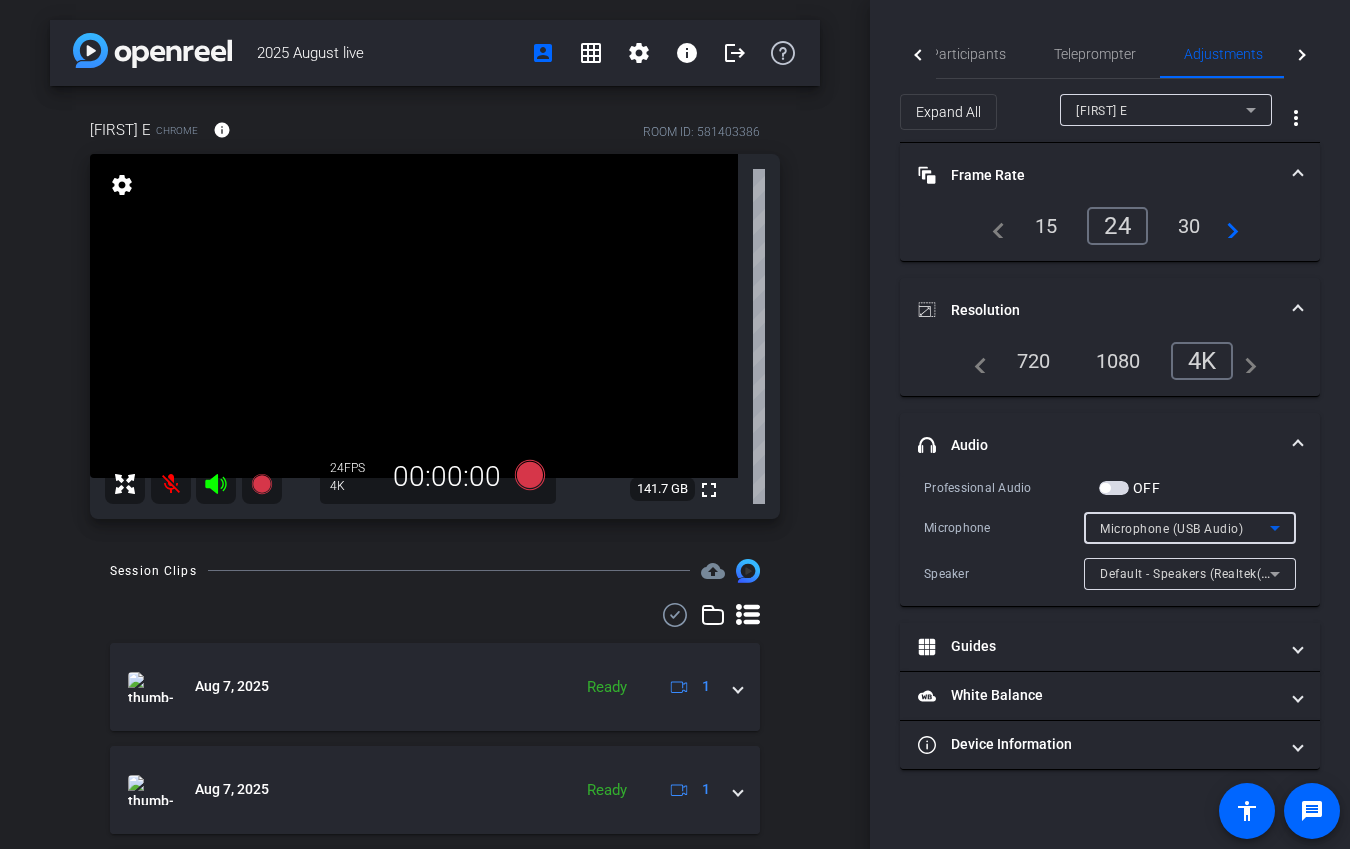click on "Microphone (USB Audio)" at bounding box center (1171, 529) 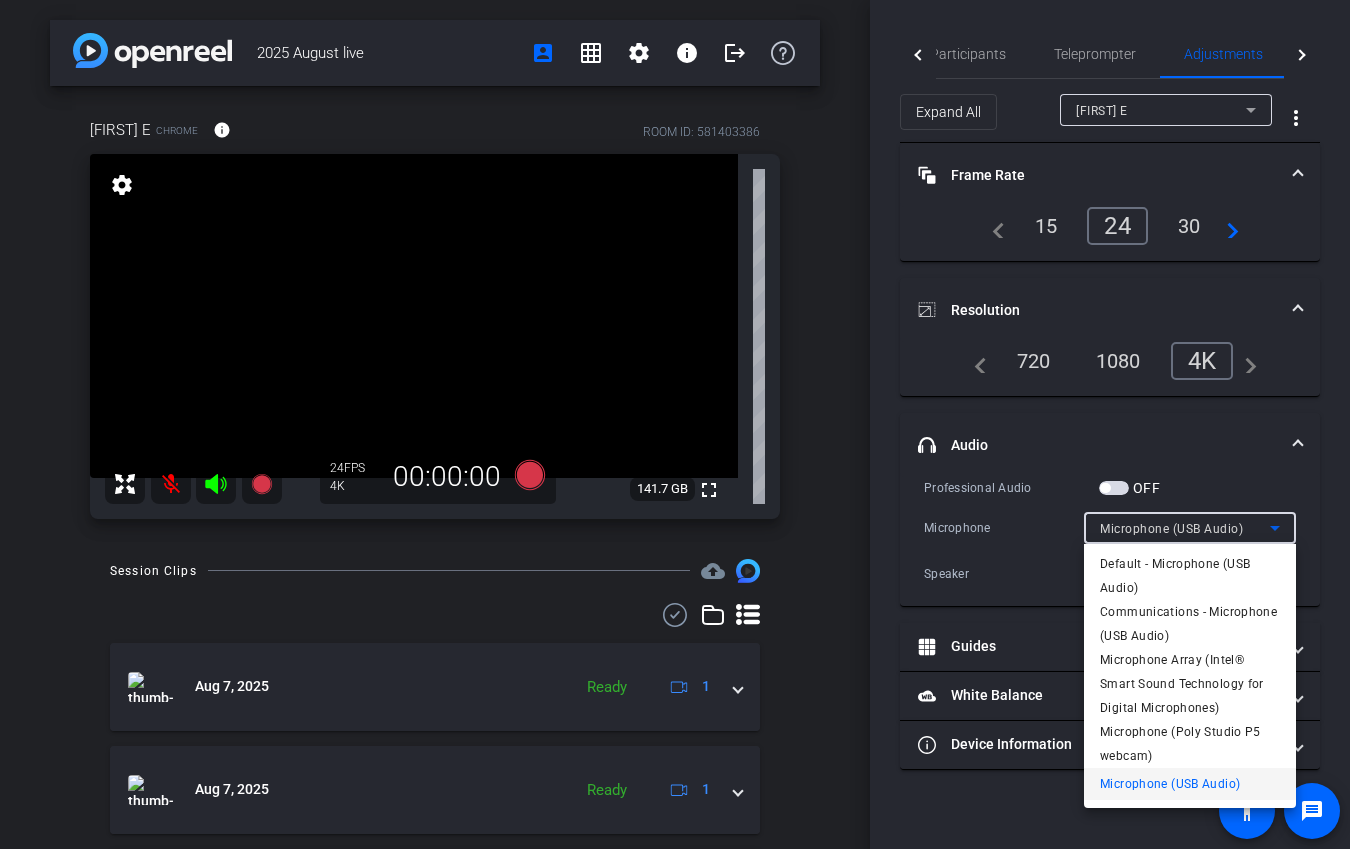 click at bounding box center [675, 424] 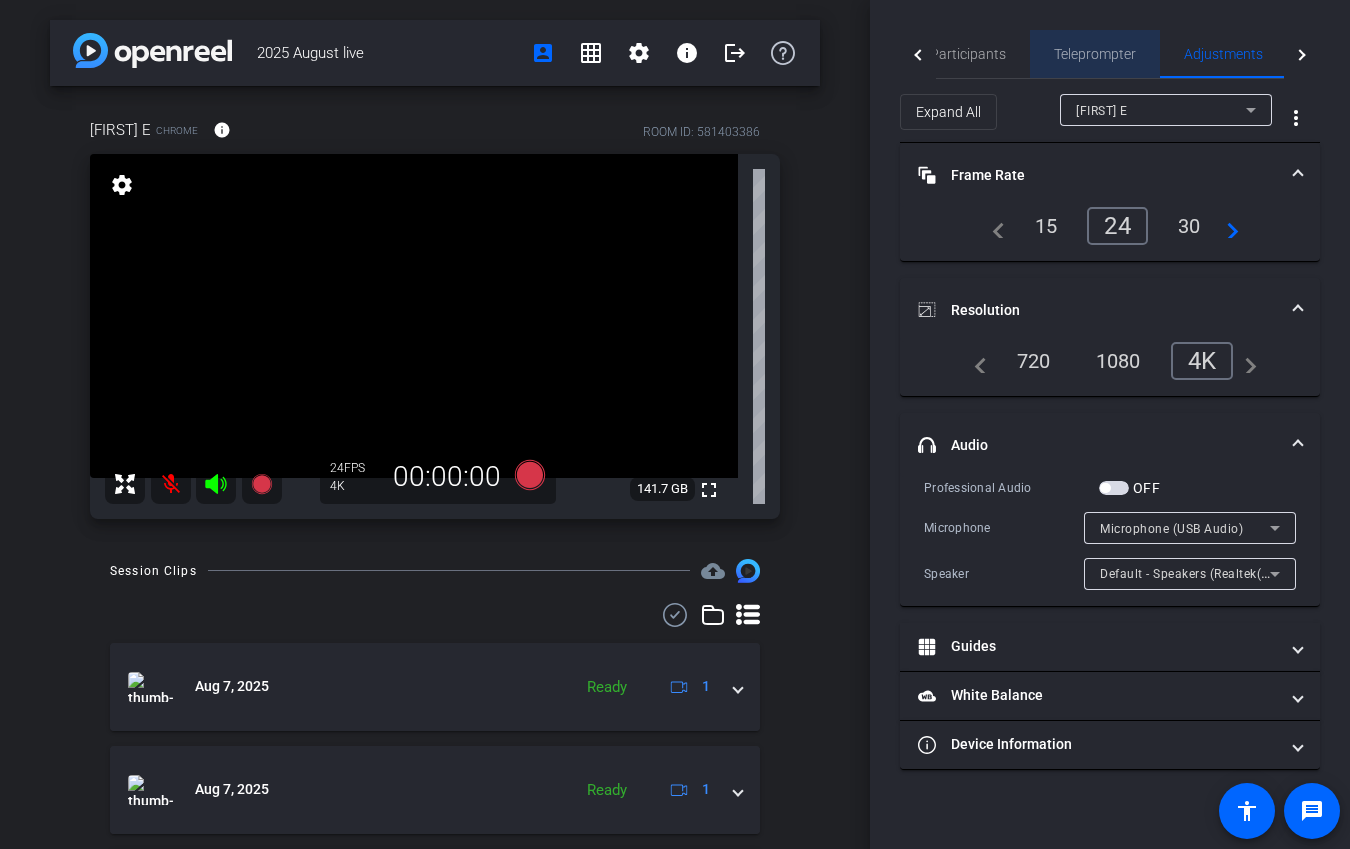 click on "Teleprompter" at bounding box center [1095, 54] 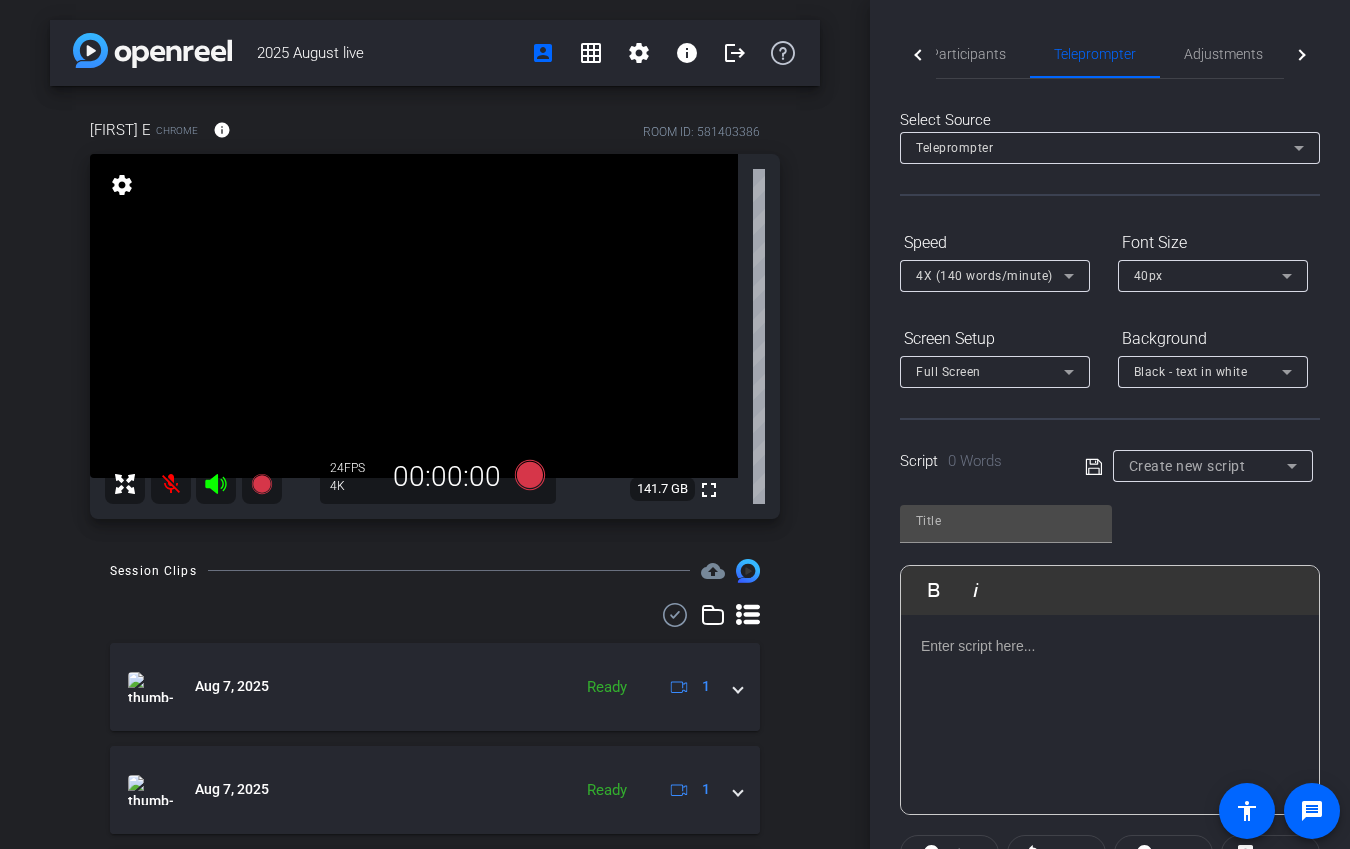 click at bounding box center (171, 484) 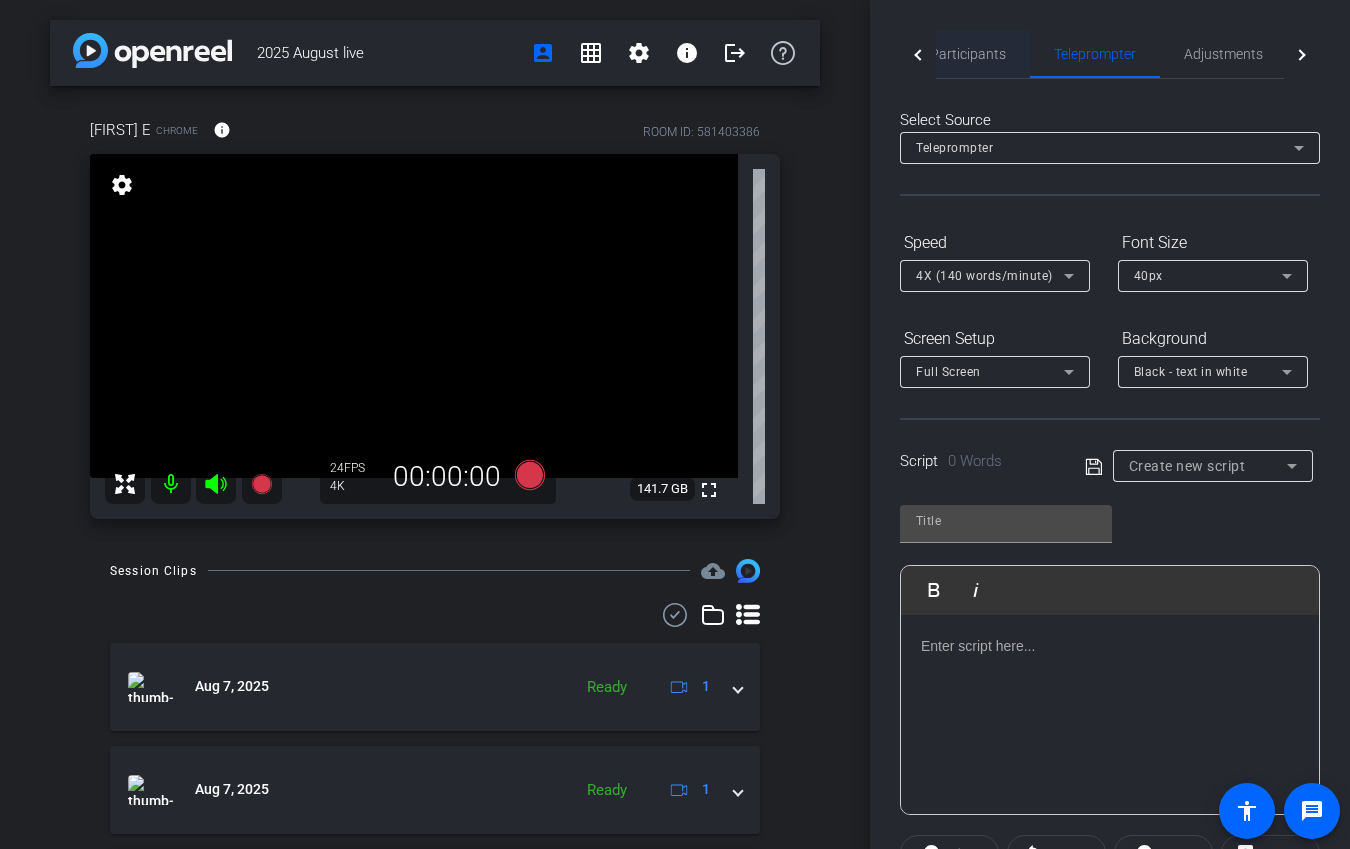 click on "Participants" at bounding box center [968, 54] 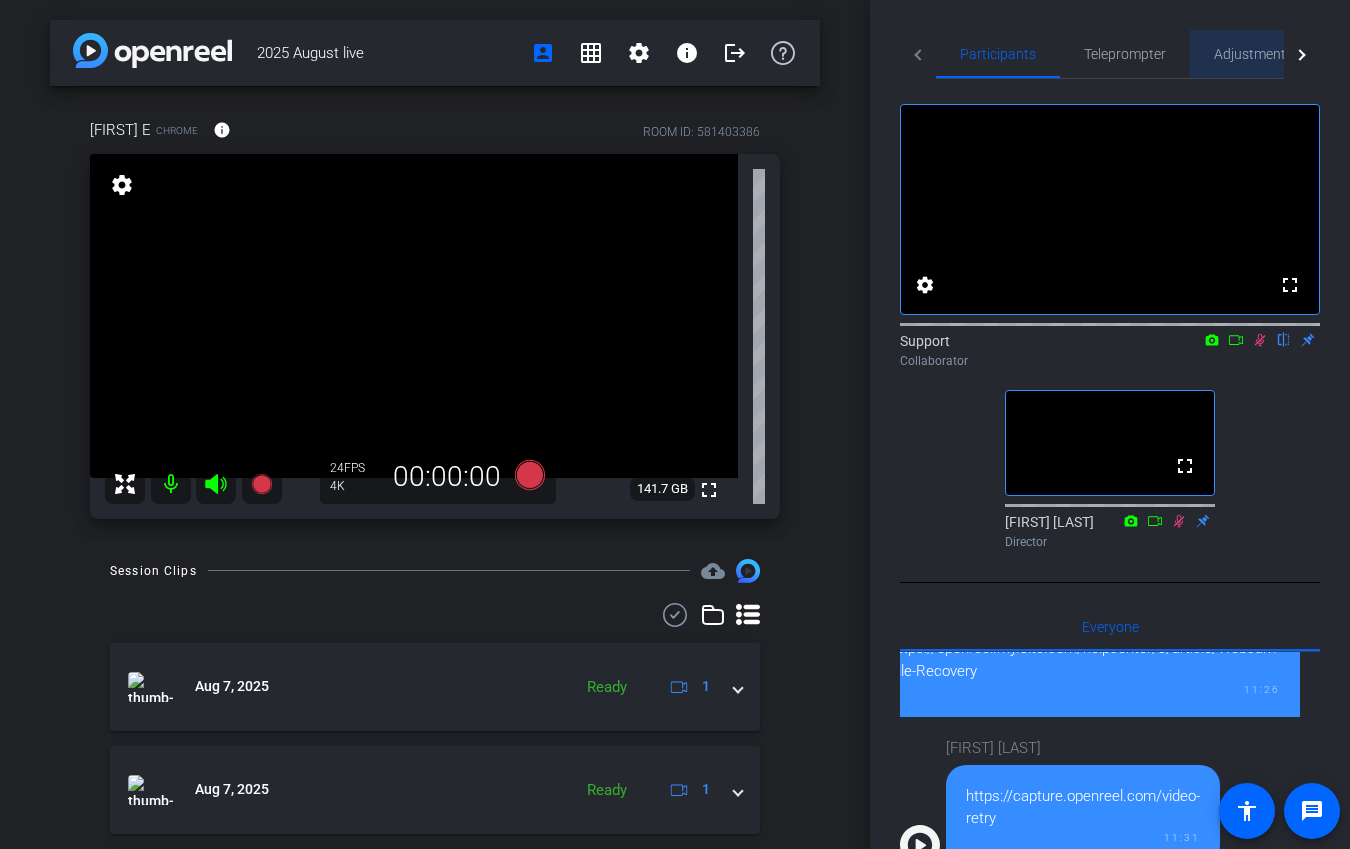 click on "Adjustments" at bounding box center [1253, 54] 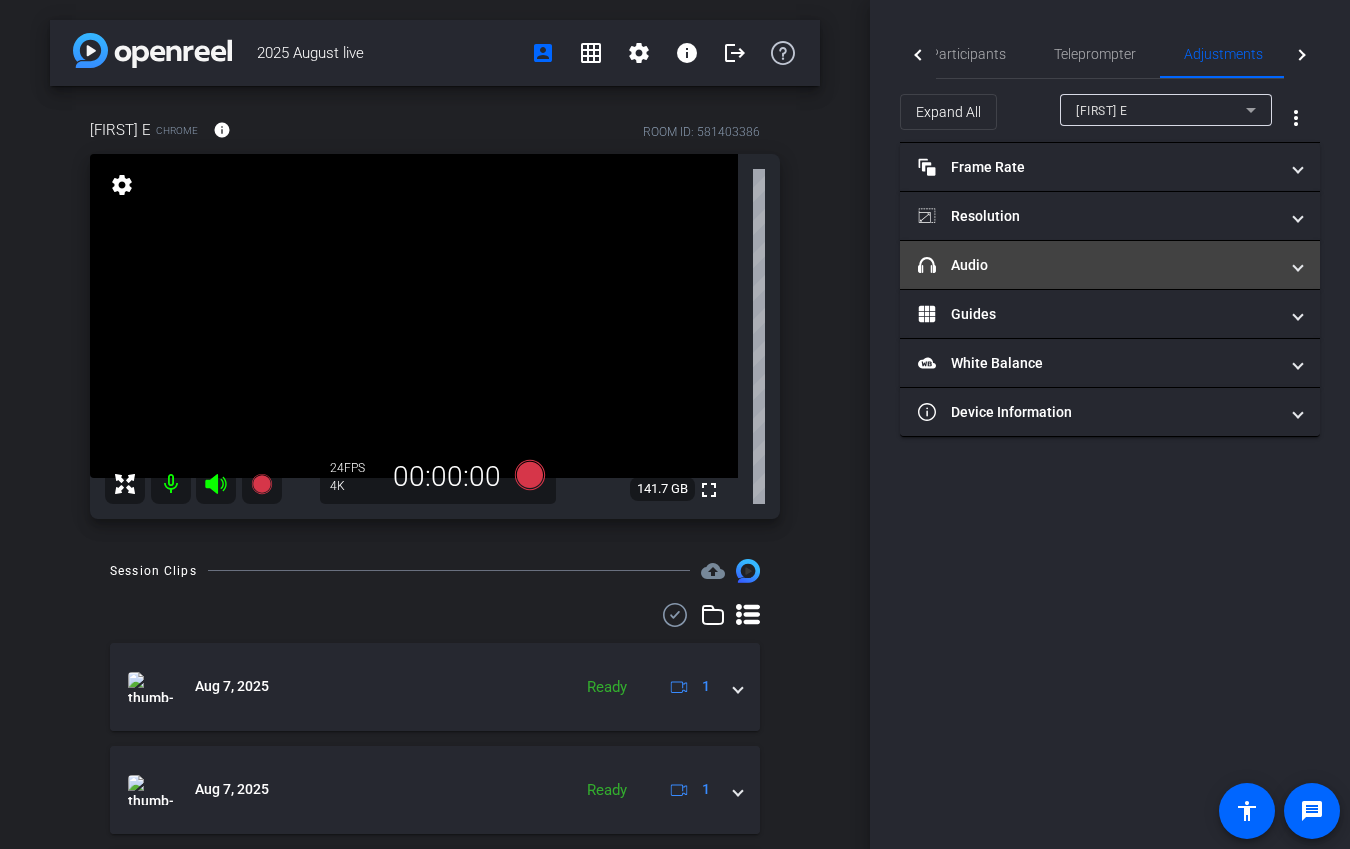click on "headphone icon
Audio" at bounding box center (1098, 265) 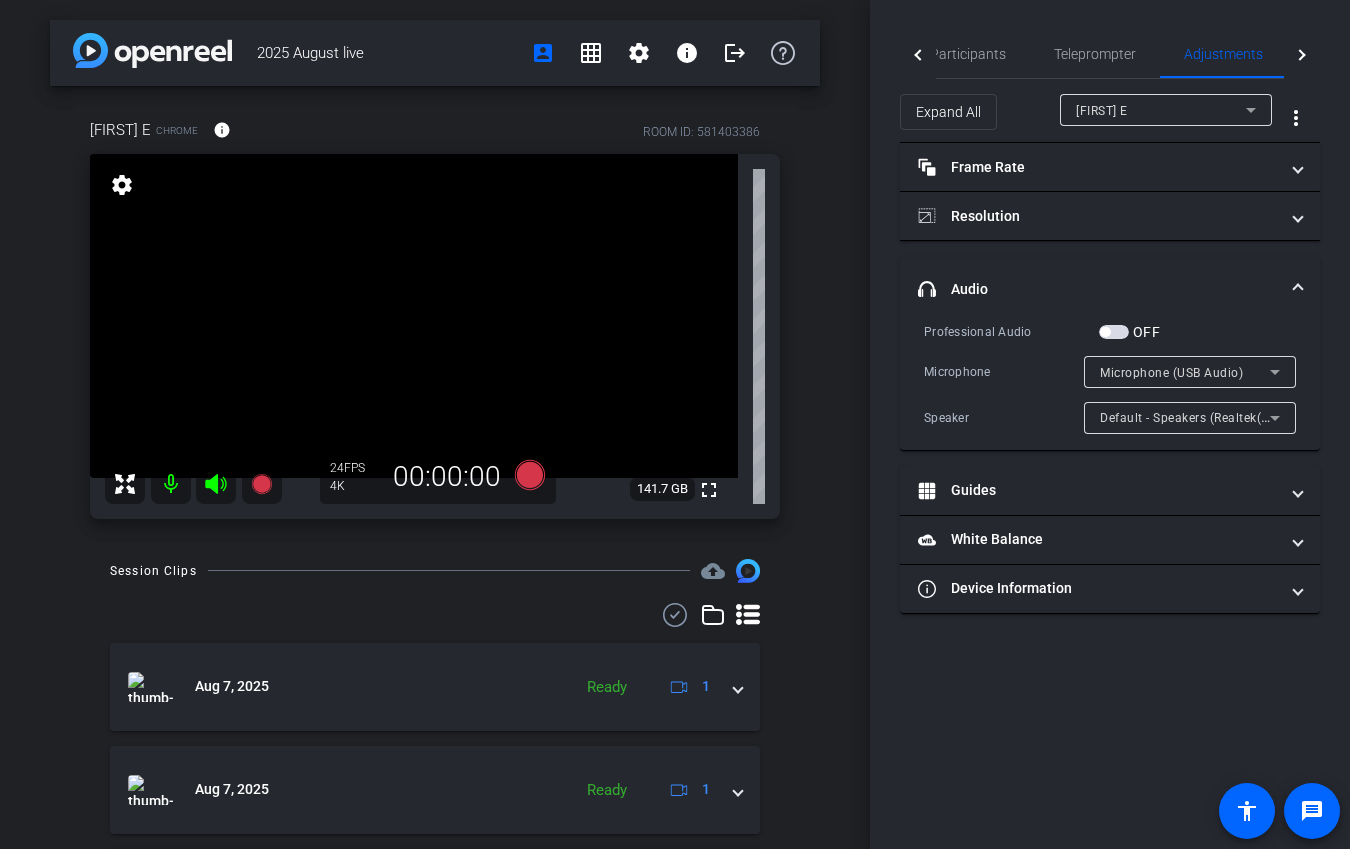 click on "Microphone (USB Audio)" at bounding box center (1171, 373) 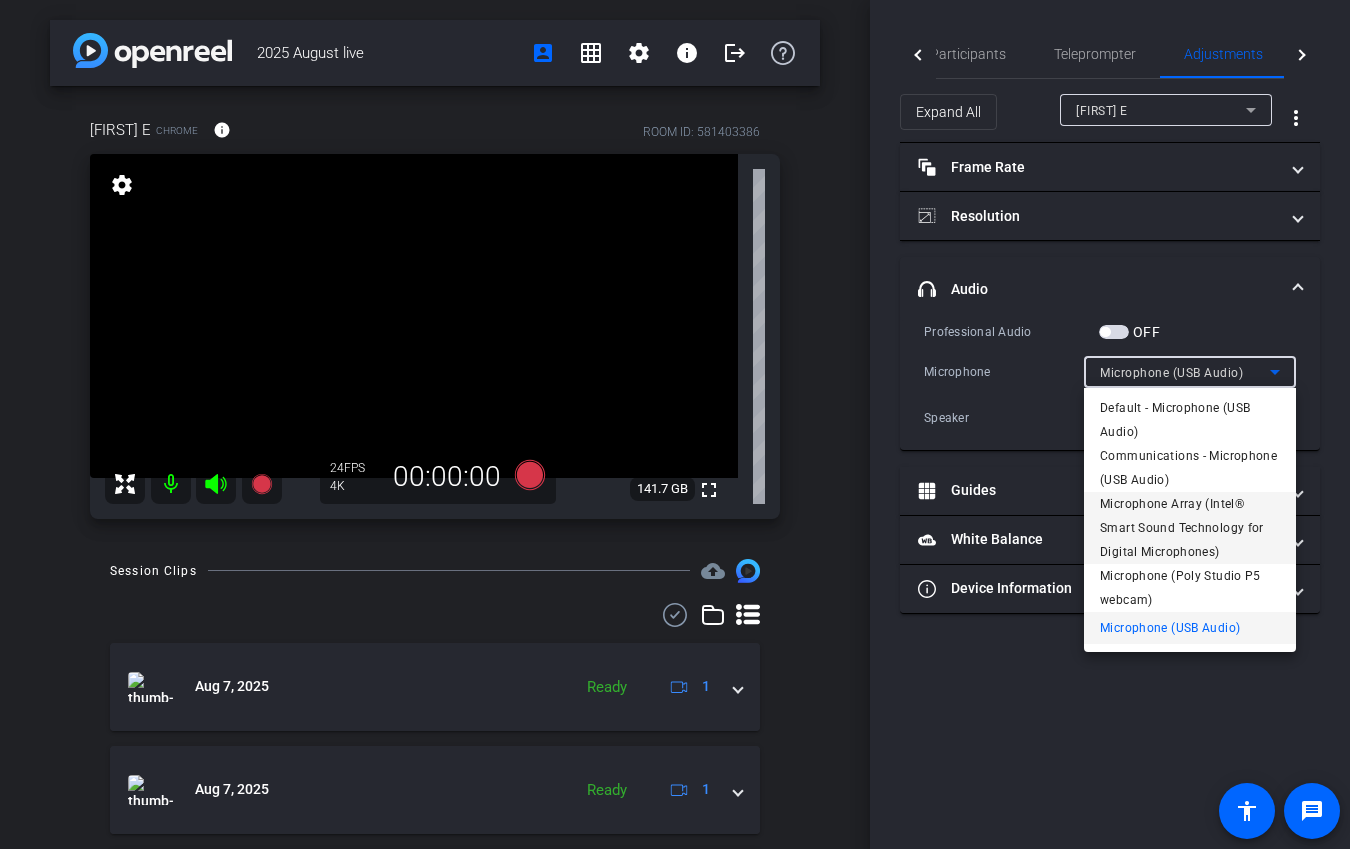 click on "Microphone Array (Intel® Smart Sound Technology for Digital Microphones)" at bounding box center [1190, 528] 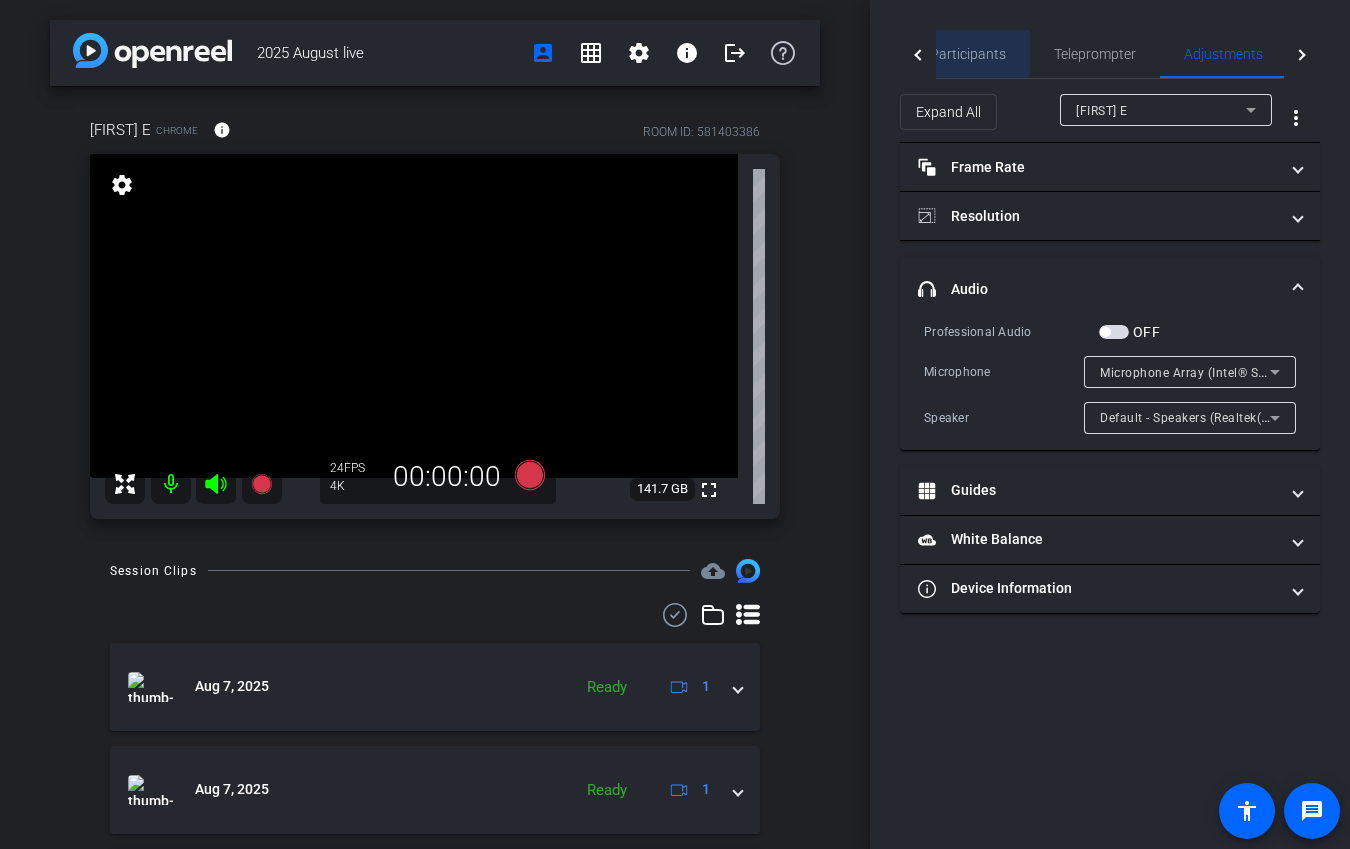 click on "Participants" at bounding box center (968, 54) 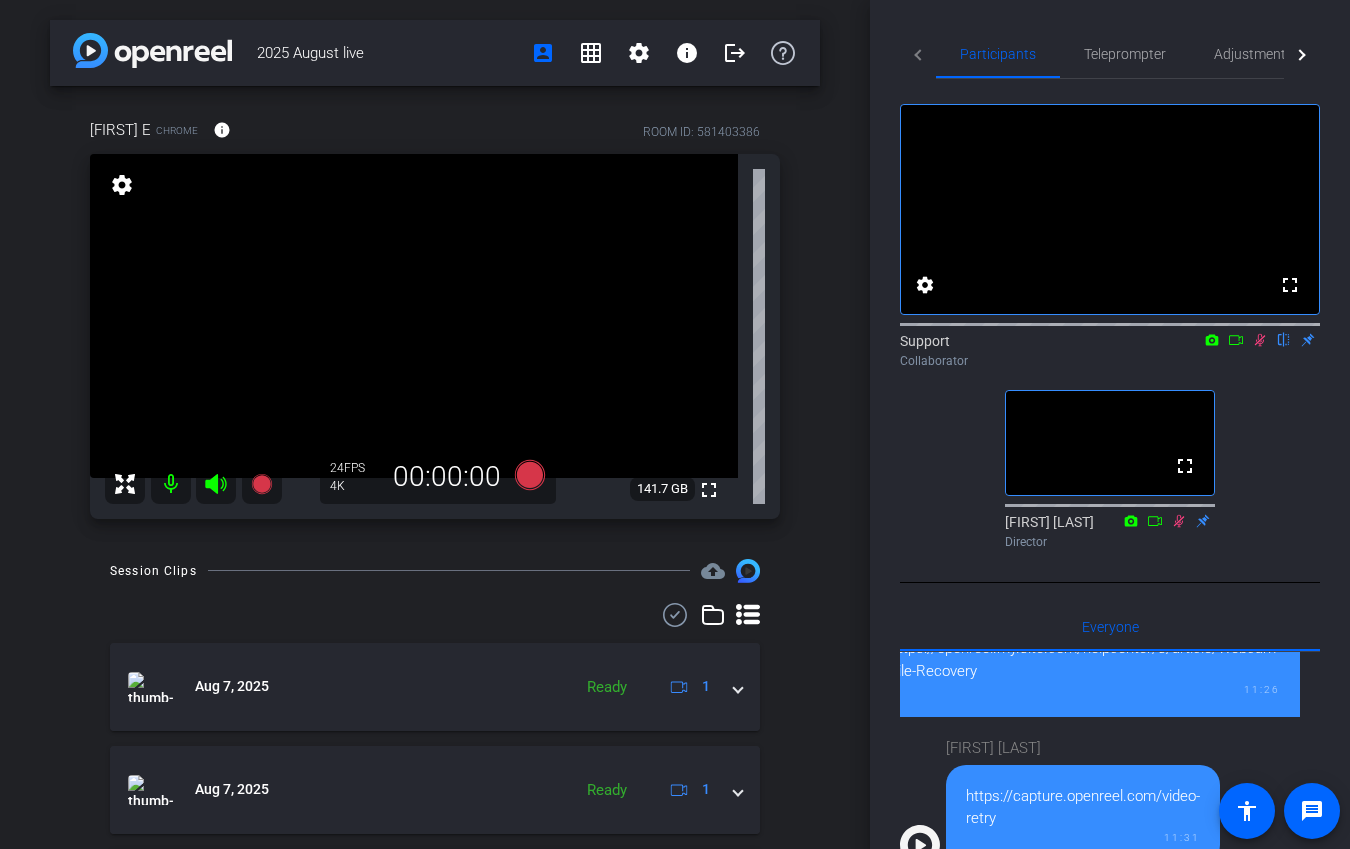 click 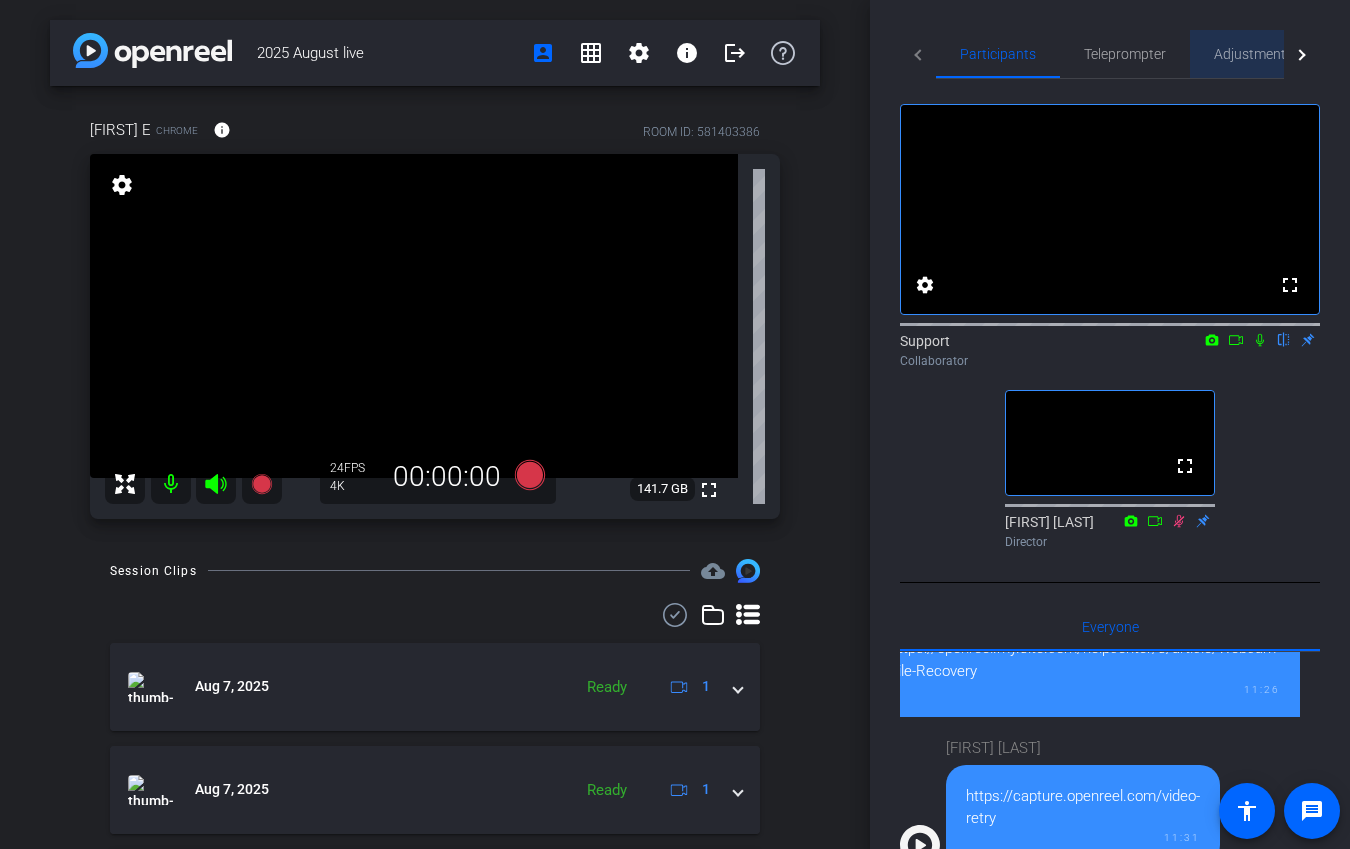click on "Adjustments" at bounding box center [1253, 54] 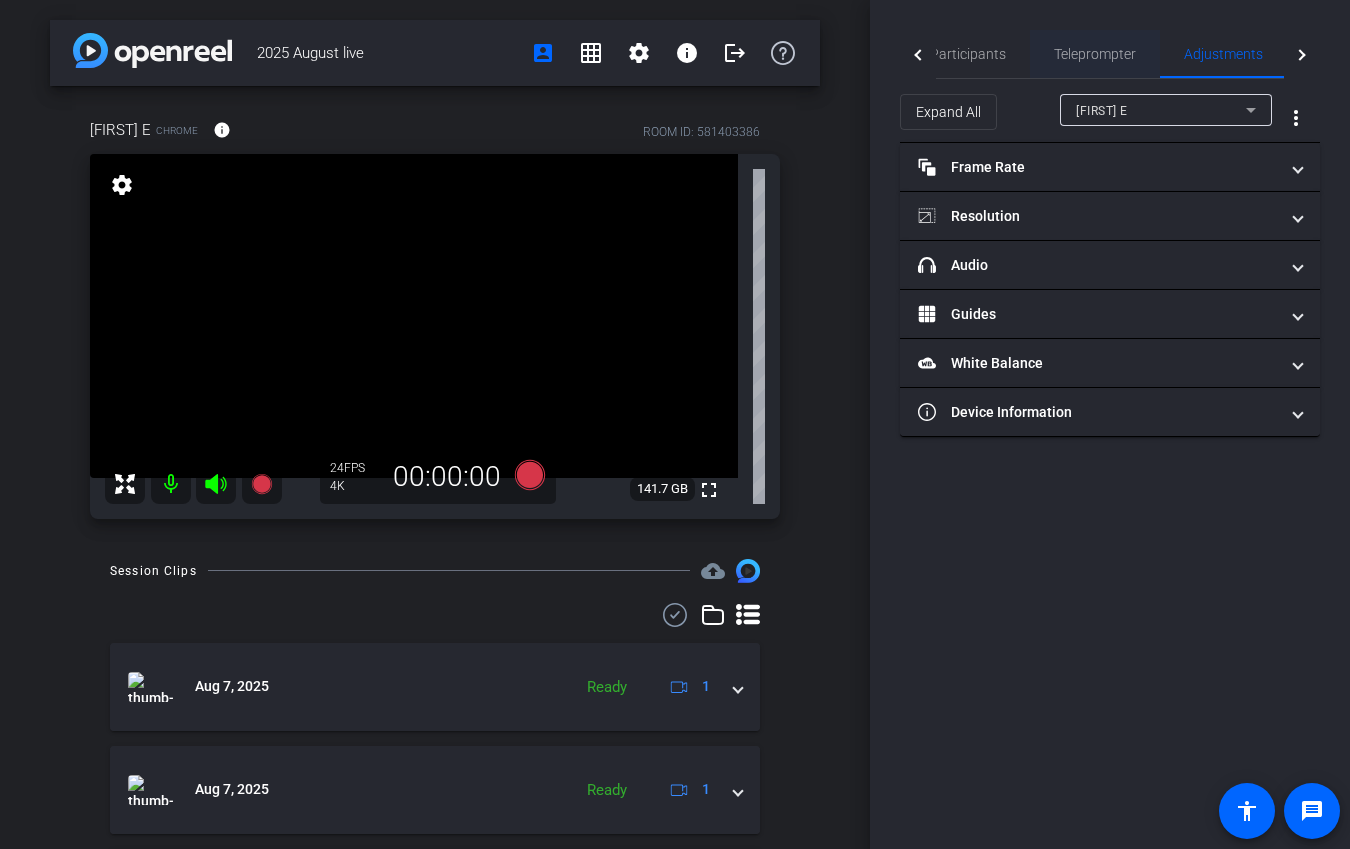 click on "Teleprompter" at bounding box center [1095, 54] 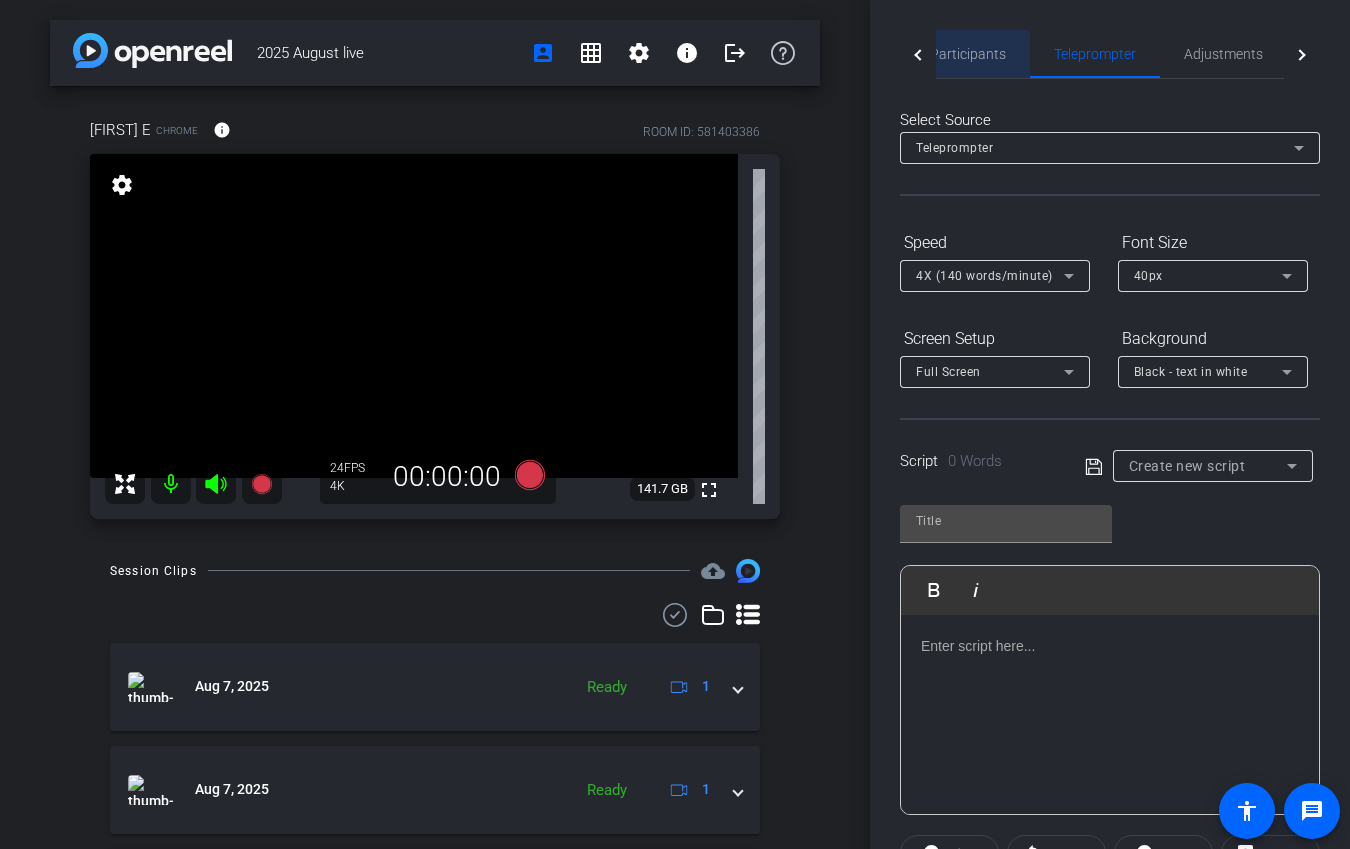 click on "Participants" at bounding box center [968, 54] 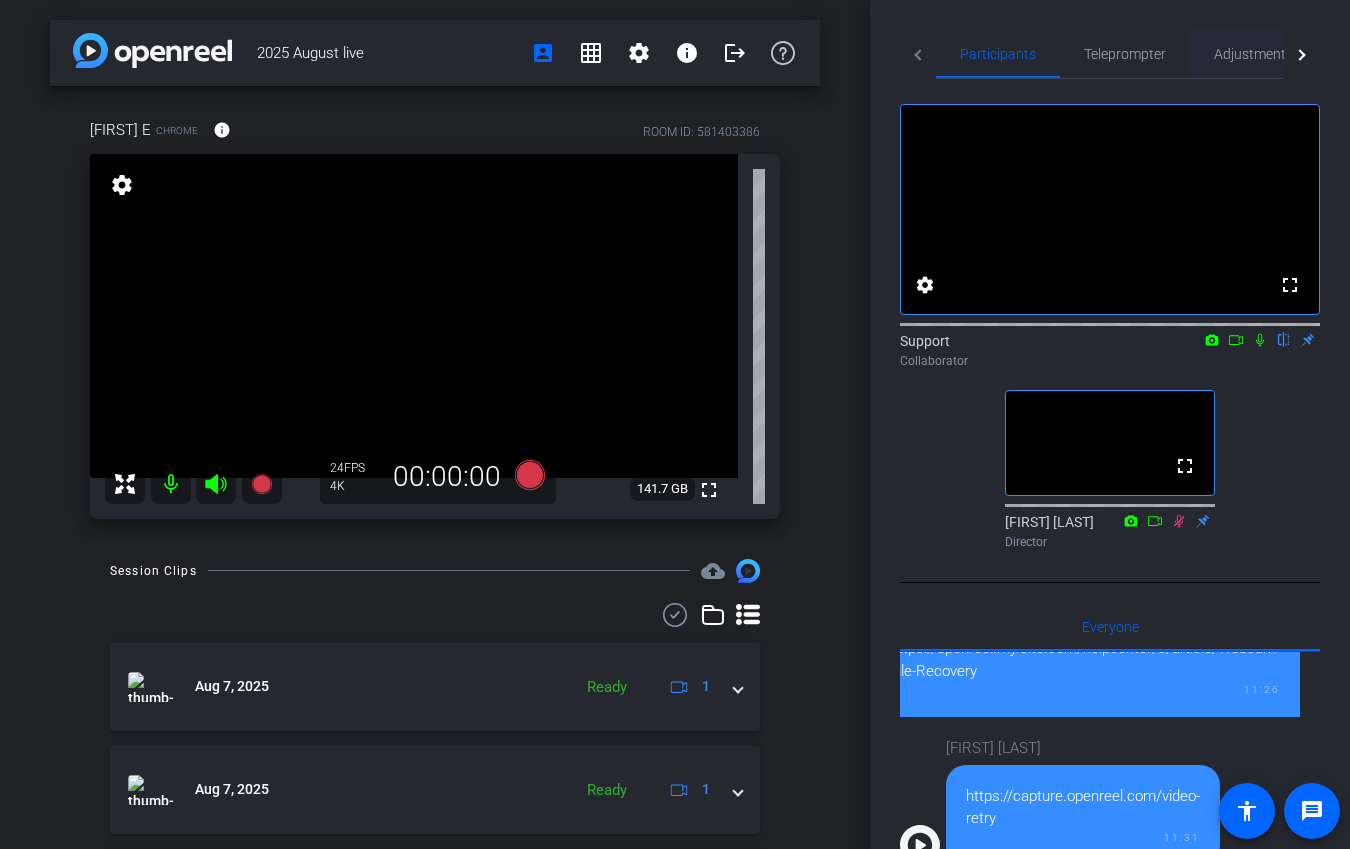 click on "Adjustments" at bounding box center (1253, 54) 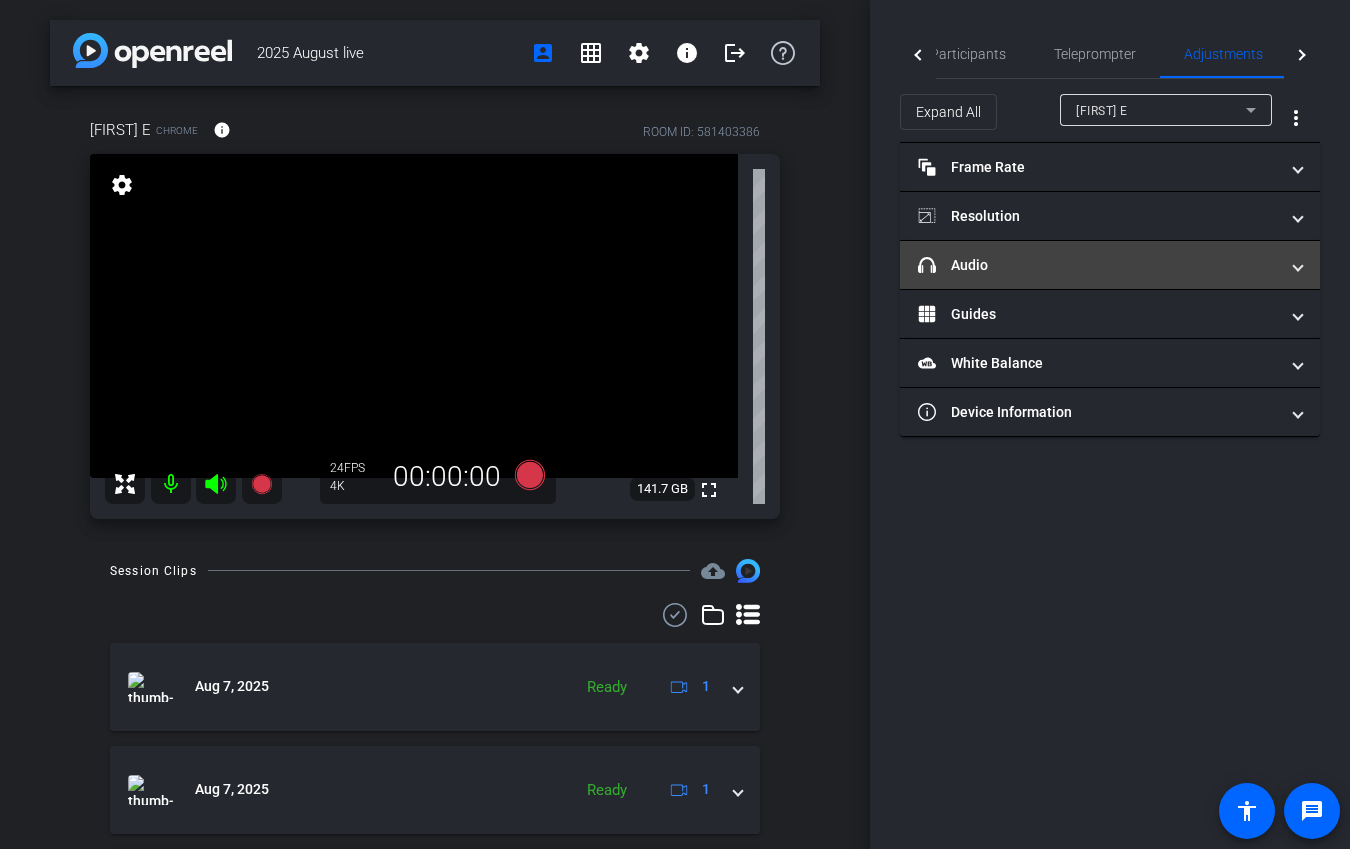 click on "headphone icon
Audio" at bounding box center [1098, 265] 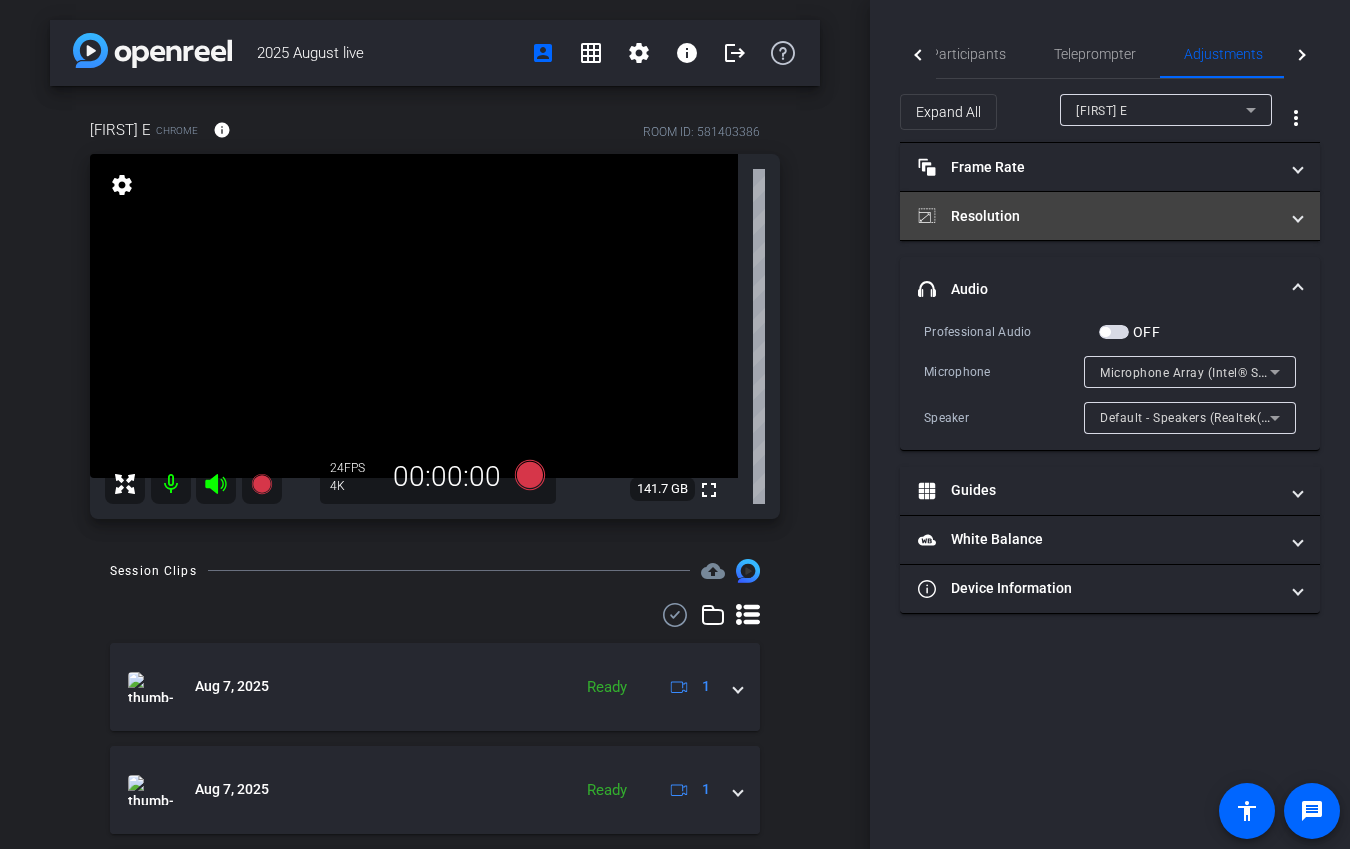 click on "Resolution" at bounding box center [1098, 216] 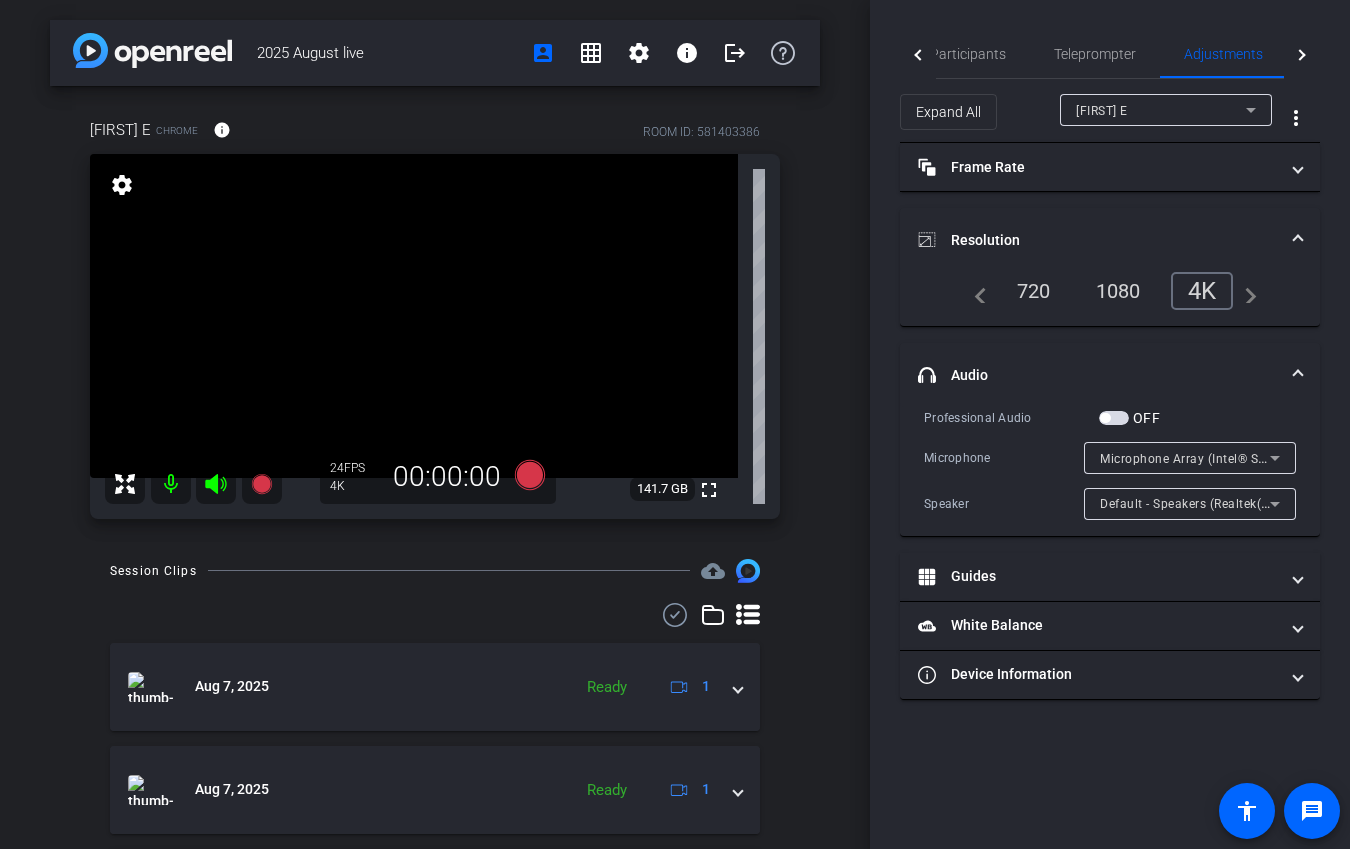 click on "720" at bounding box center (1034, 291) 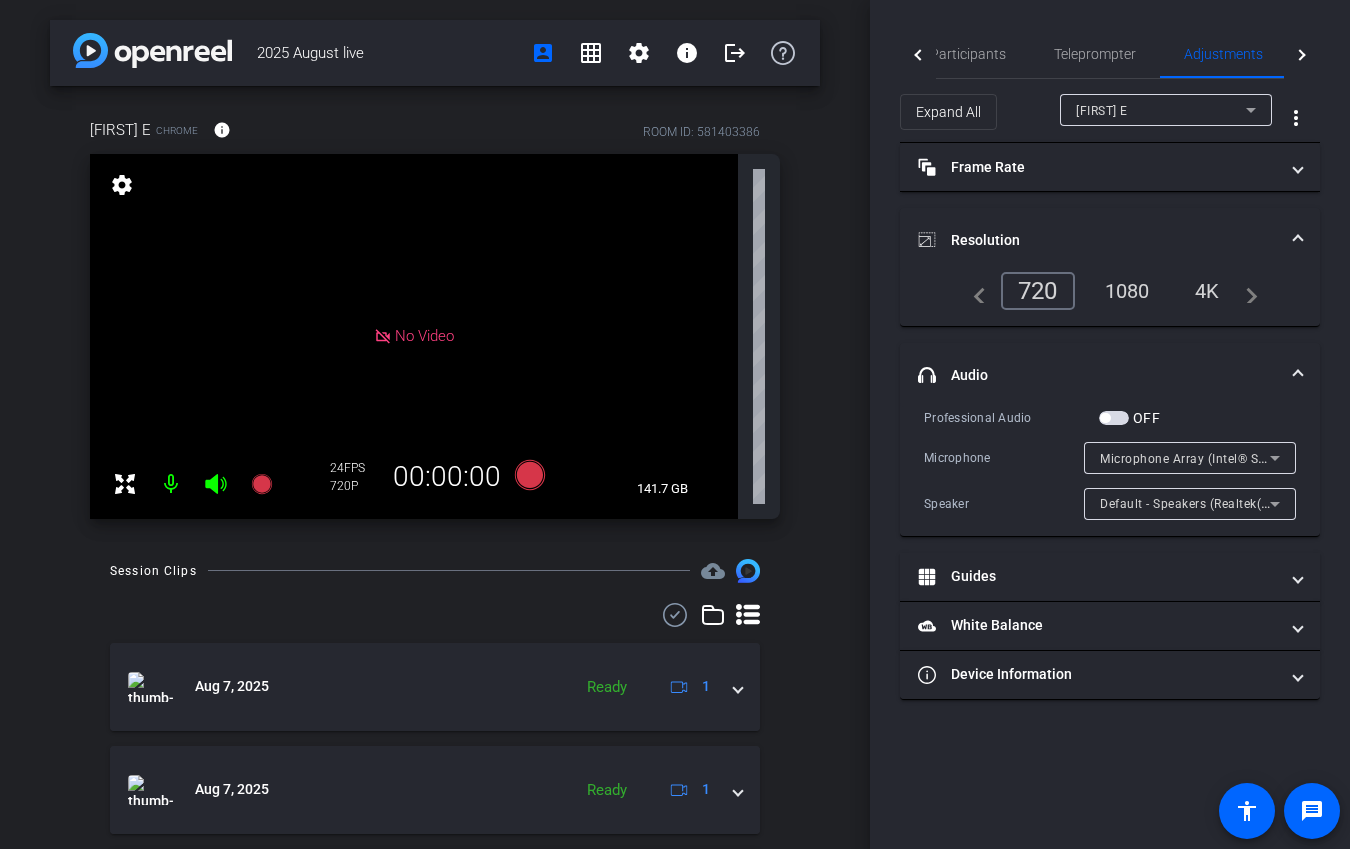 click on "1080" at bounding box center (1127, 291) 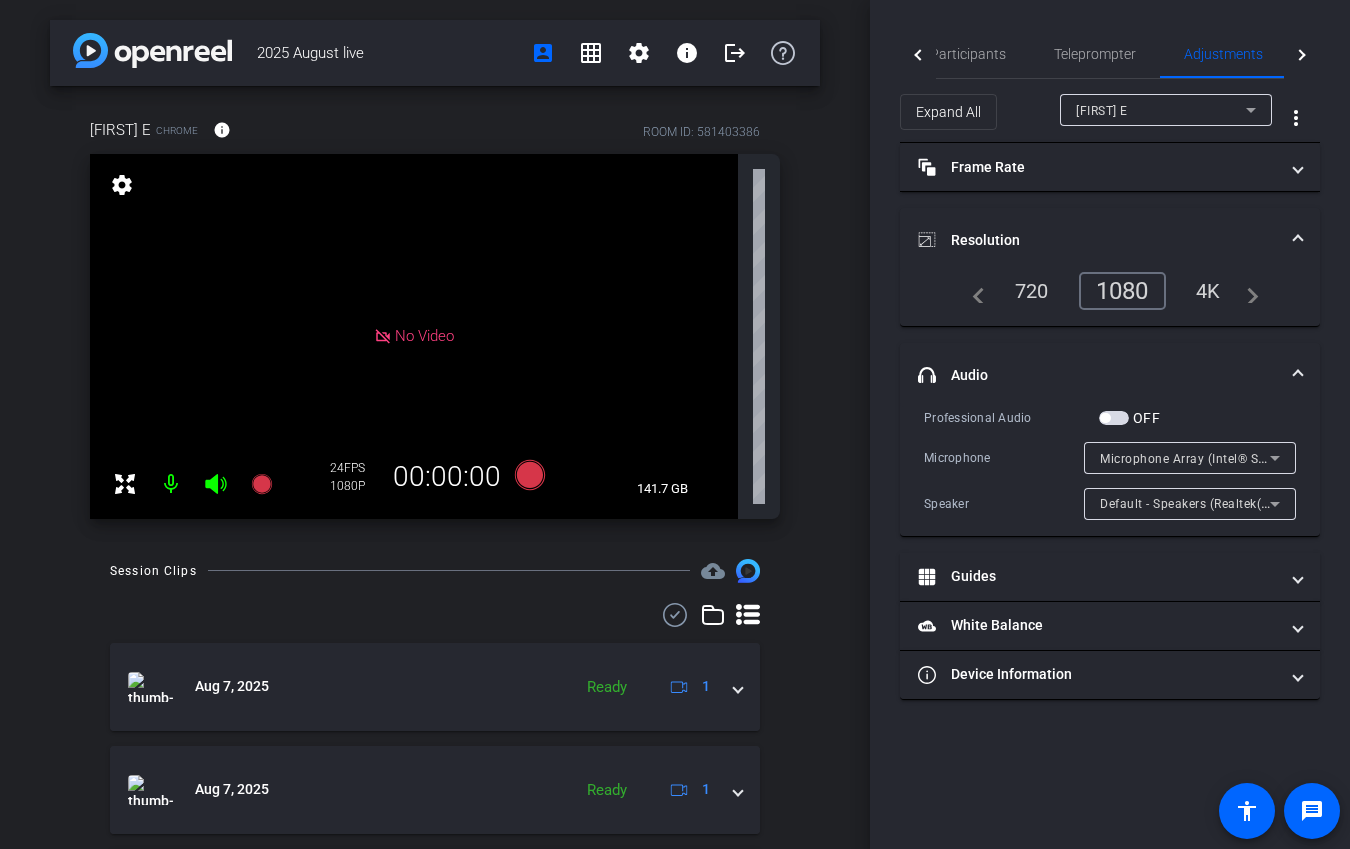 click on "4K" at bounding box center [1208, 291] 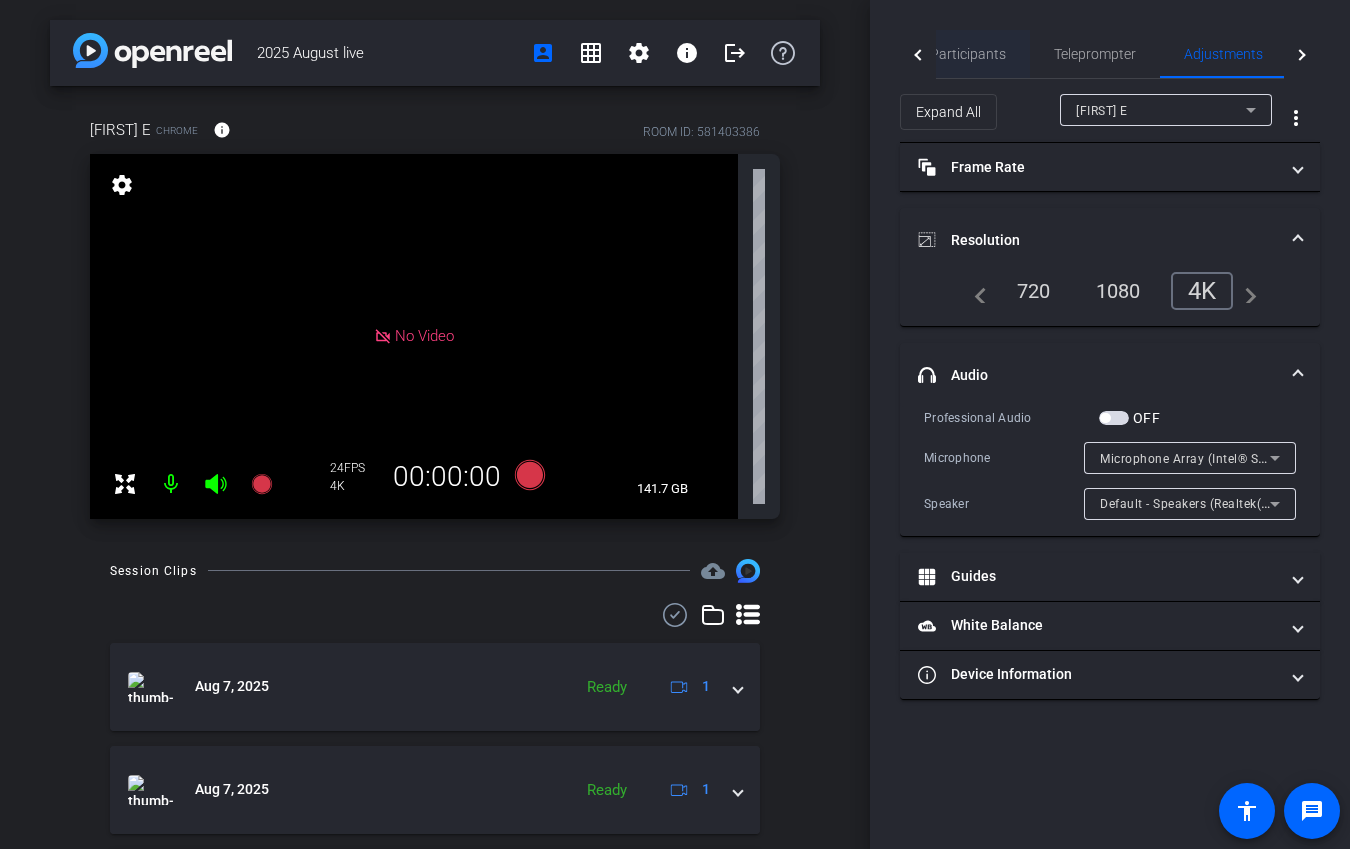 click on "Participants" at bounding box center [968, 54] 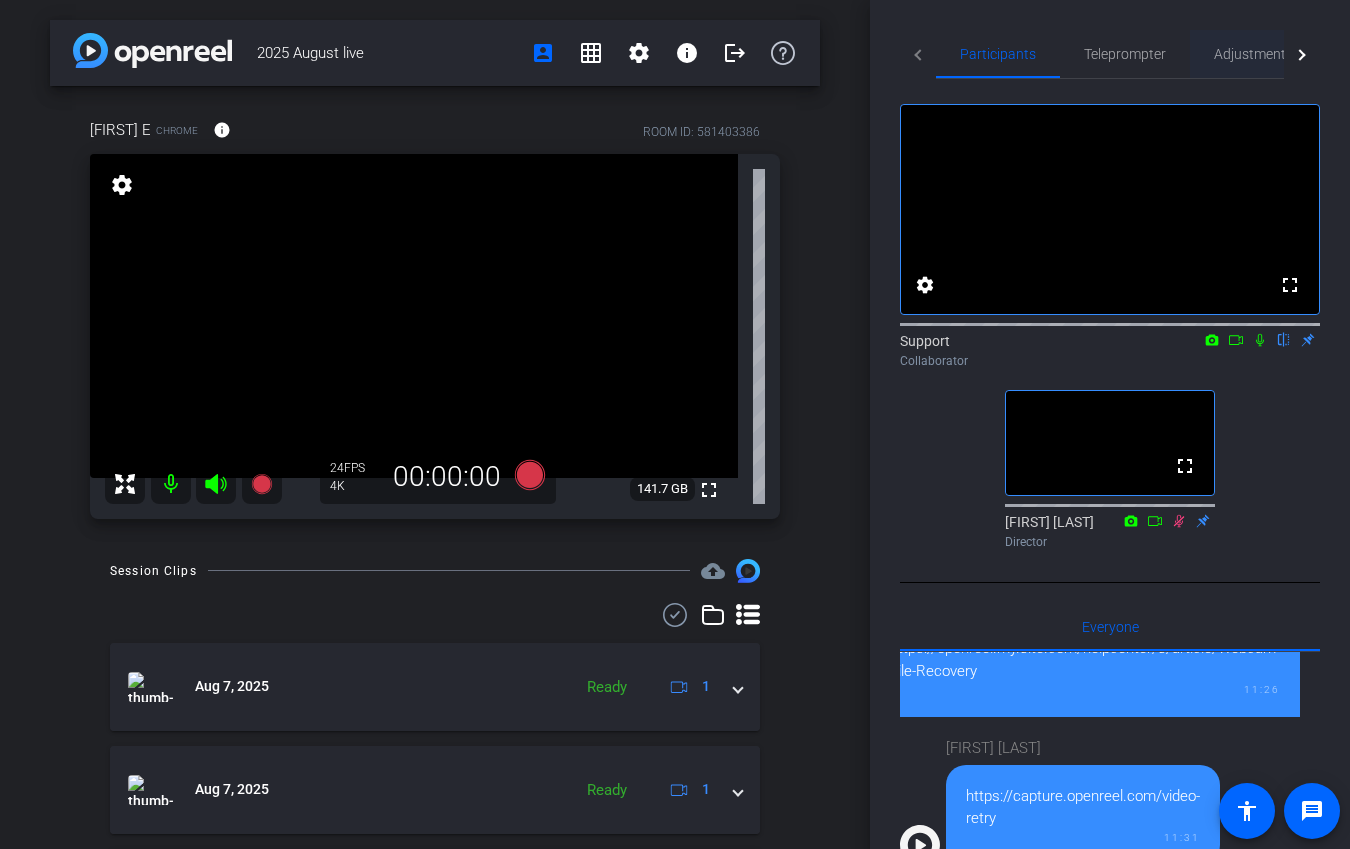 click on "Adjustments" at bounding box center (1253, 54) 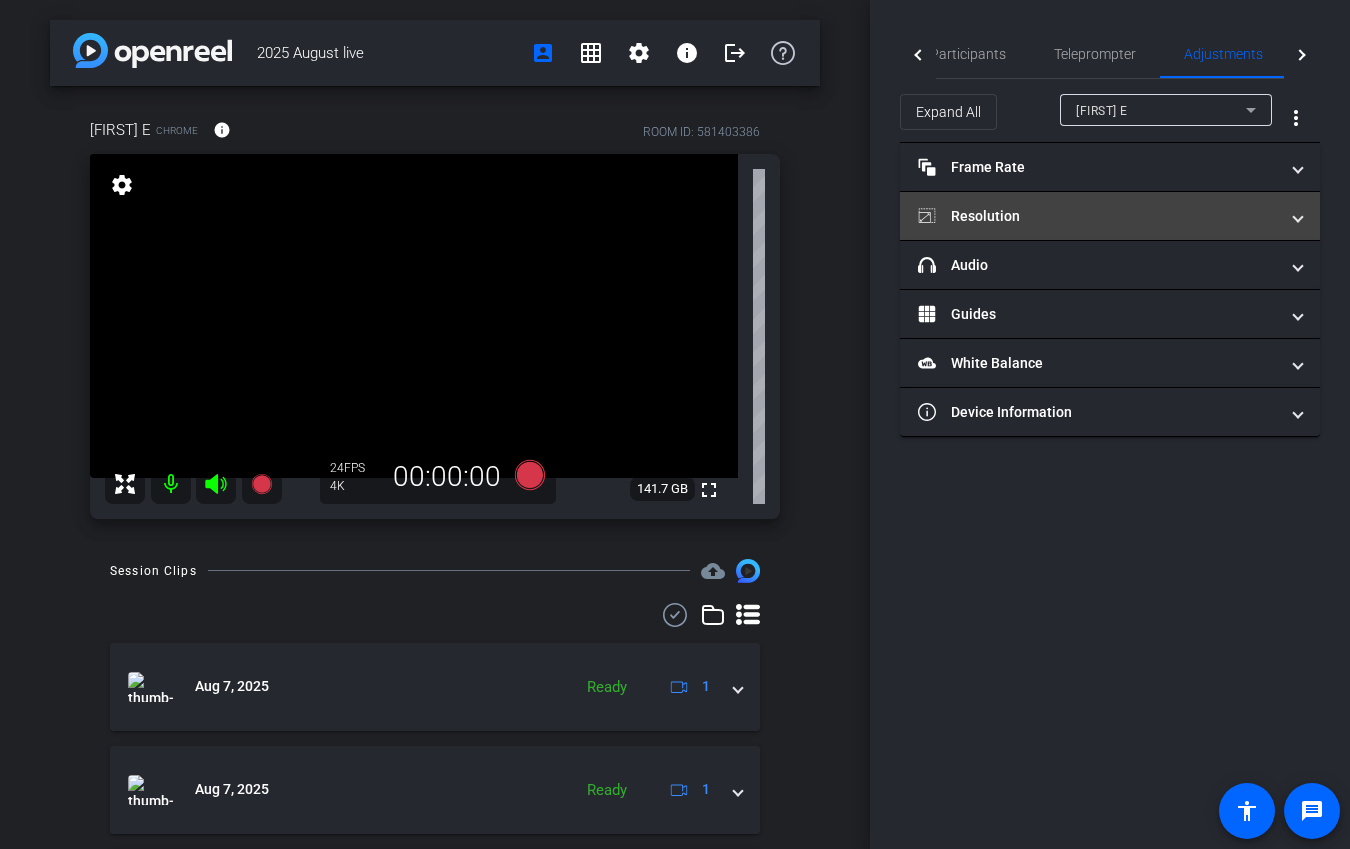 click on "Resolution" at bounding box center (1098, 216) 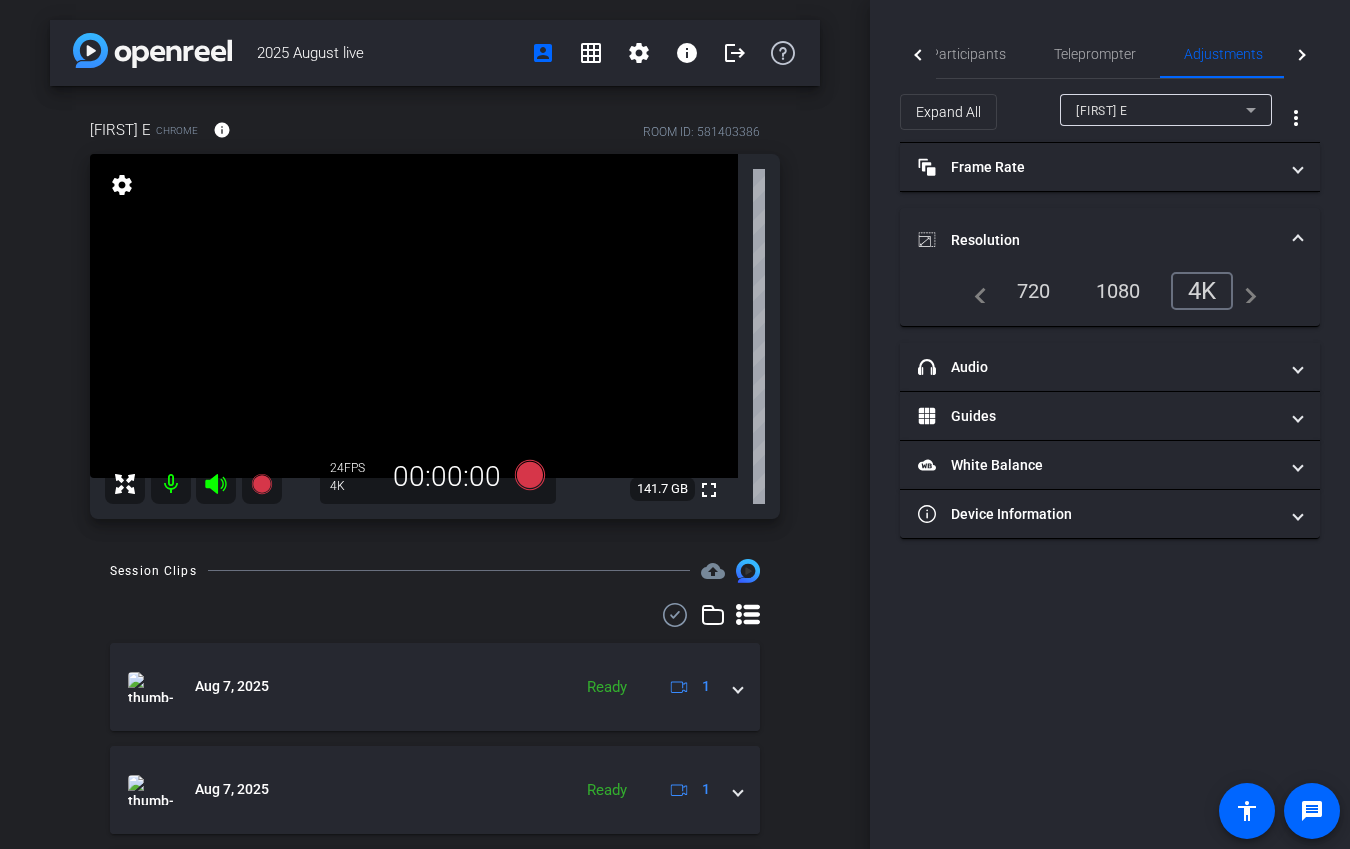 click on "1080" at bounding box center [1118, 291] 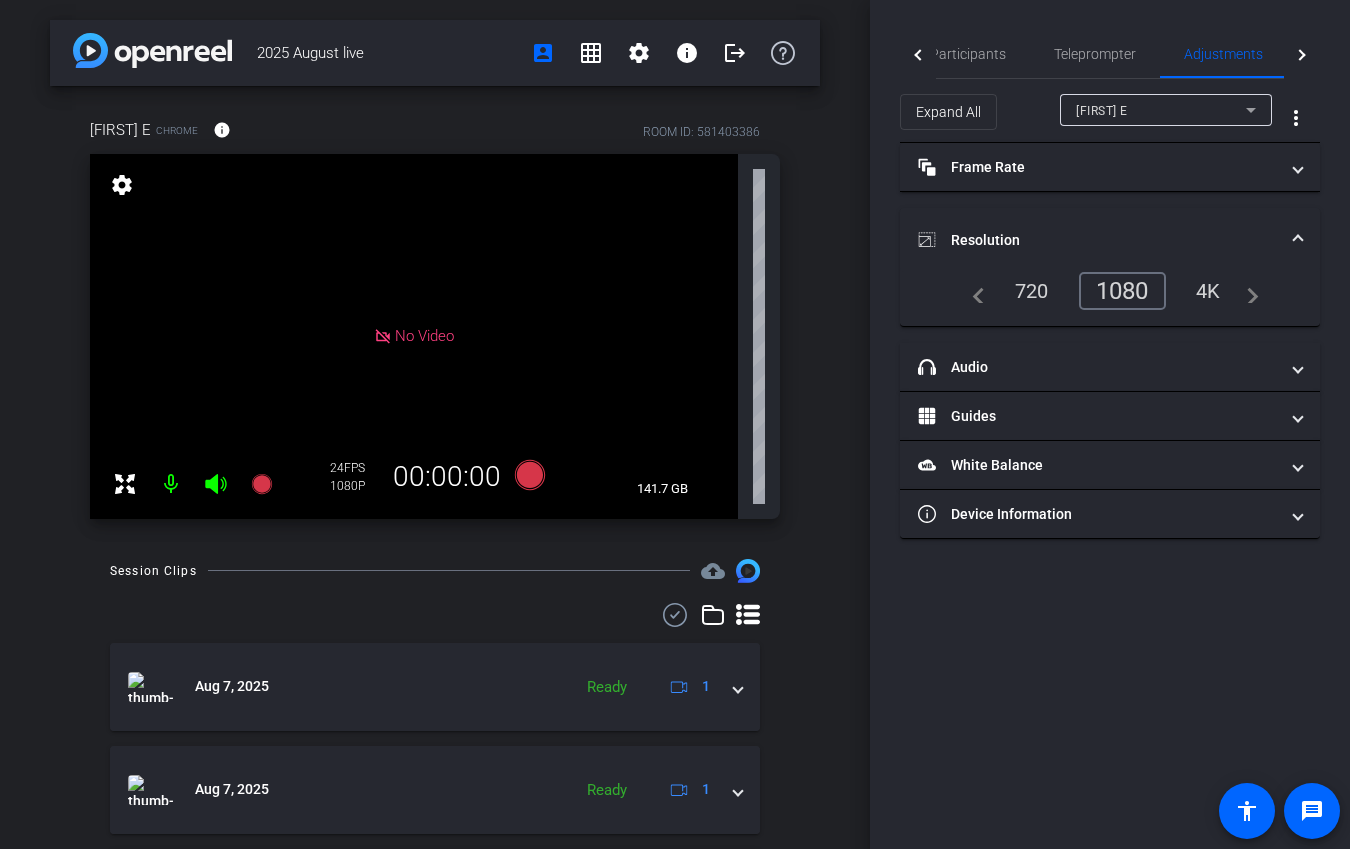 click on "4K" at bounding box center [1208, 291] 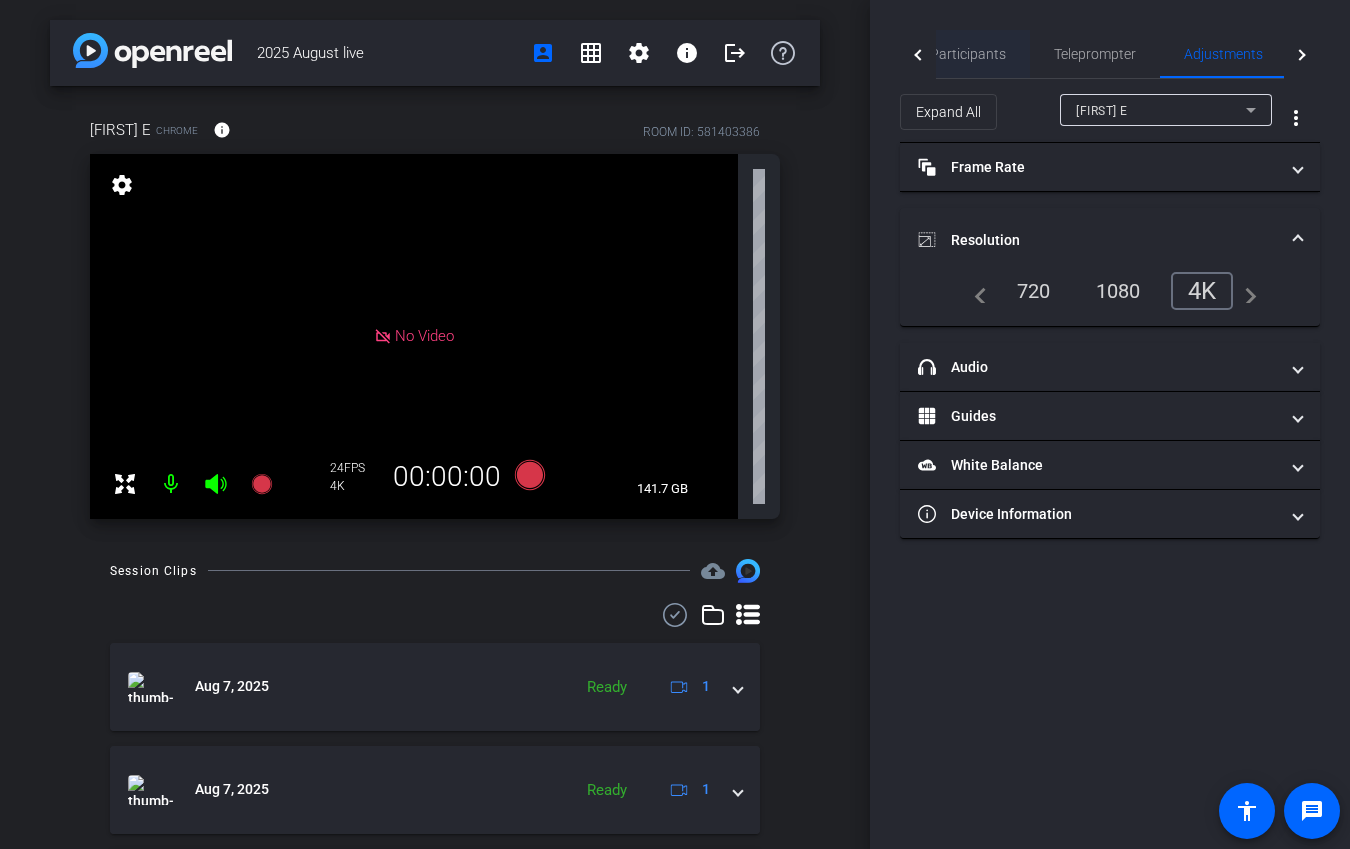 click on "Participants" at bounding box center (968, 54) 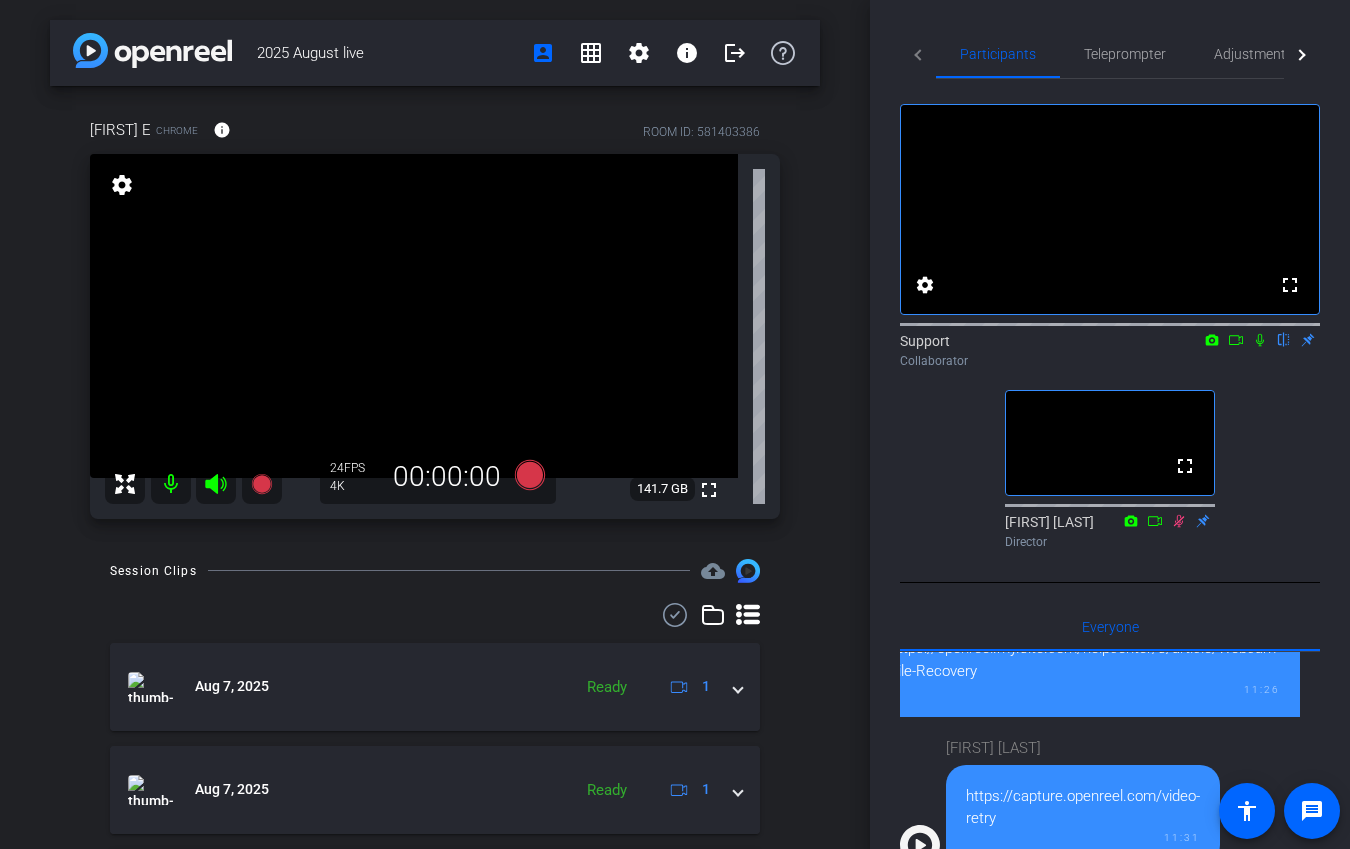 click 